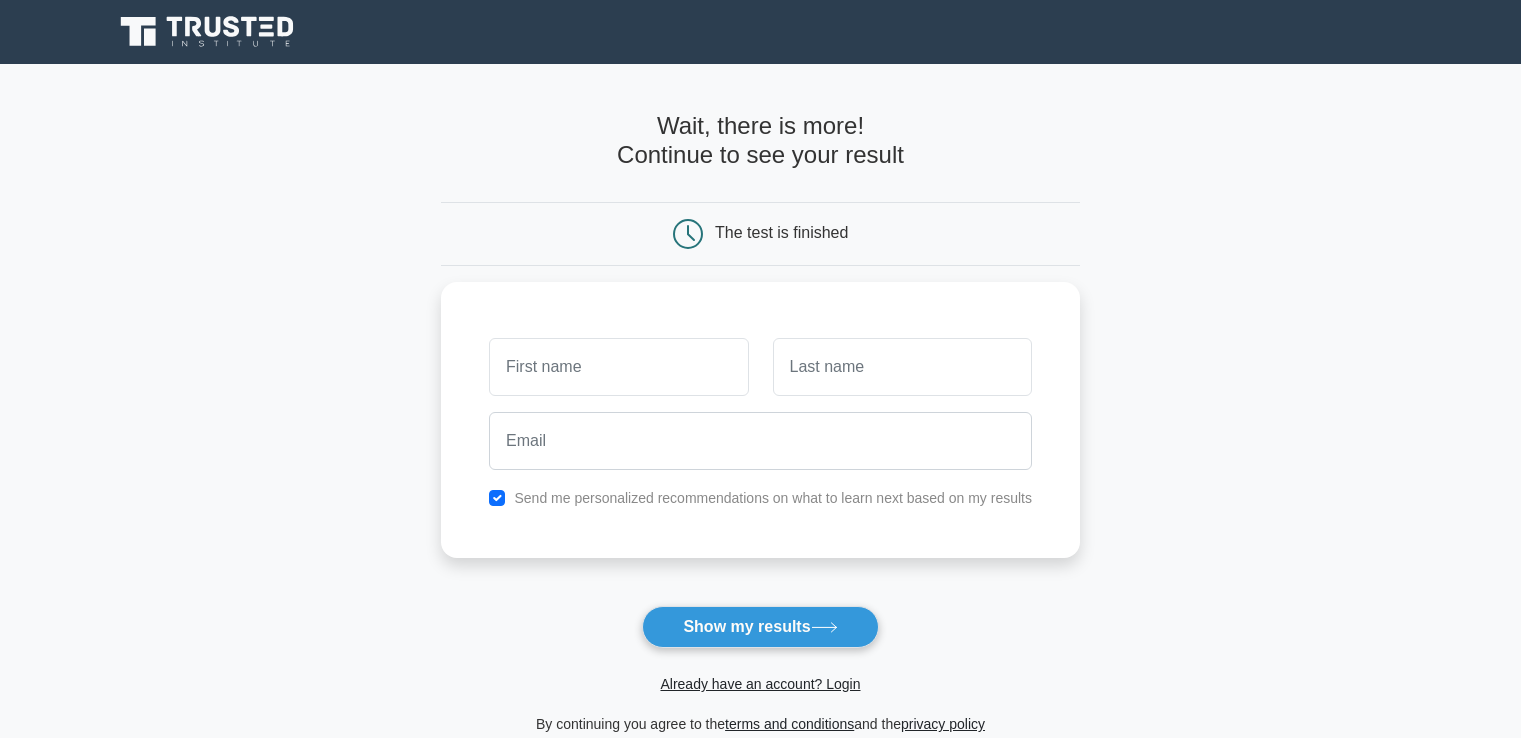 scroll, scrollTop: 266, scrollLeft: 0, axis: vertical 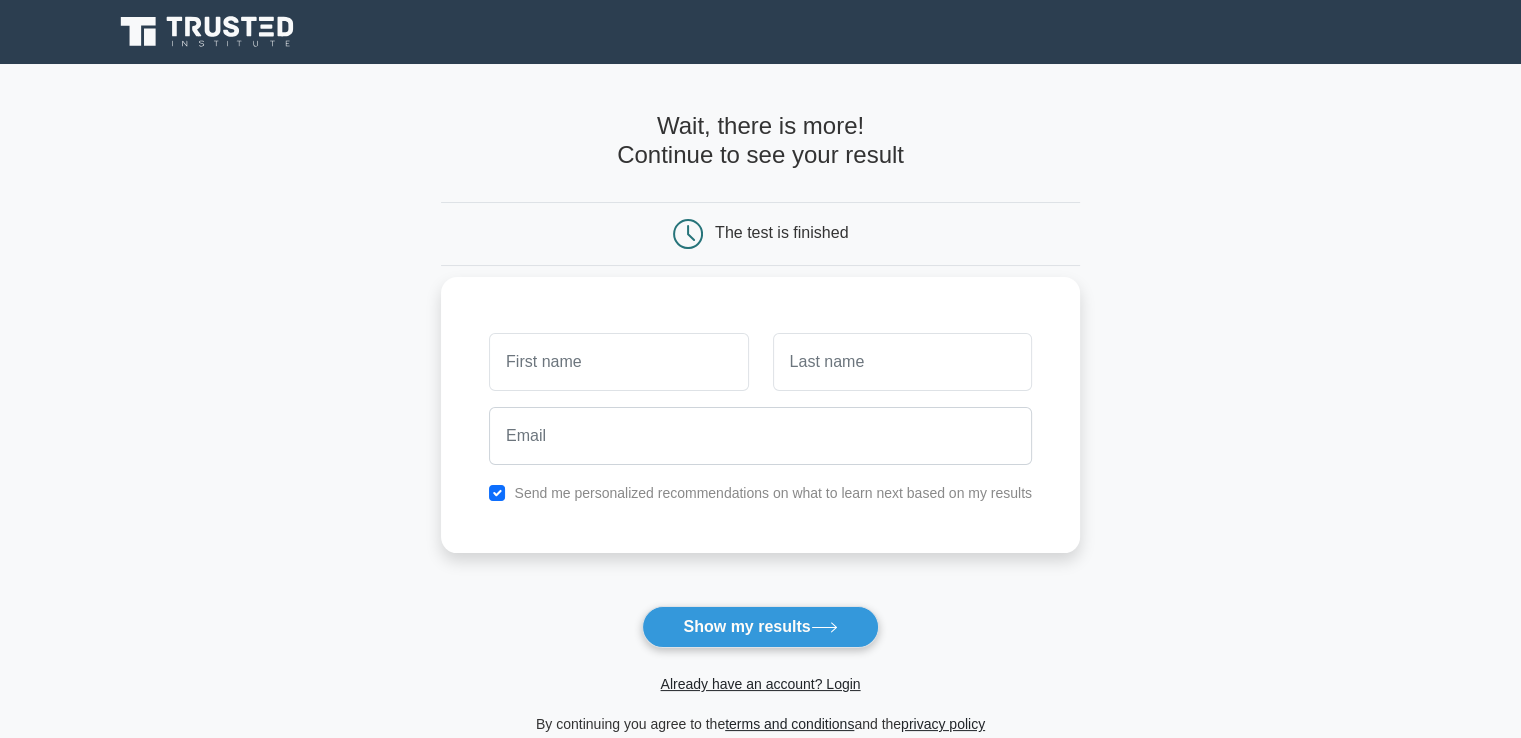 click at bounding box center [618, 362] 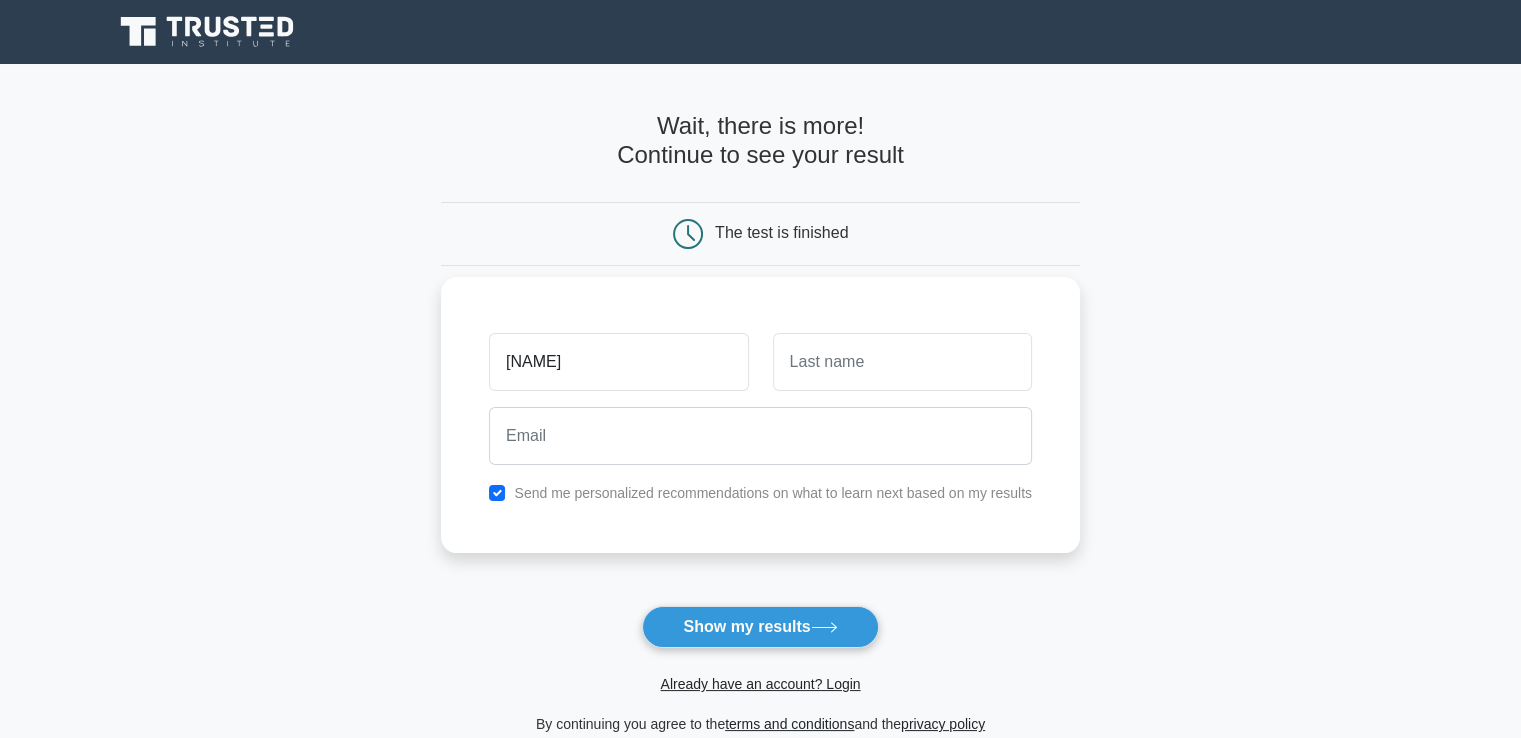 type on "shambhu" 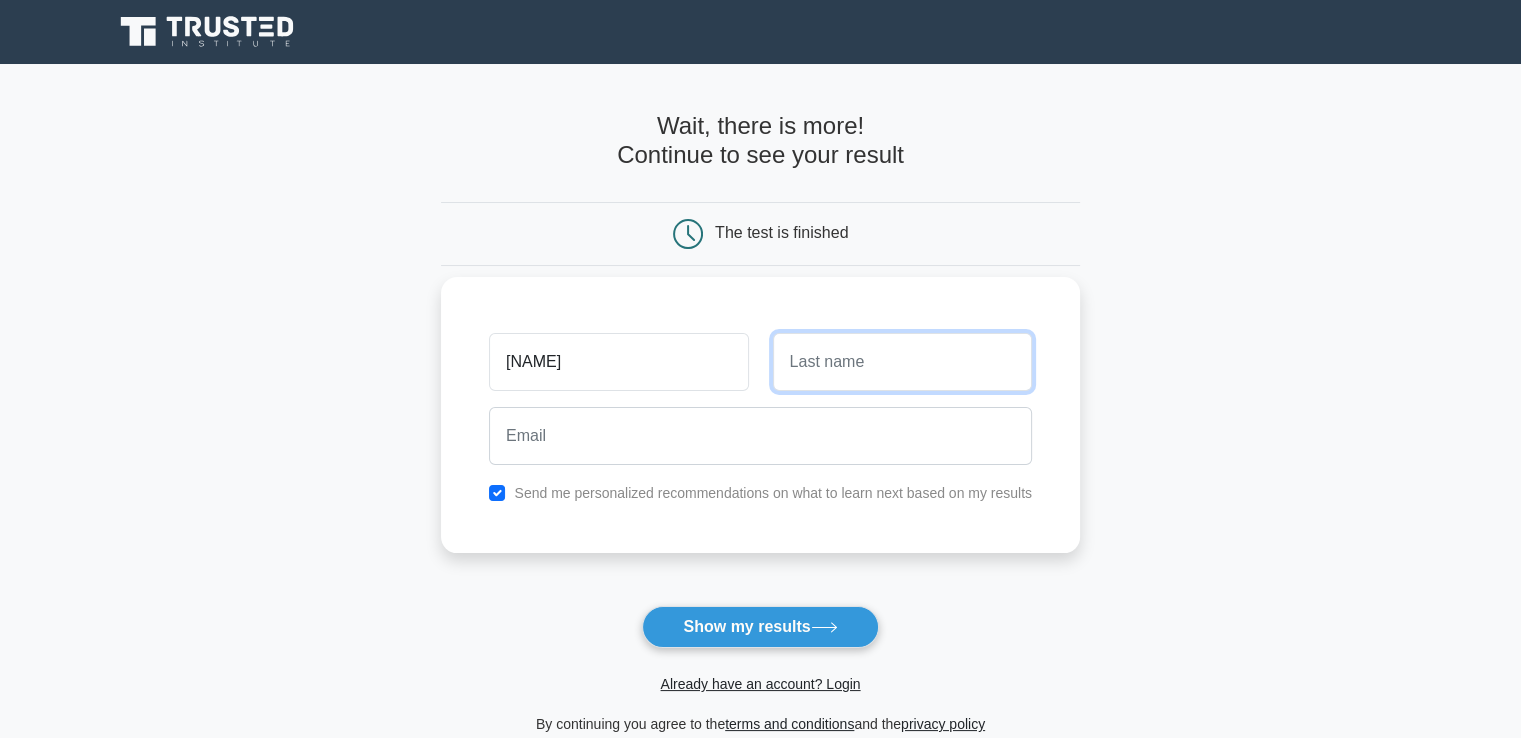 click at bounding box center (902, 362) 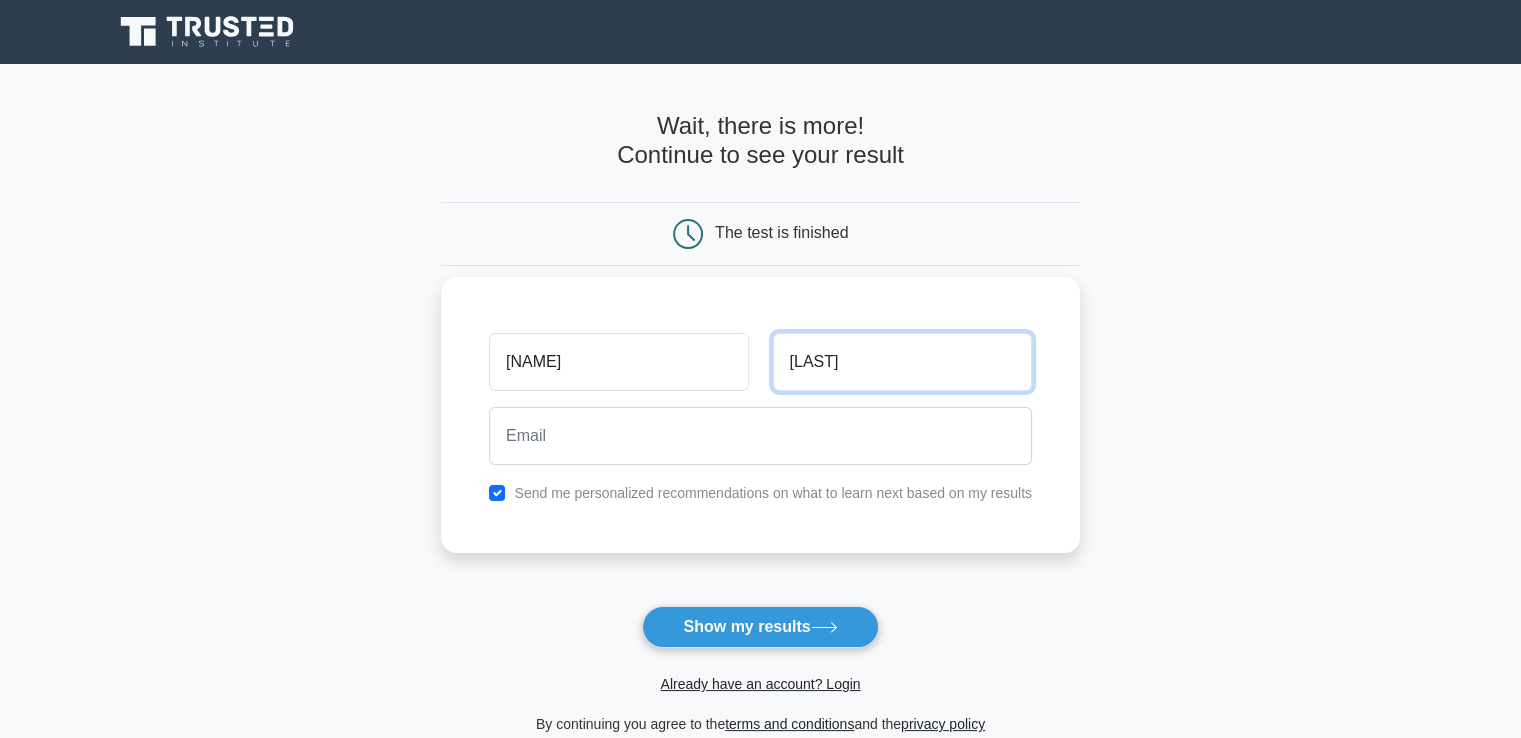 type on "Gore" 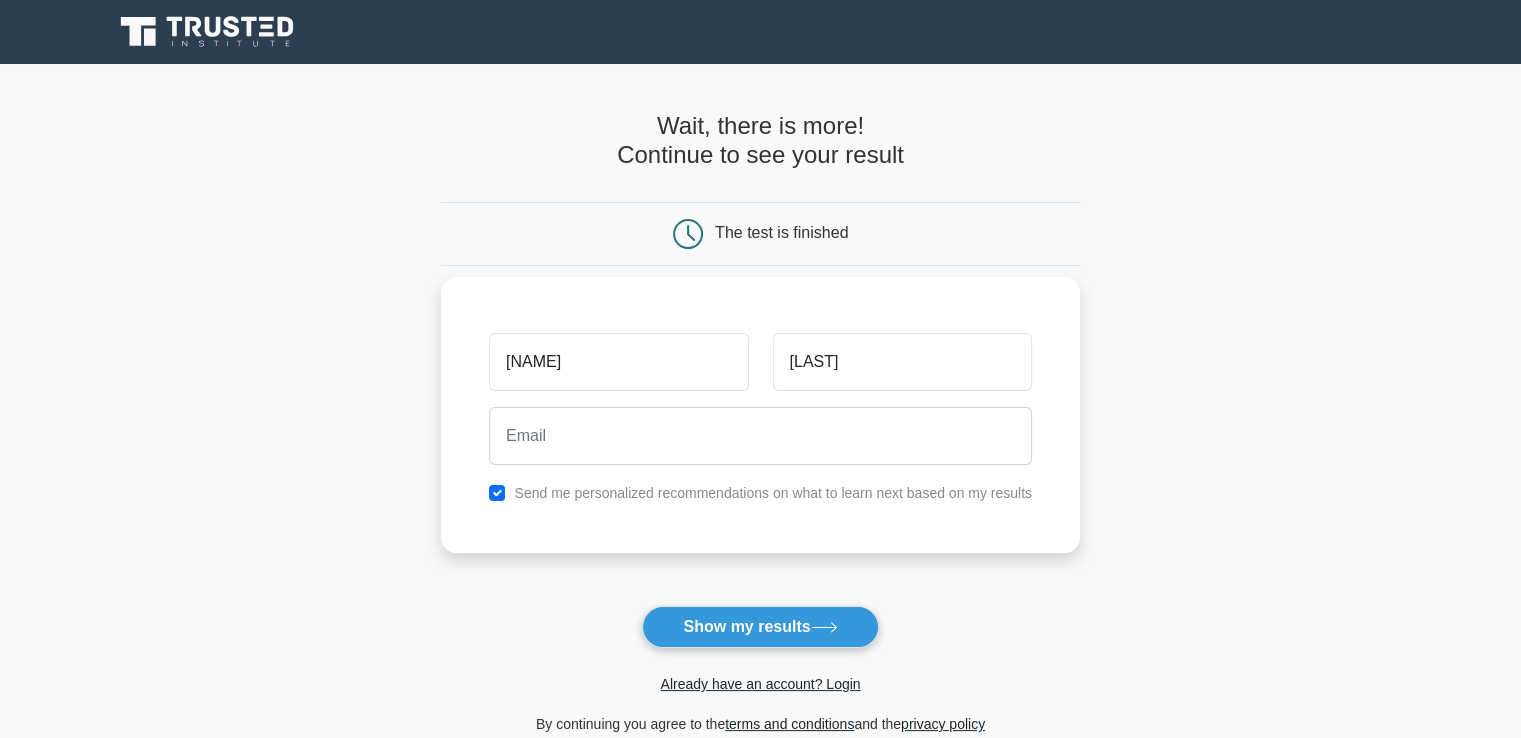 click at bounding box center (760, 436) 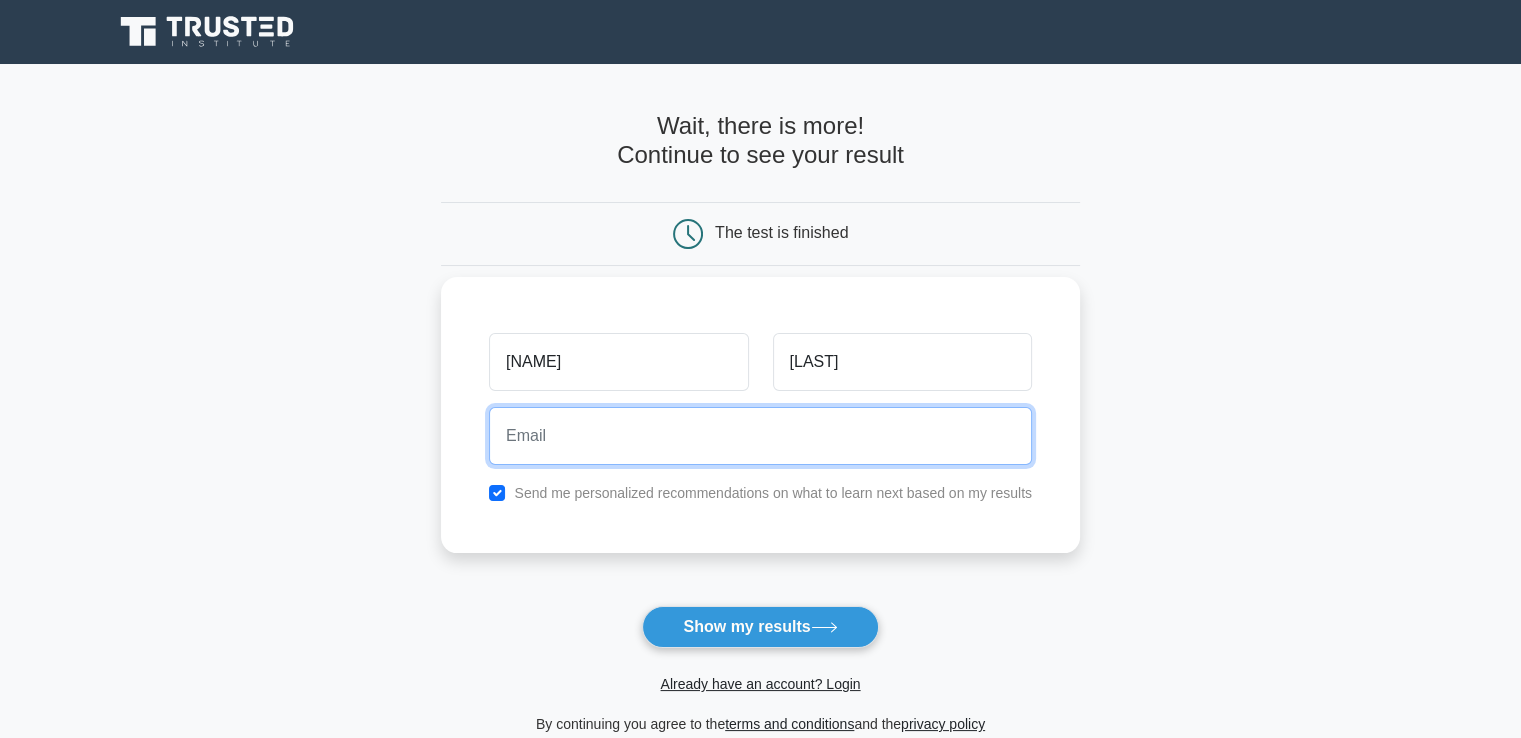 click at bounding box center (760, 436) 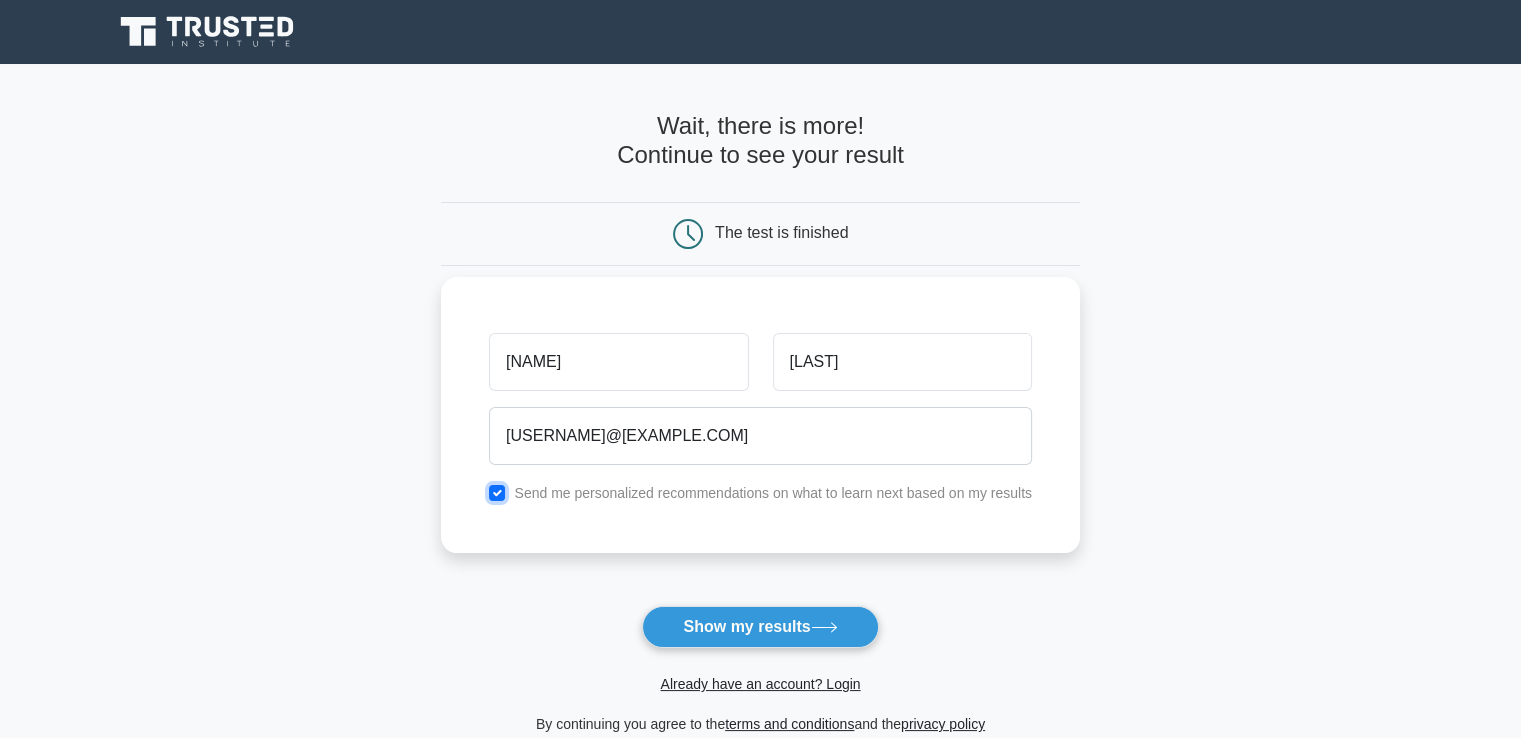 click at bounding box center [497, 493] 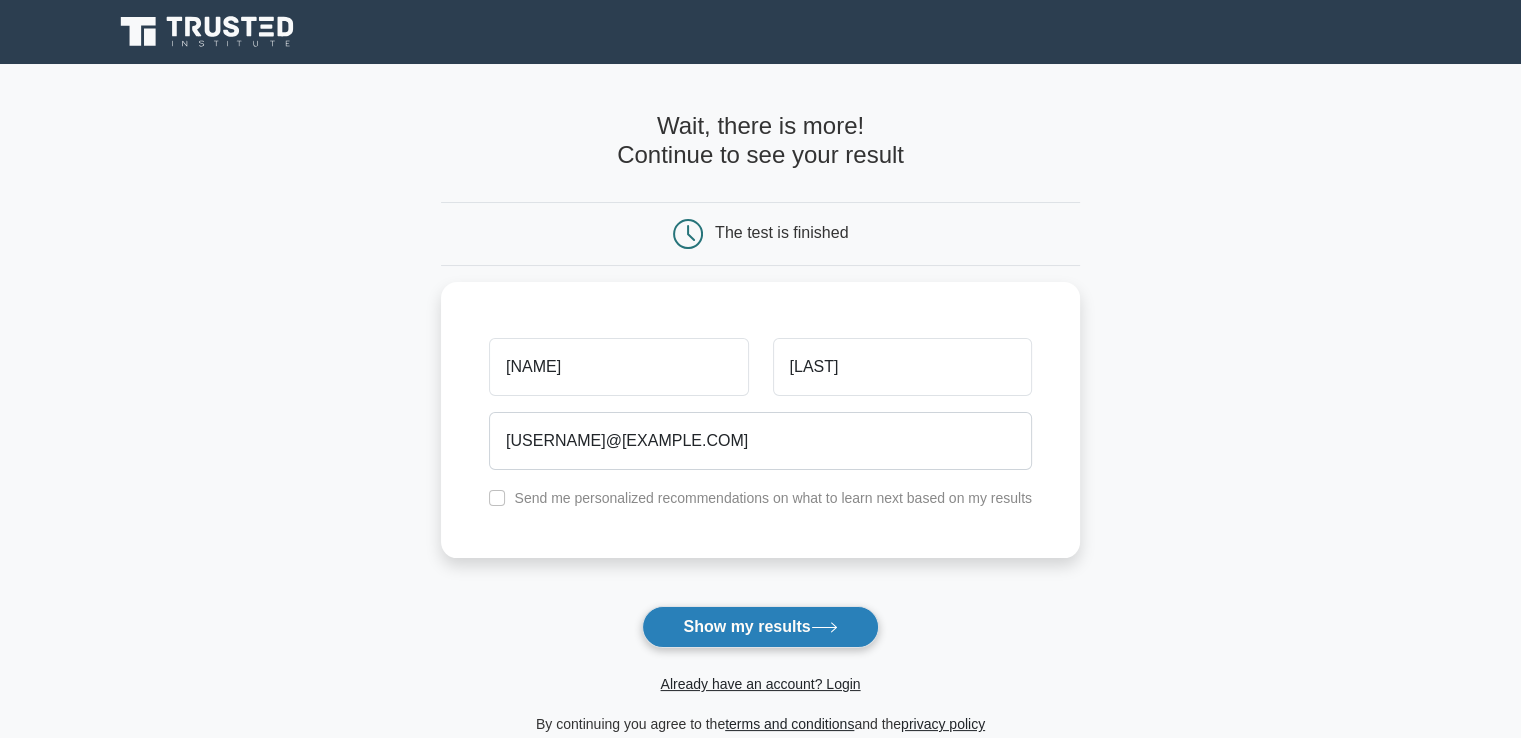 click on "Show my results" at bounding box center (760, 627) 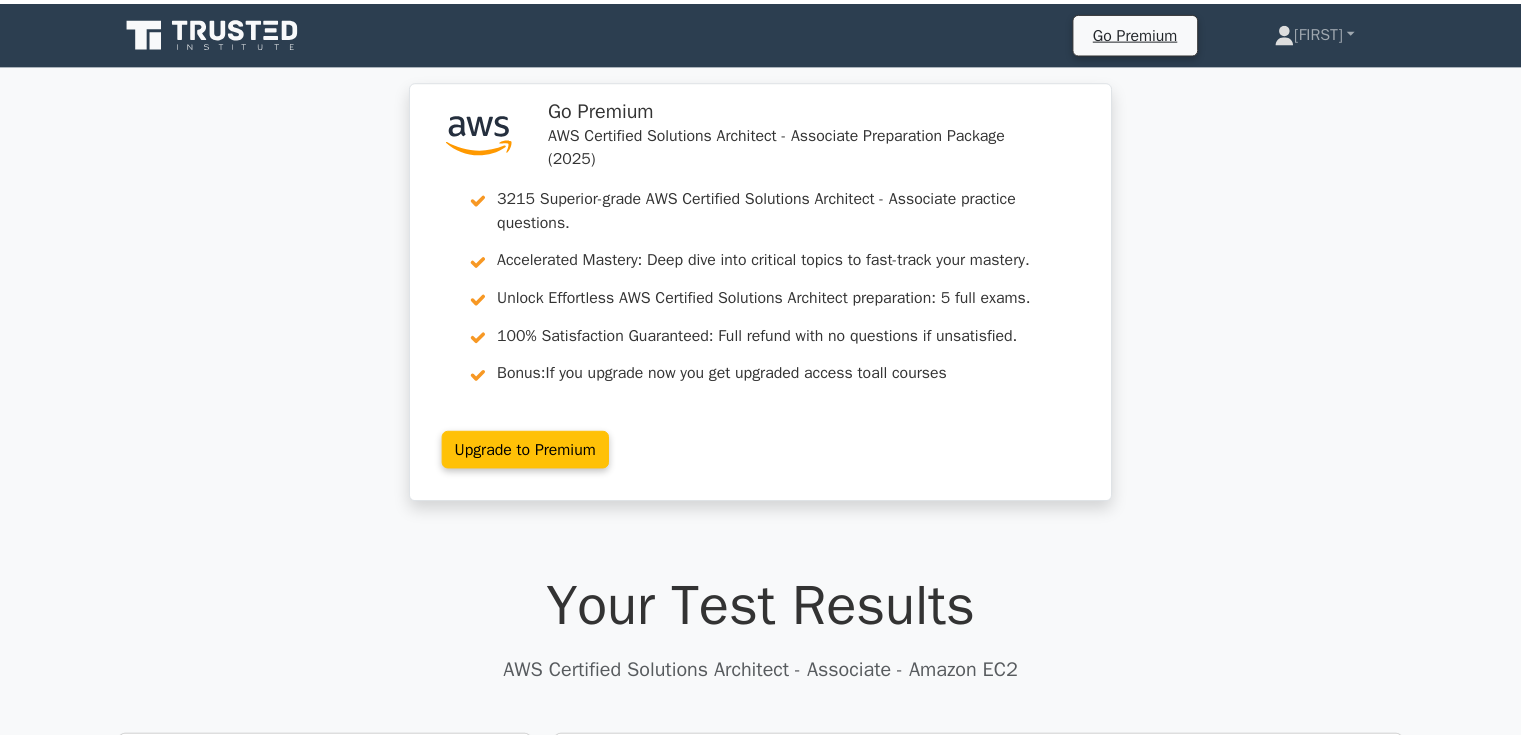 scroll, scrollTop: 0, scrollLeft: 0, axis: both 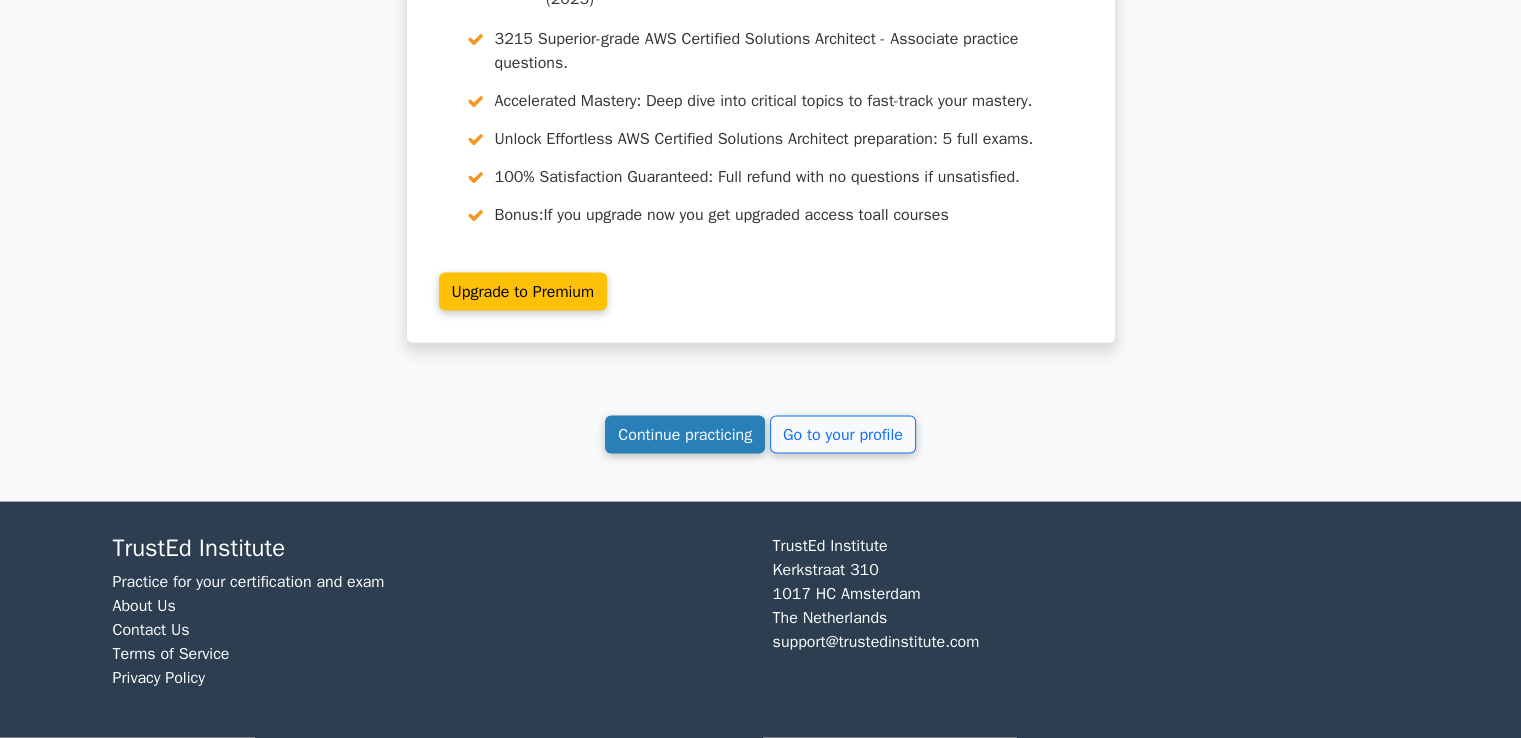 click on "Continue practicing" at bounding box center (685, 435) 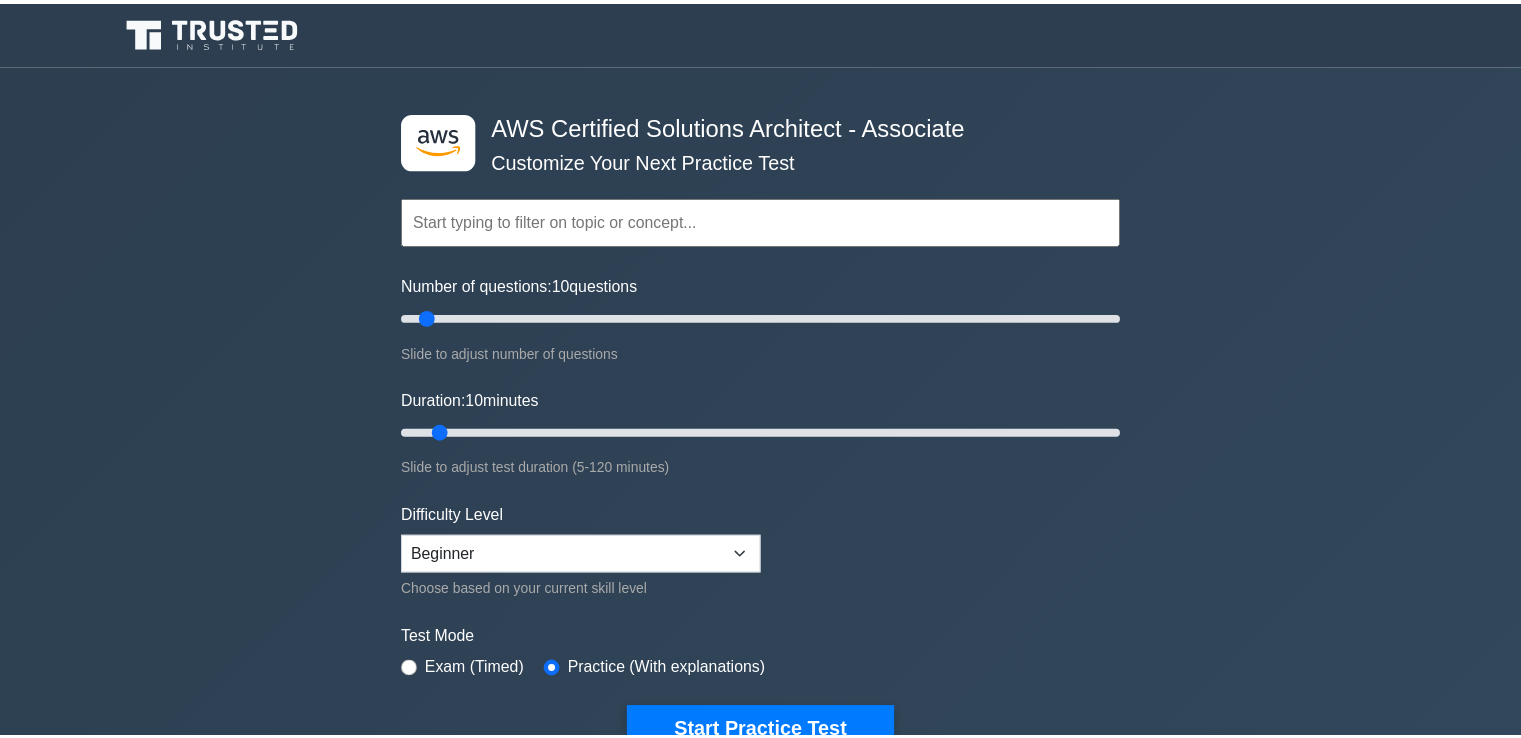 scroll, scrollTop: 0, scrollLeft: 0, axis: both 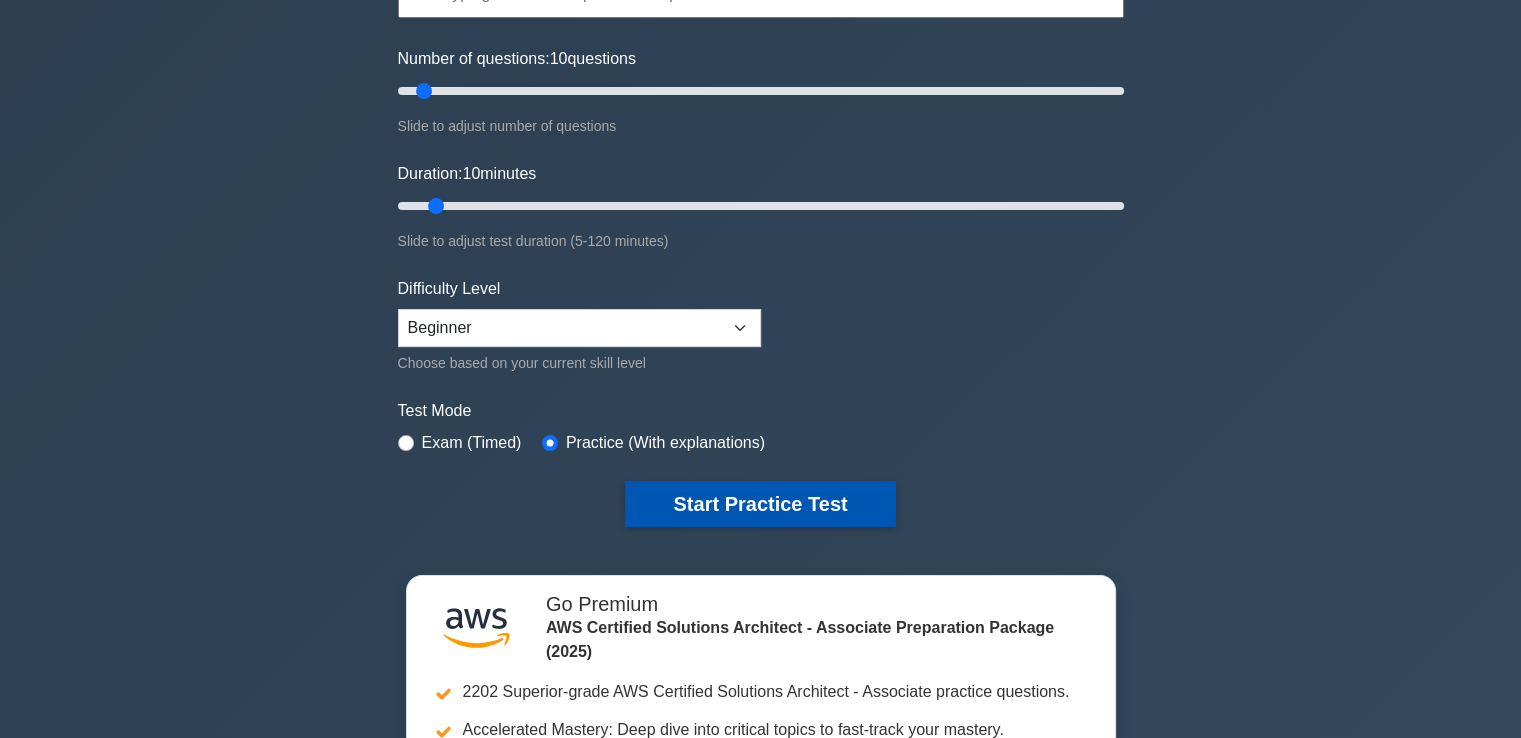click on "Start Practice Test" at bounding box center [760, 504] 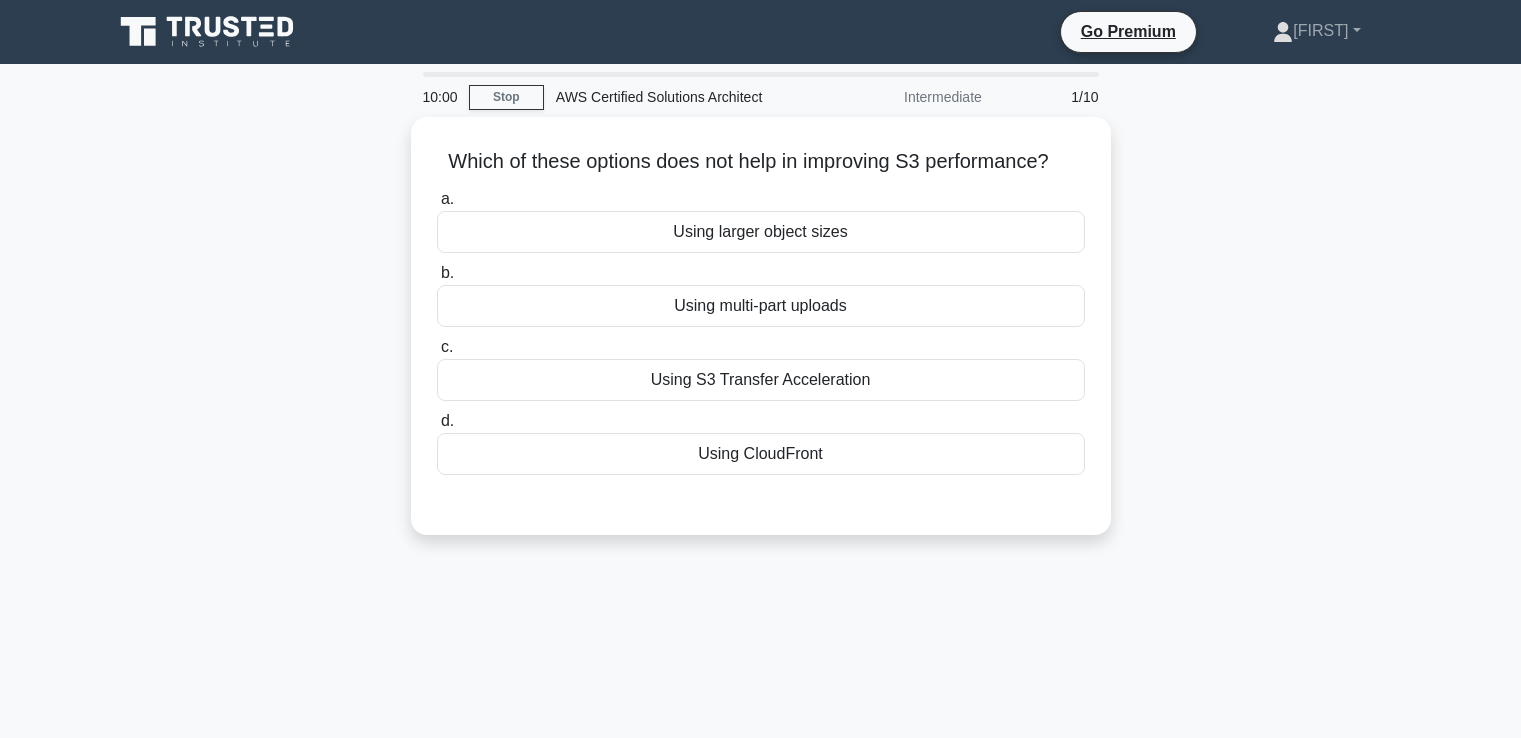 scroll, scrollTop: 0, scrollLeft: 0, axis: both 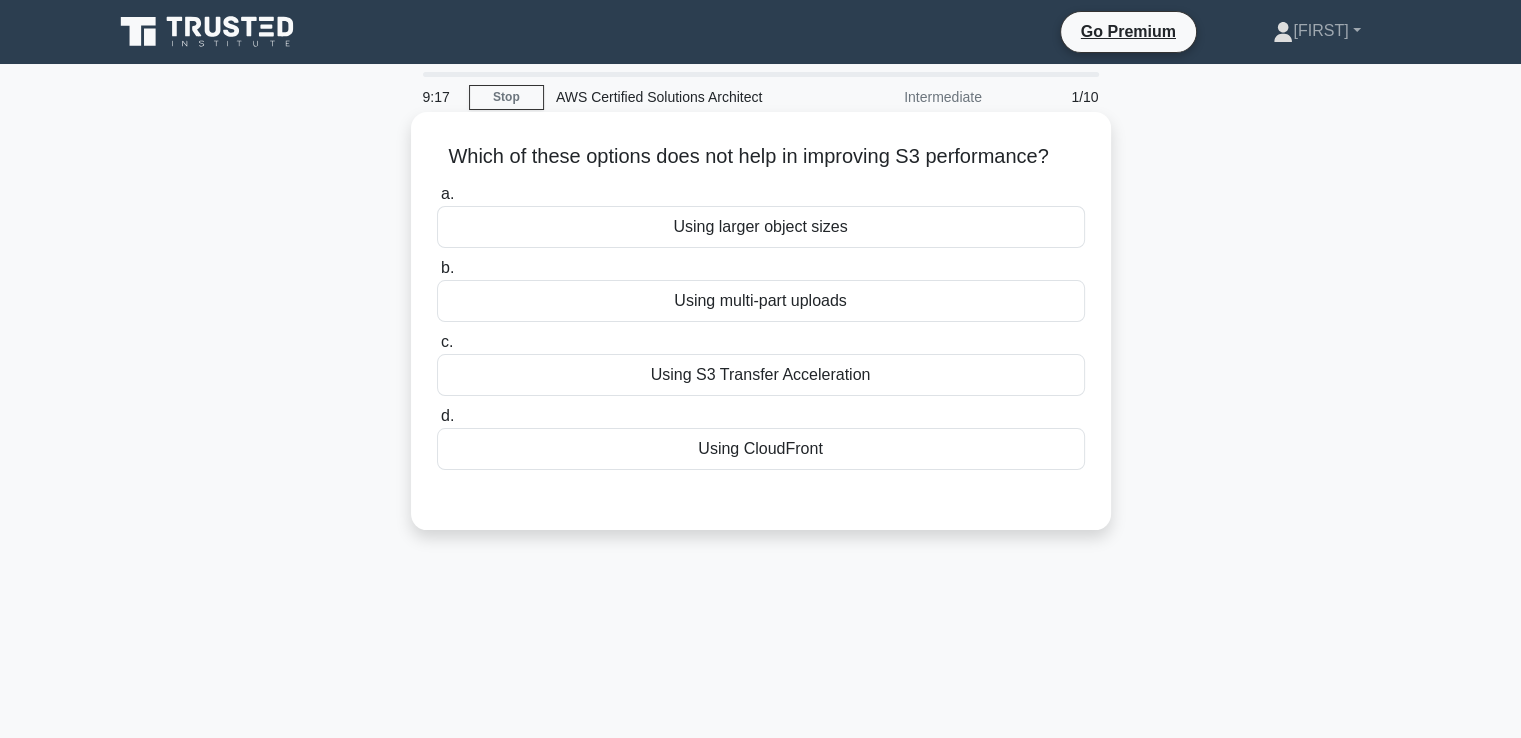 click on "Which of these options does not help in improving S3 performance?
.spinner_0XTQ{transform-origin:center;animation:spinner_y6GP .75s linear infinite}@keyframes spinner_y6GP{100%{transform:rotate(360deg)}}" at bounding box center [761, 157] 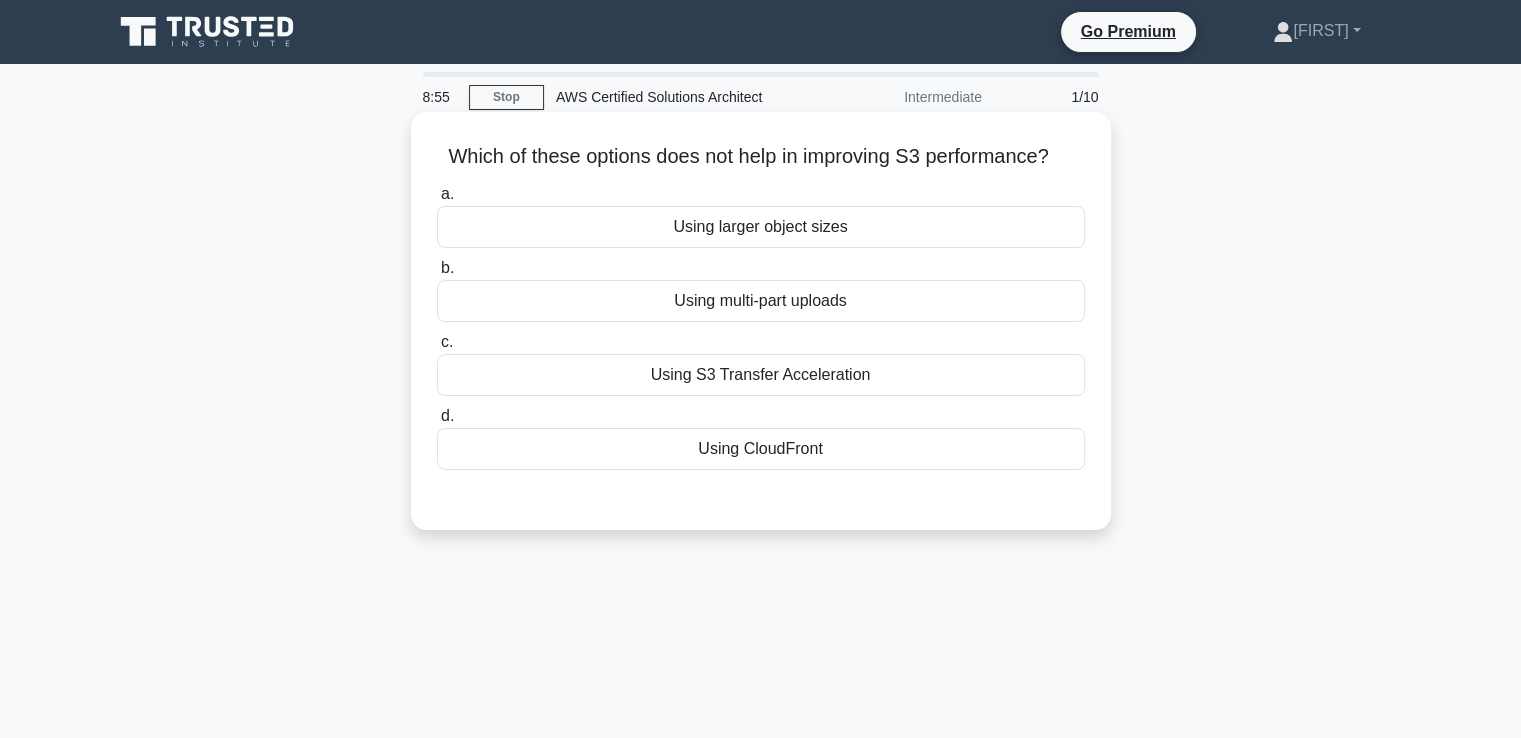 click on "Using CloudFront" at bounding box center (761, 449) 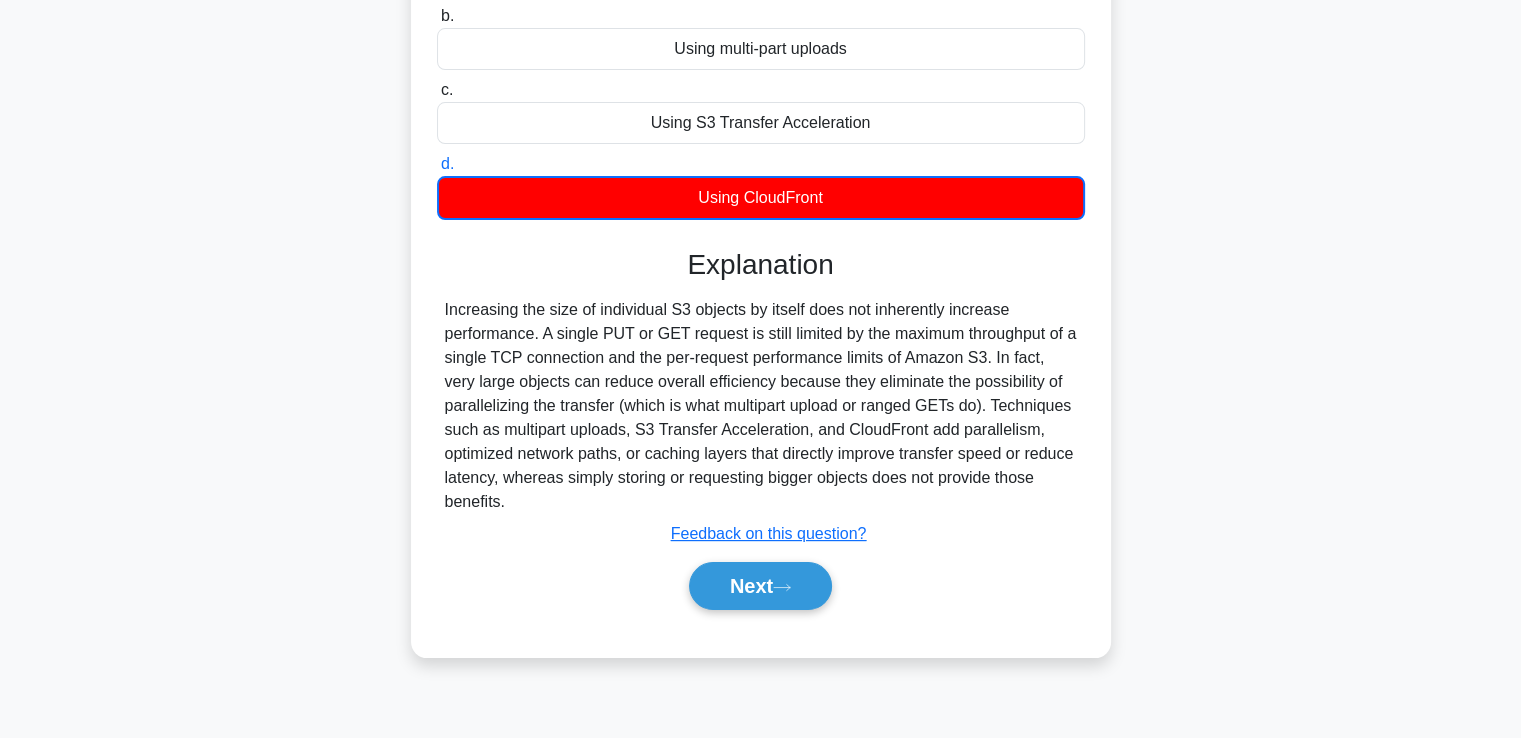 scroll, scrollTop: 254, scrollLeft: 0, axis: vertical 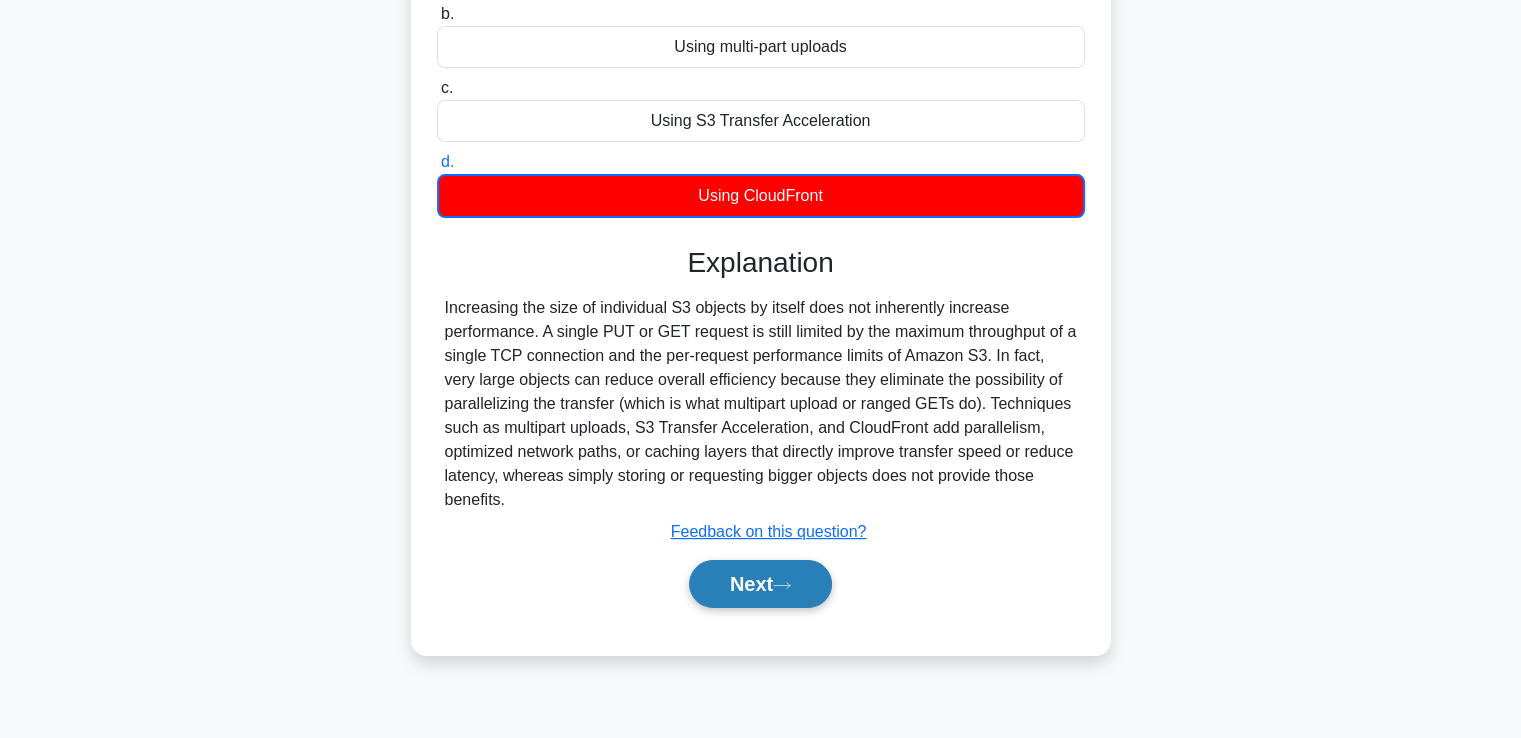 click on "Next" at bounding box center [760, 584] 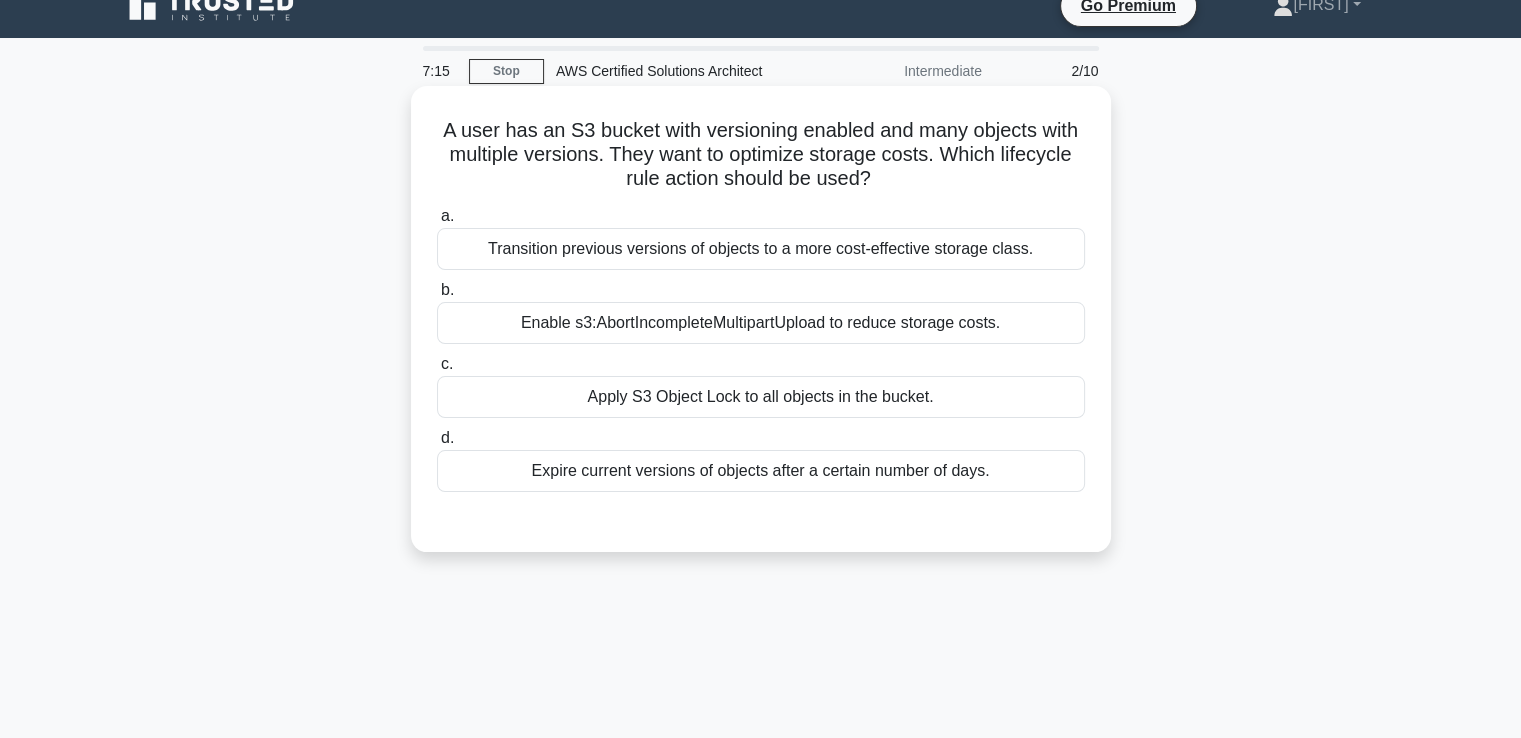 scroll, scrollTop: 27, scrollLeft: 0, axis: vertical 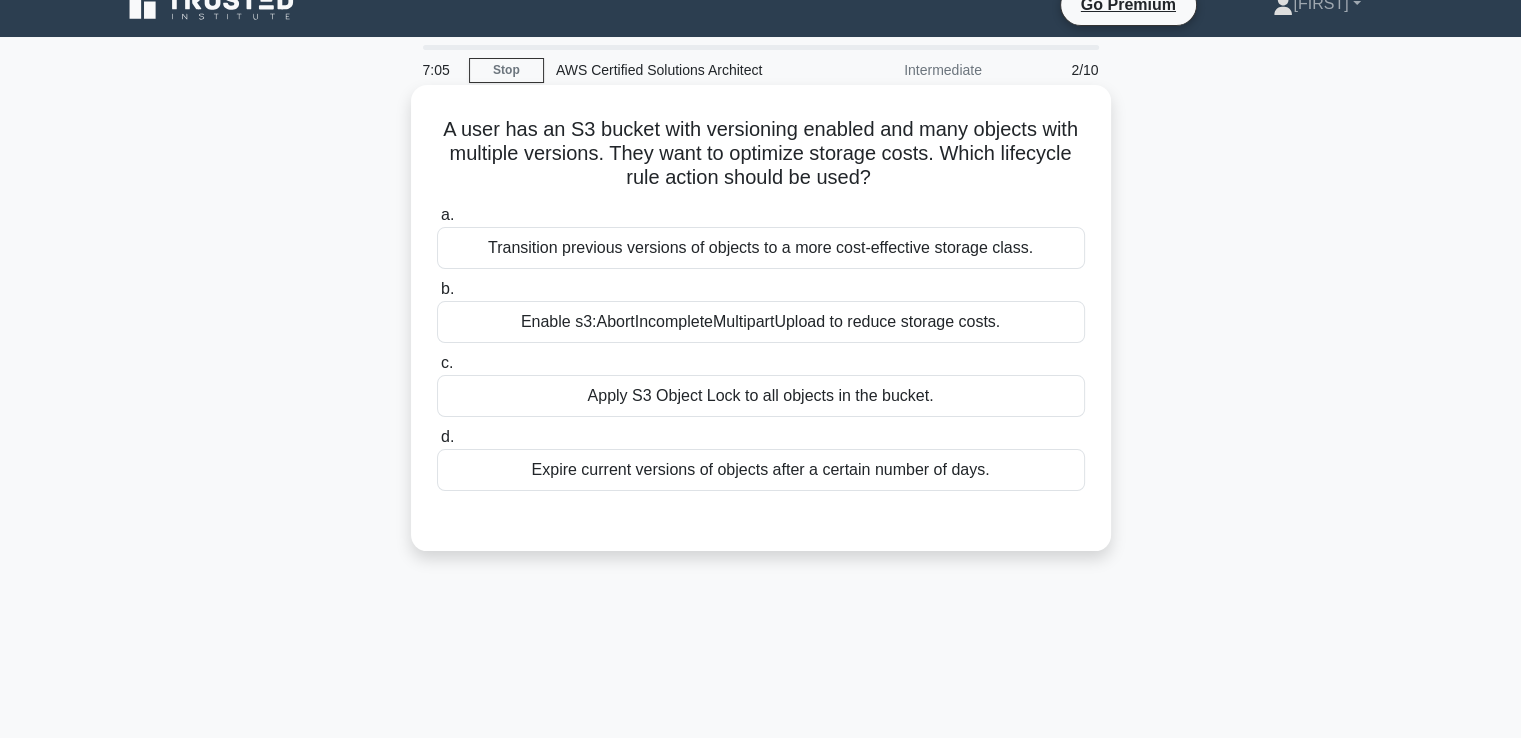 click on "Expire current versions of objects after a certain number of days." at bounding box center (761, 470) 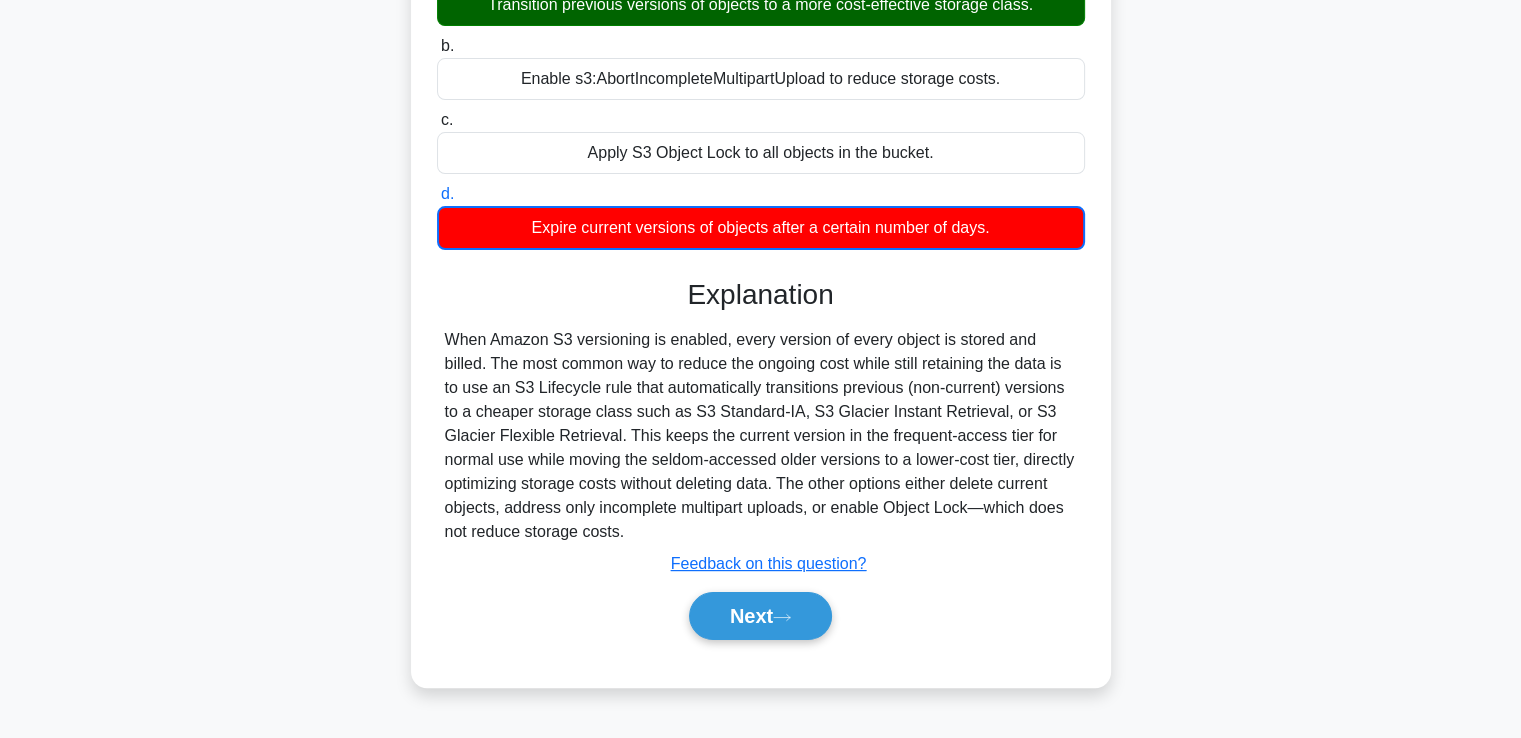 scroll, scrollTop: 343, scrollLeft: 0, axis: vertical 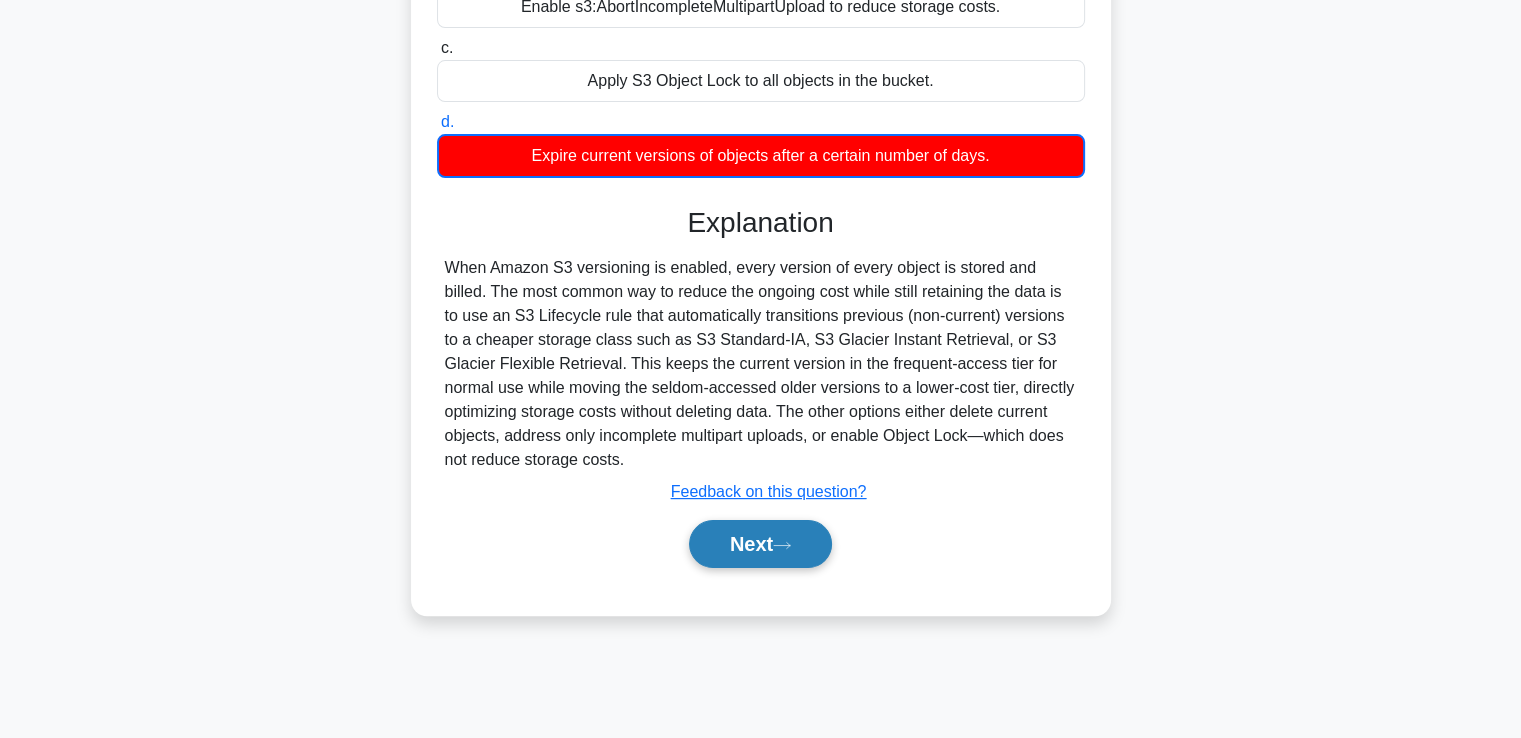 click on "Next" at bounding box center [760, 544] 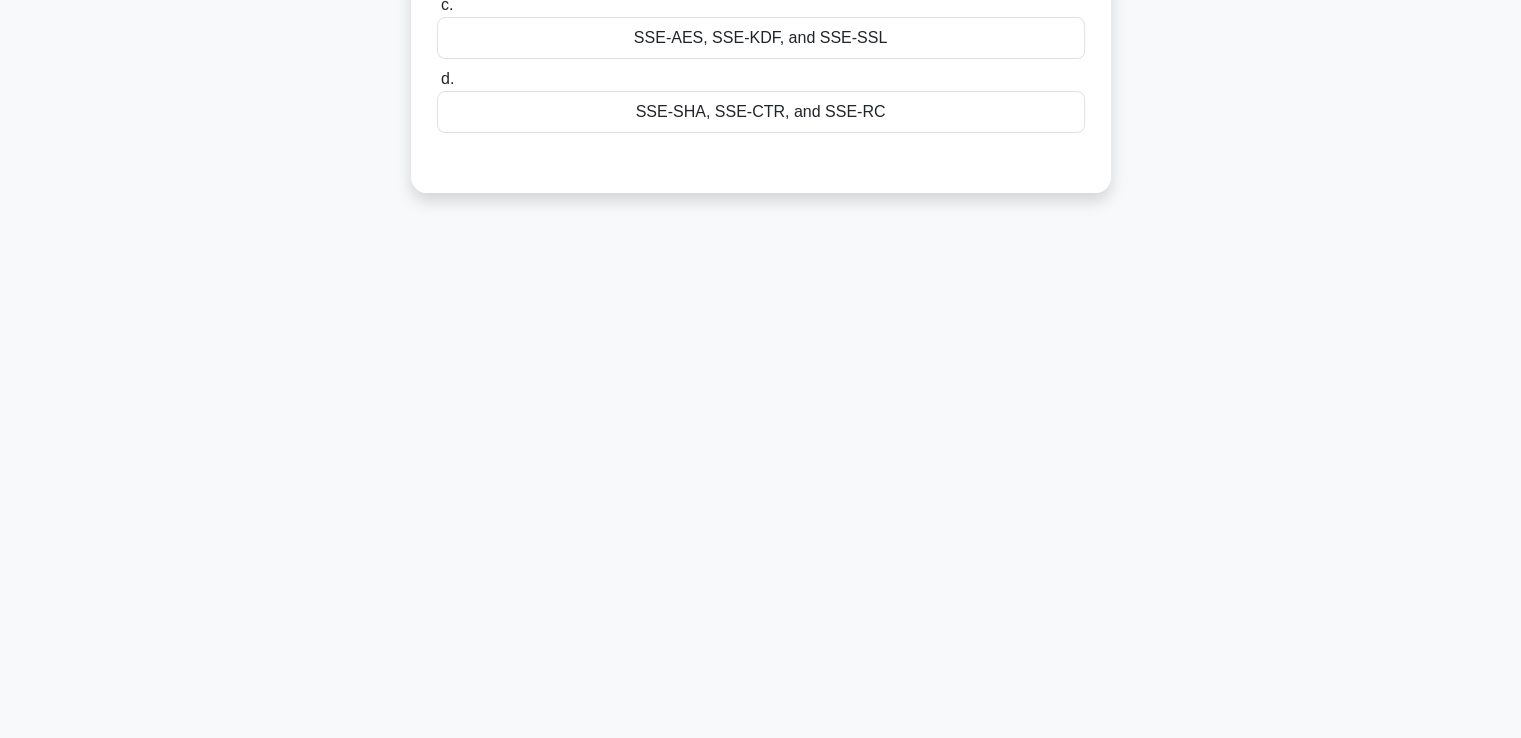 scroll, scrollTop: 0, scrollLeft: 0, axis: both 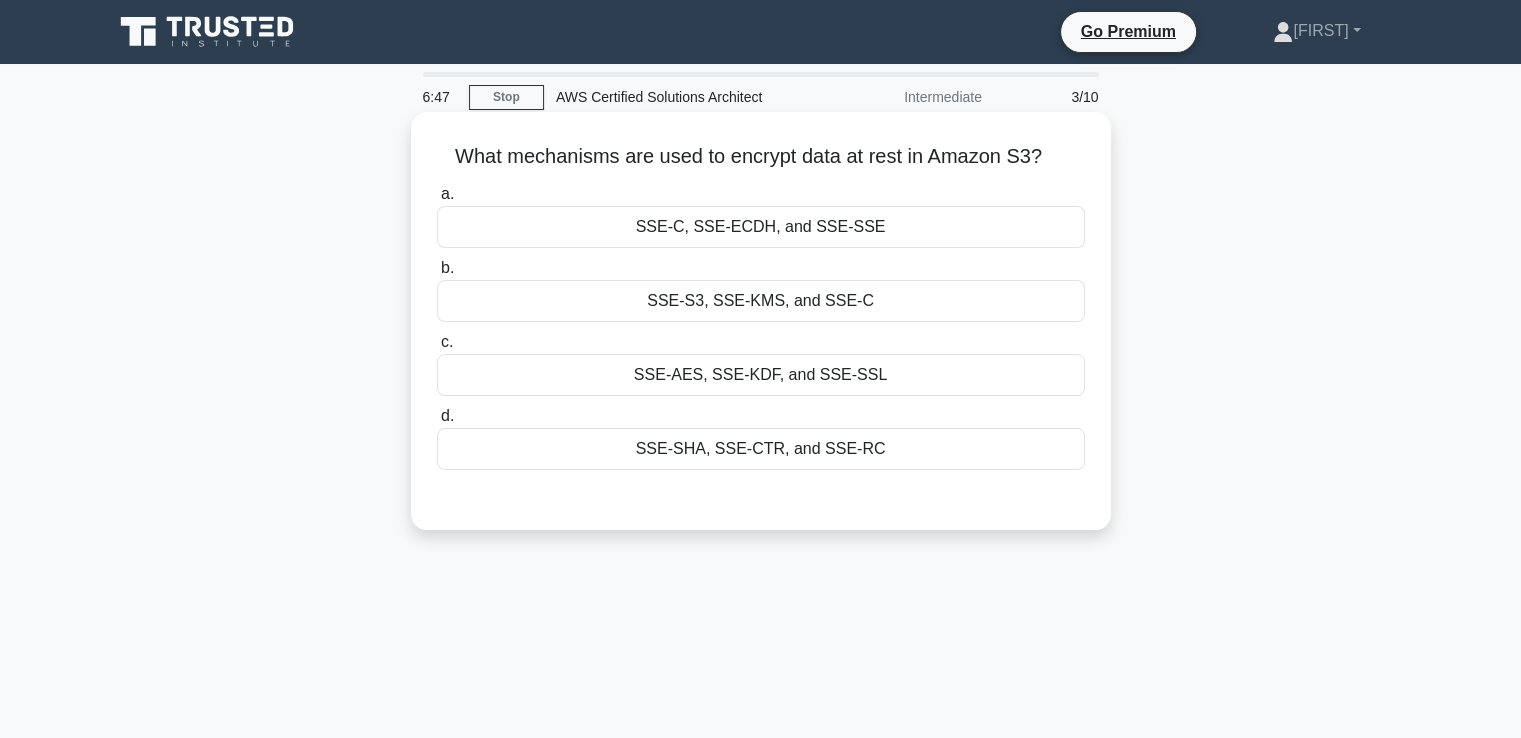 click on "SSE-S3, SSE-KMS, and SSE-C" at bounding box center (761, 301) 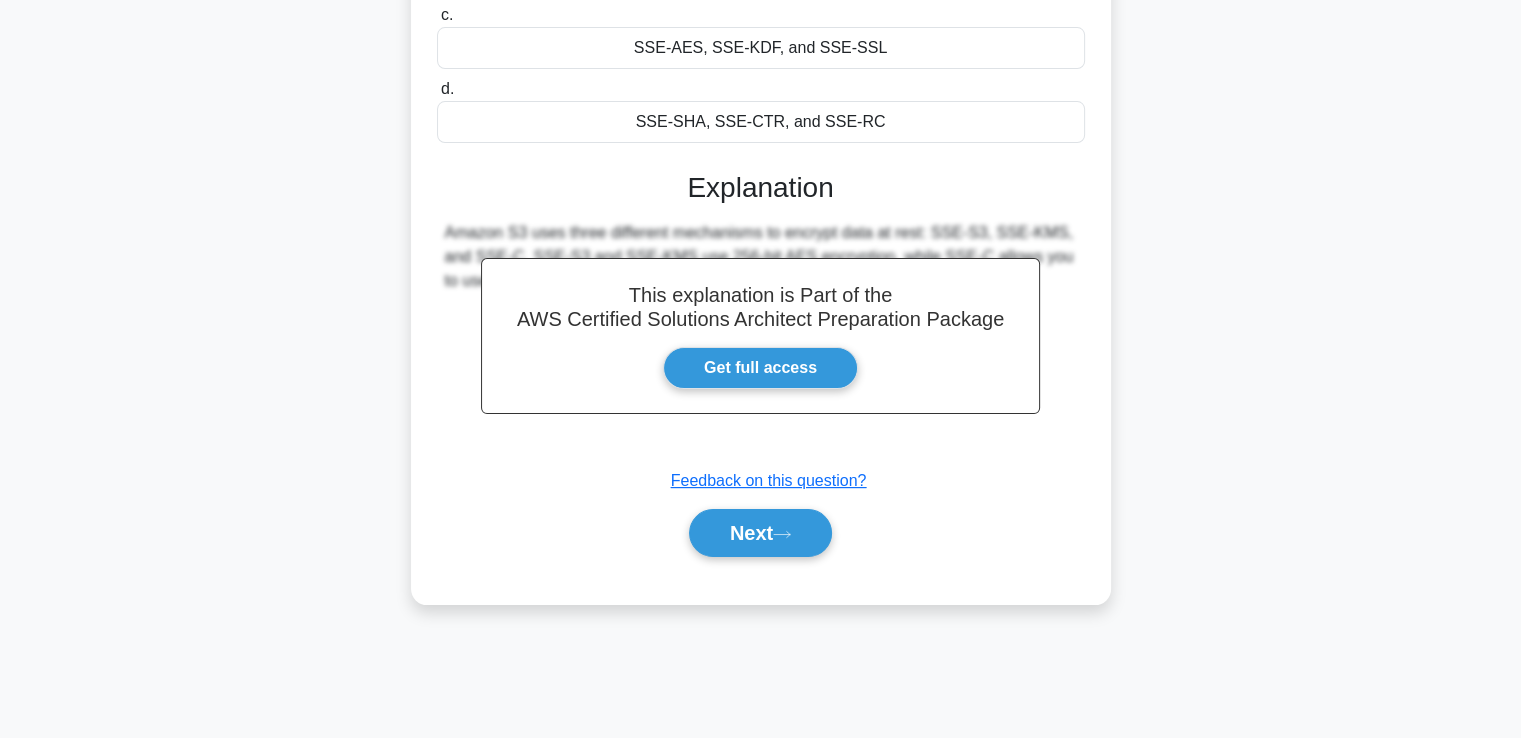scroll, scrollTop: 343, scrollLeft: 0, axis: vertical 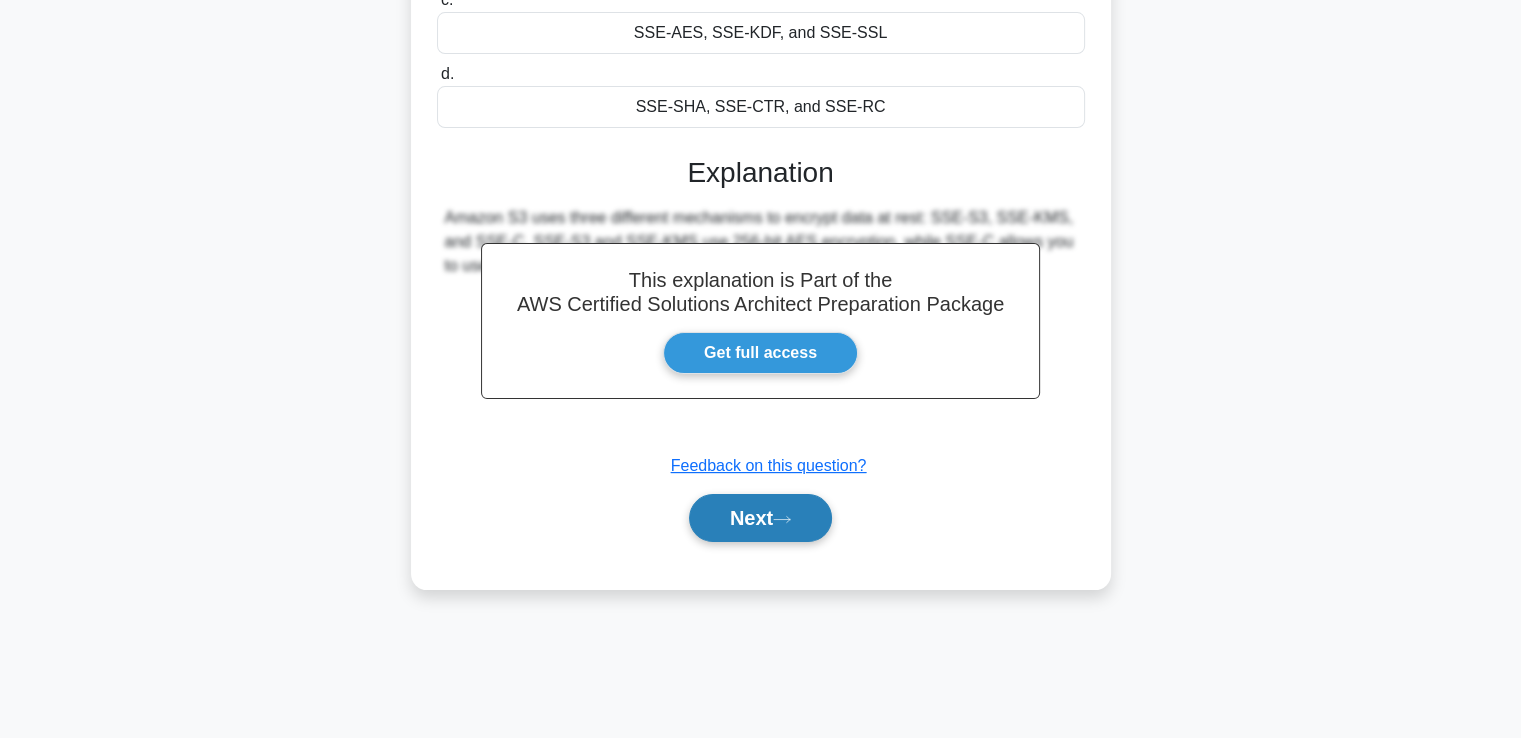 click on "Next" at bounding box center [760, 518] 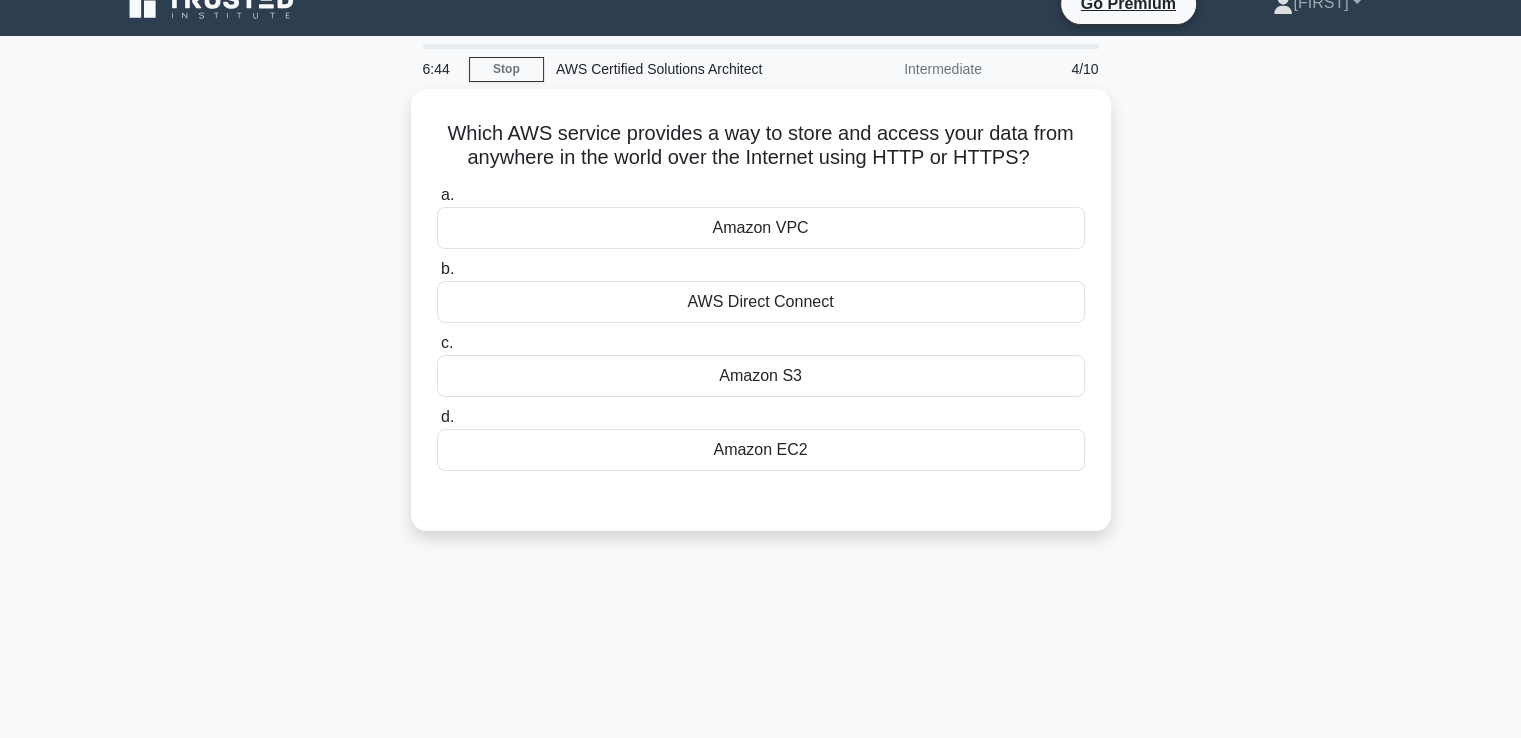 scroll, scrollTop: 0, scrollLeft: 0, axis: both 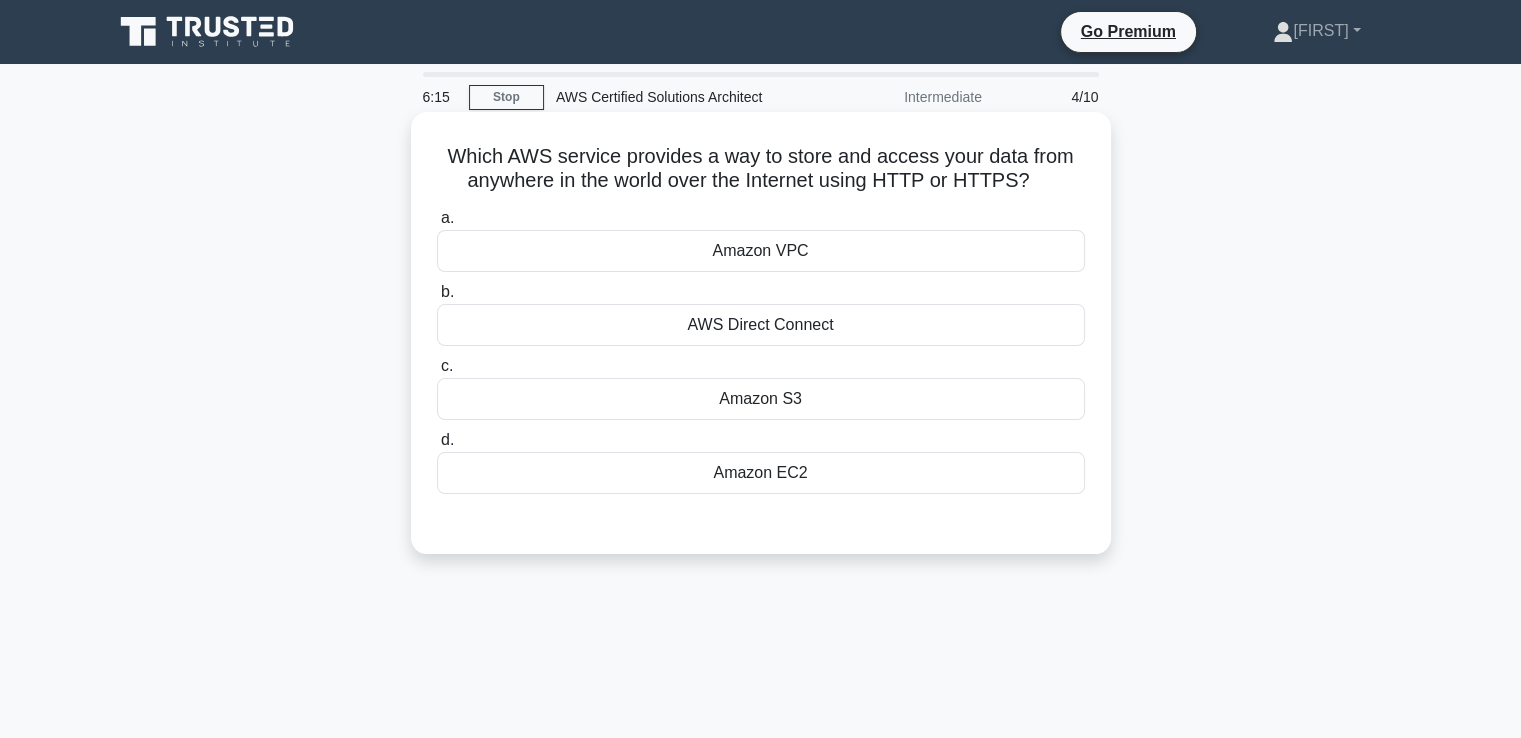 click on "Amazon VPC" at bounding box center [761, 251] 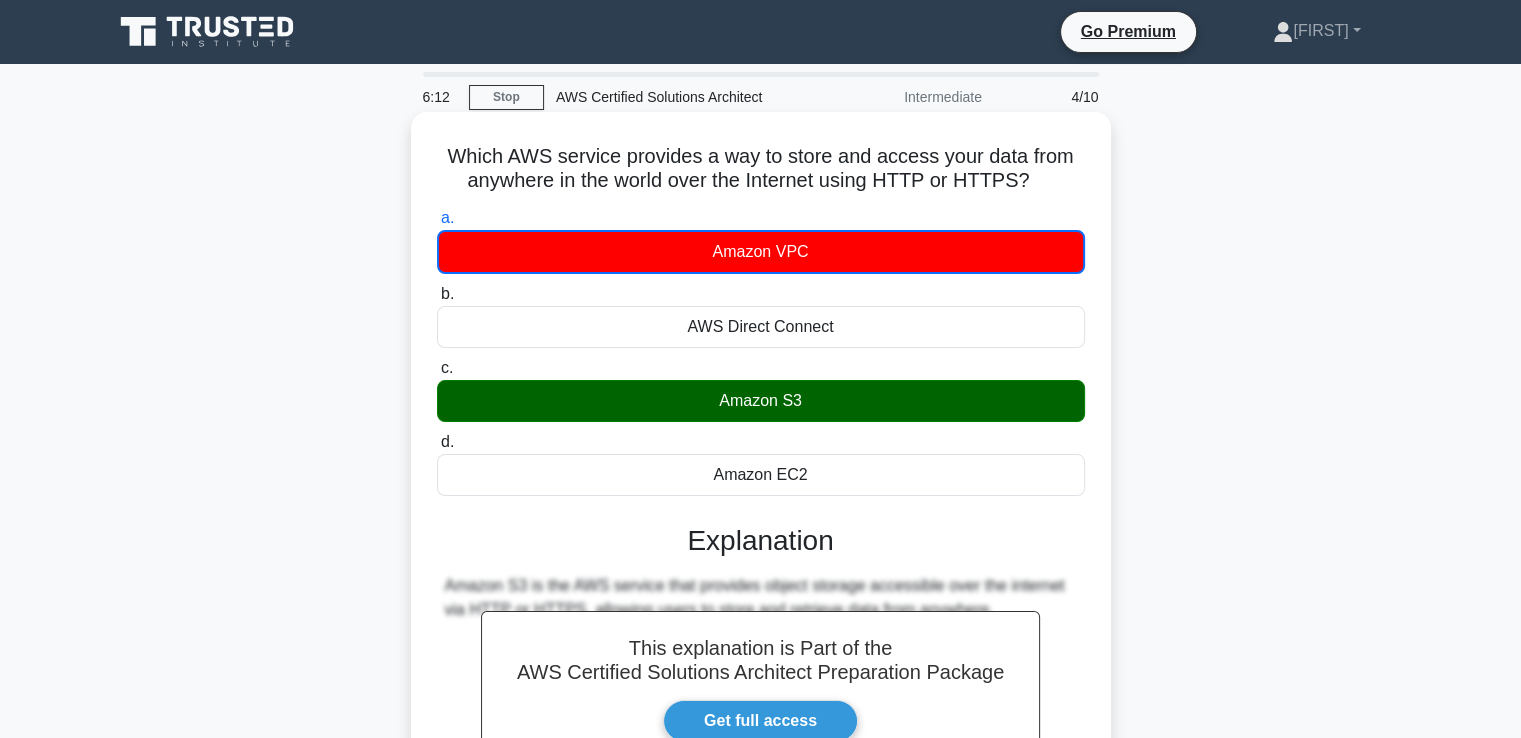 click on "Amazon VPC" at bounding box center [761, 252] 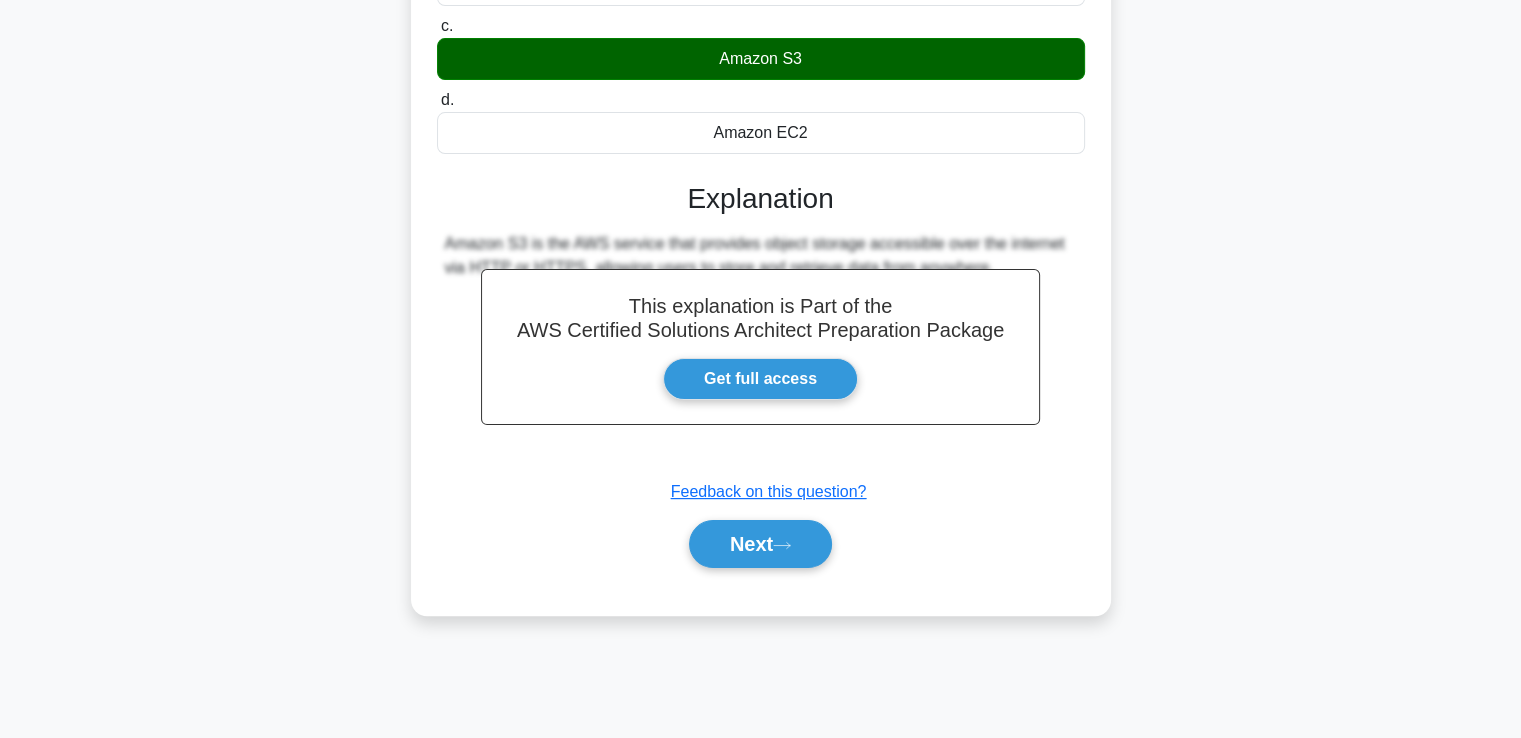 scroll, scrollTop: 343, scrollLeft: 0, axis: vertical 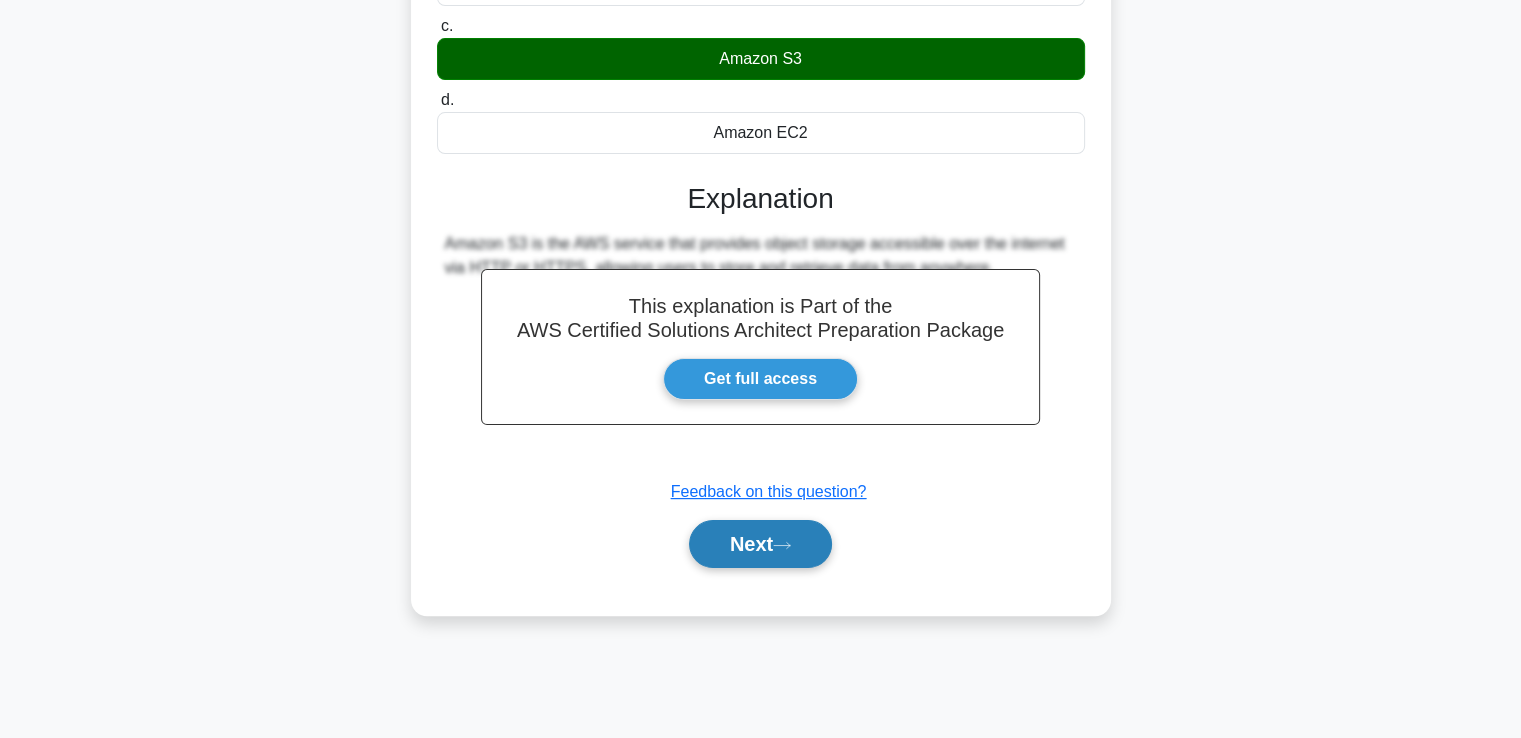 click on "Next" at bounding box center [760, 544] 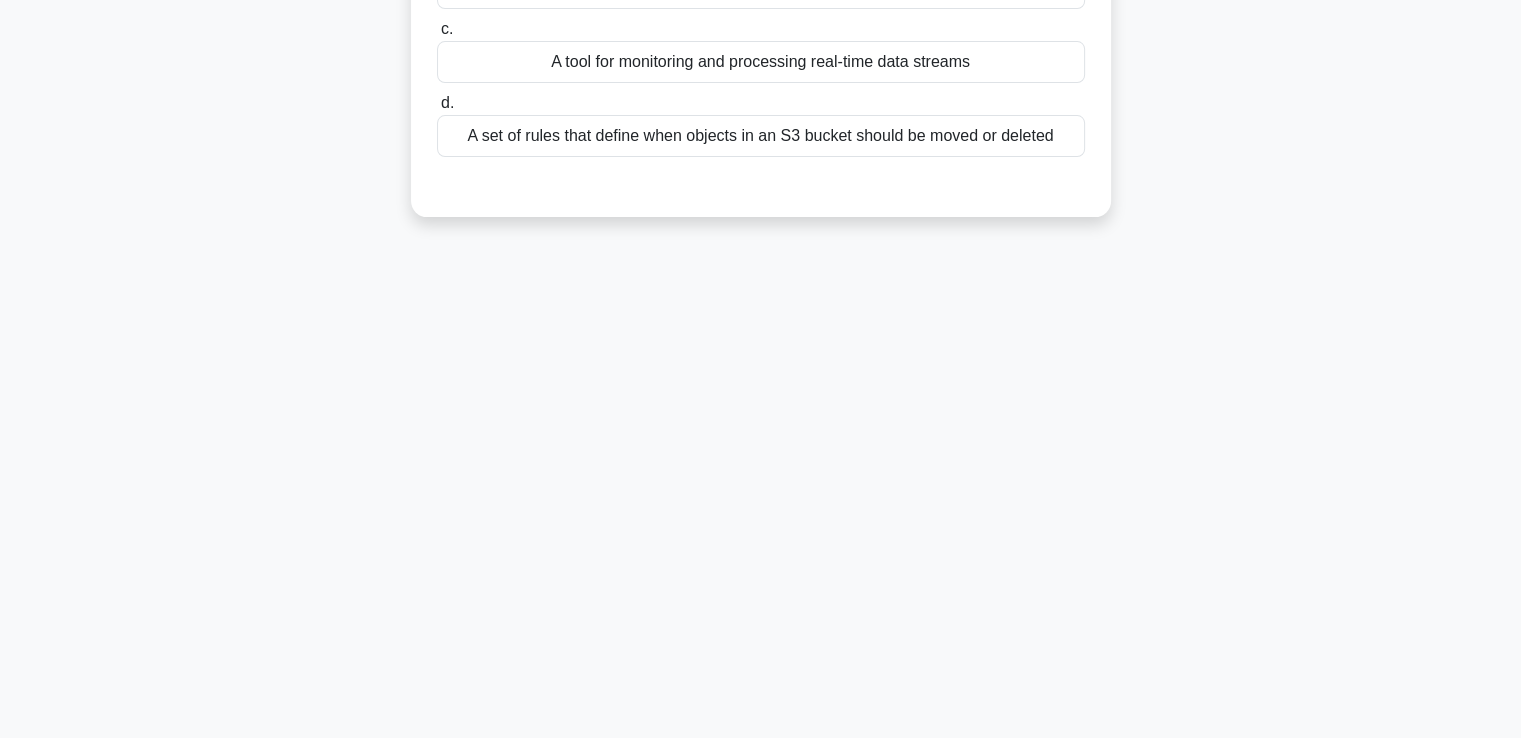 scroll, scrollTop: 0, scrollLeft: 0, axis: both 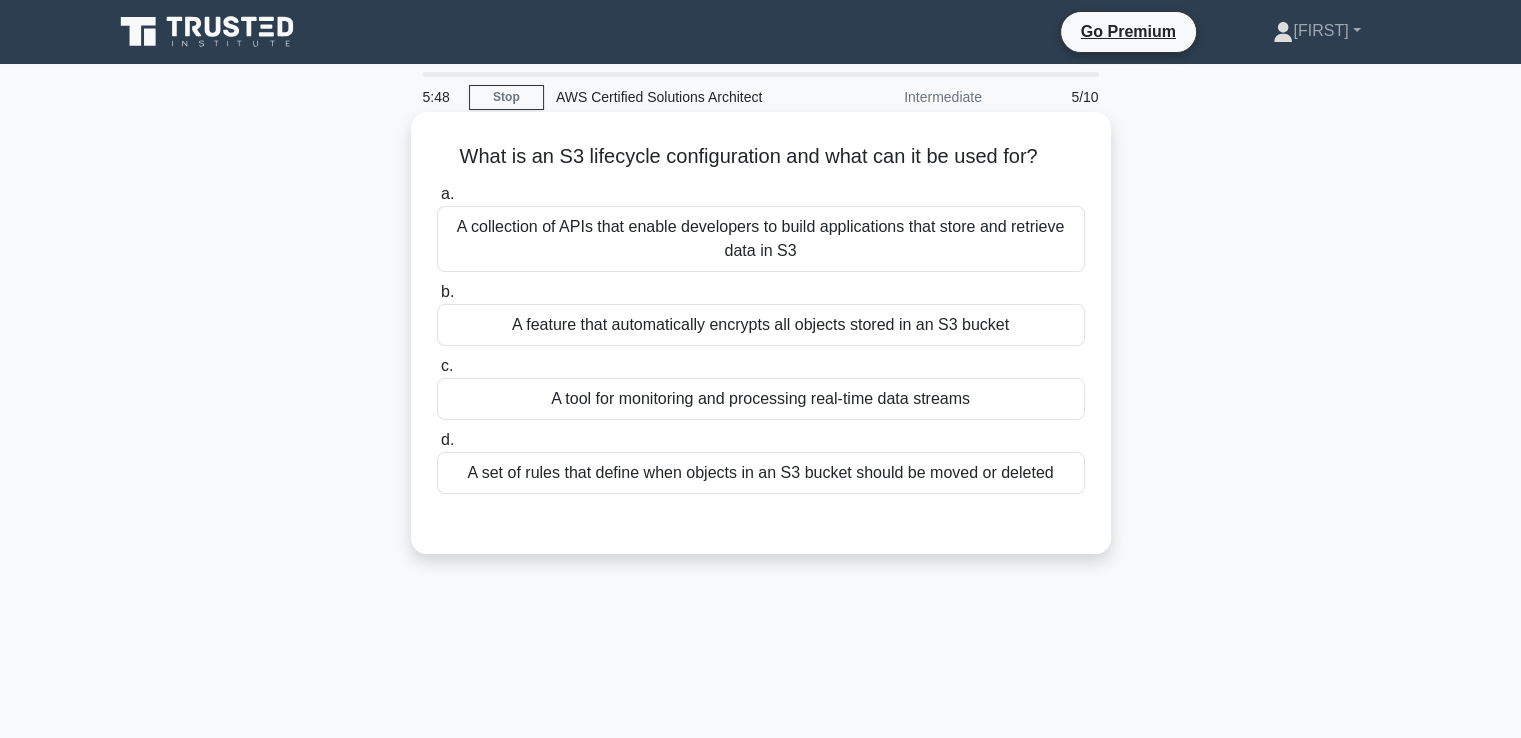 click on "a.
A collection of APIs that enable developers to build applications that store and retrieve data in S3" at bounding box center [761, 227] 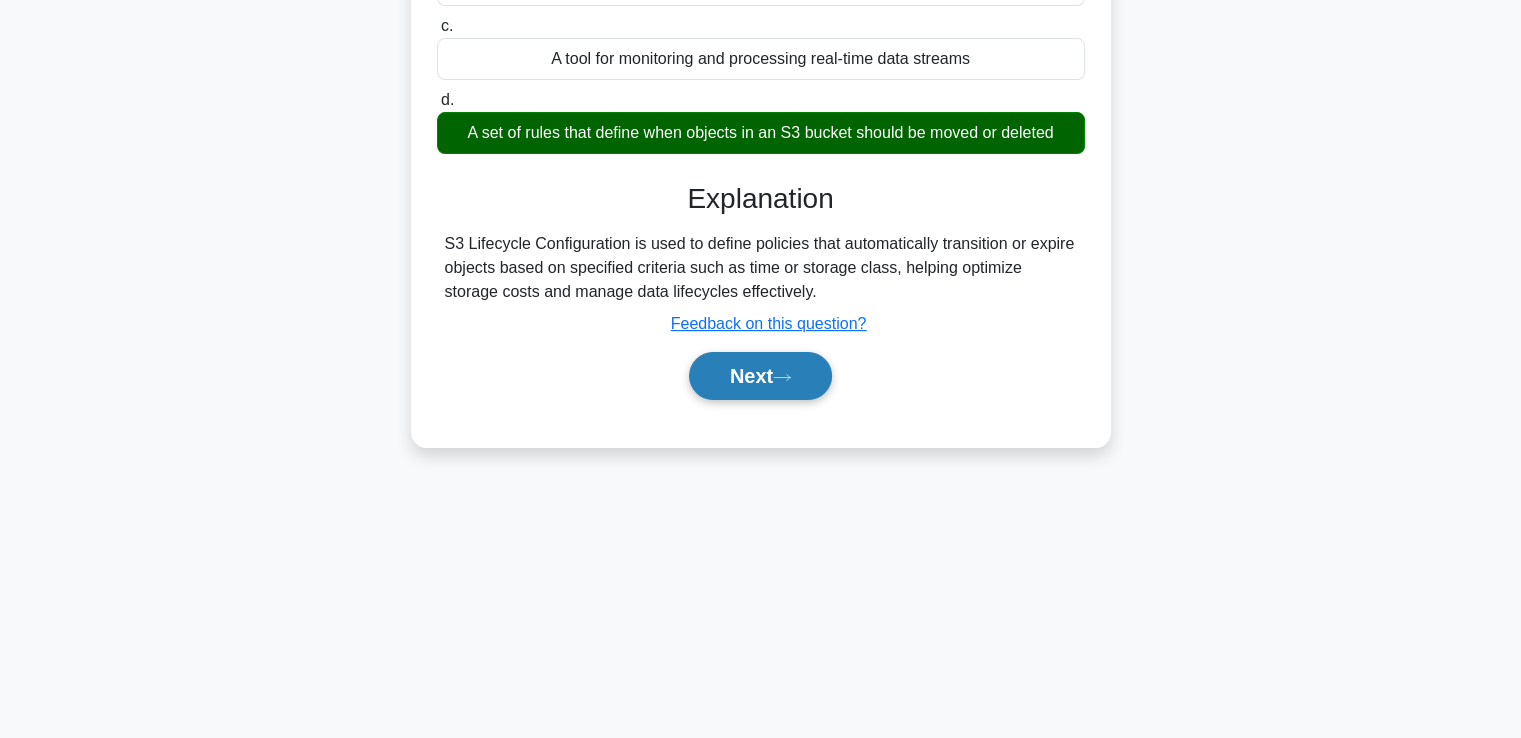 scroll, scrollTop: 342, scrollLeft: 0, axis: vertical 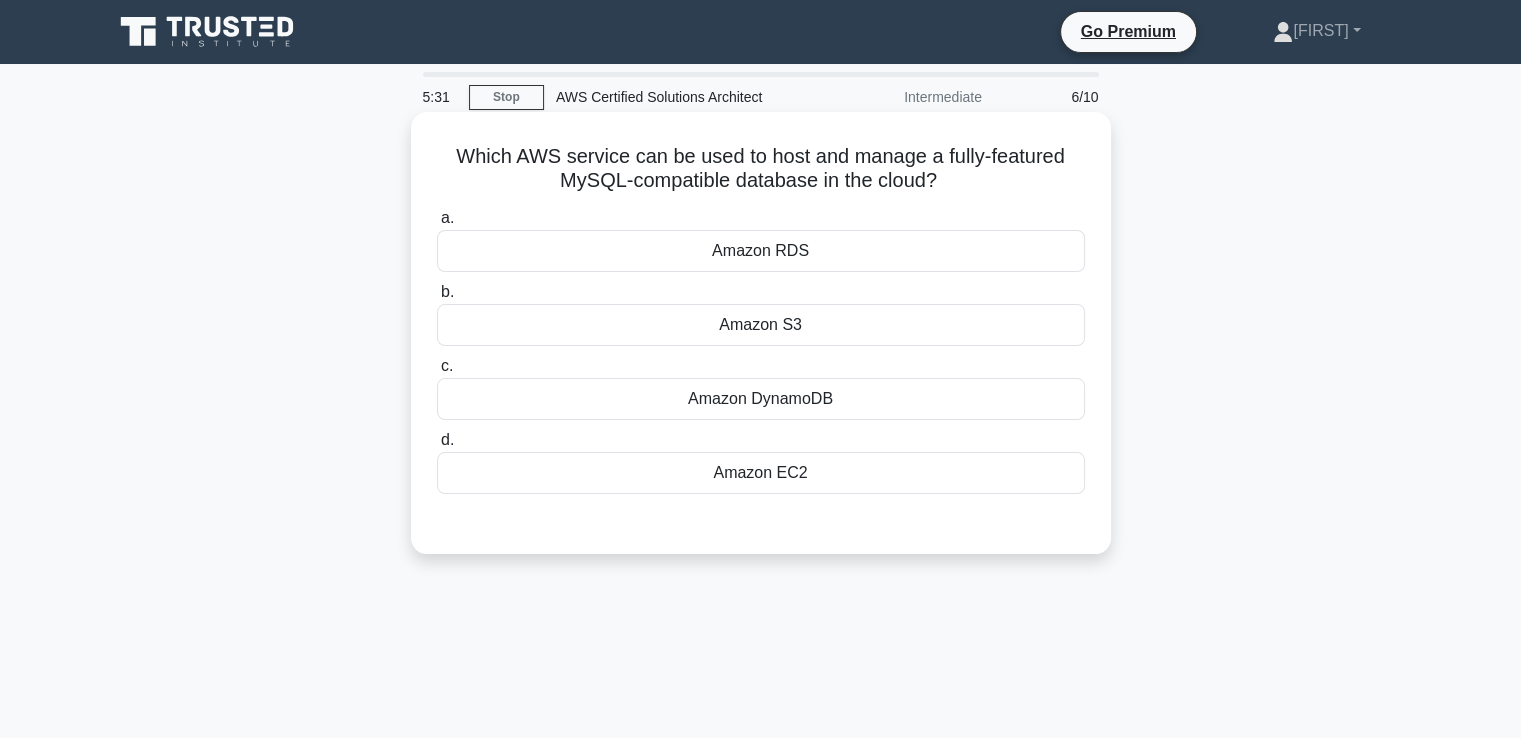 click on "Amazon S3" at bounding box center [761, 325] 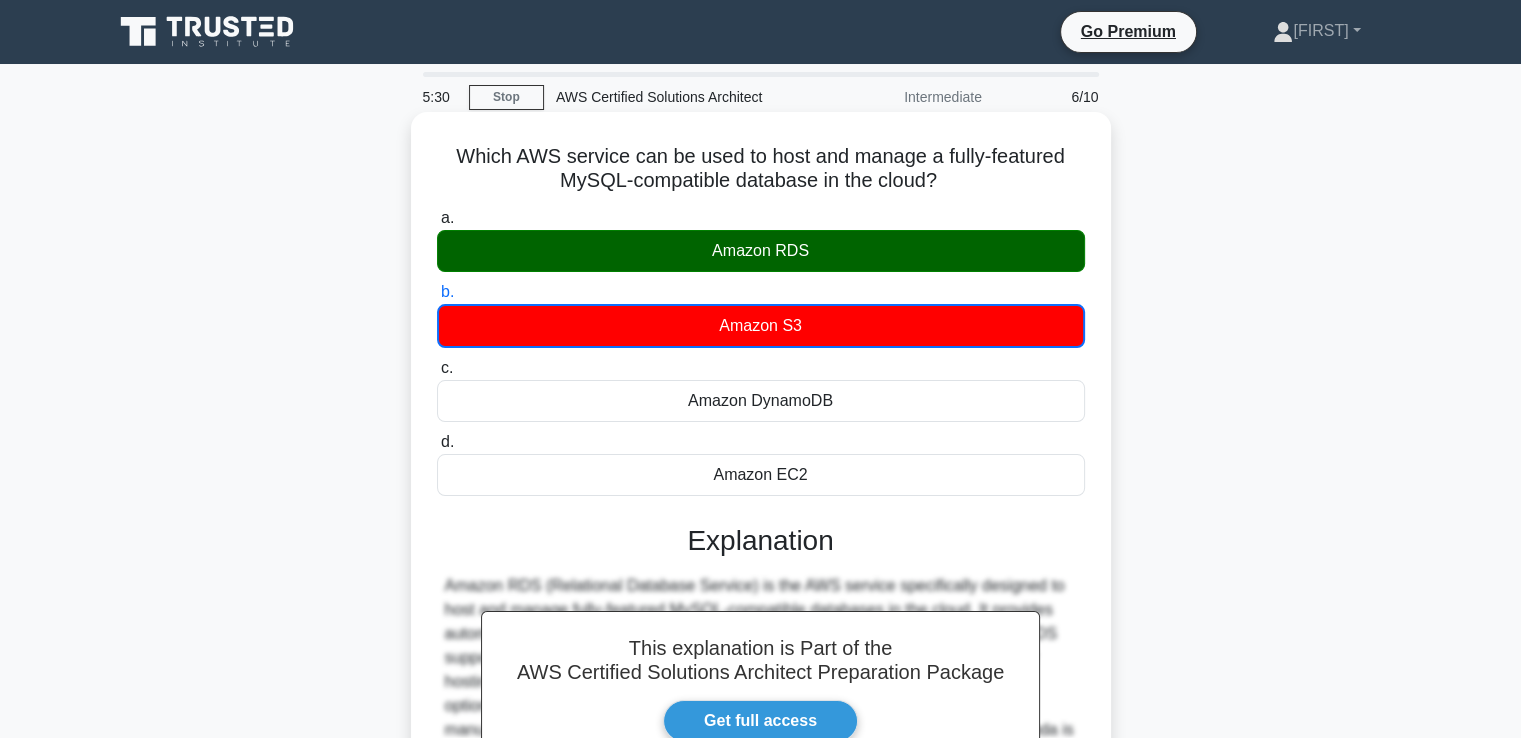 scroll, scrollTop: 343, scrollLeft: 0, axis: vertical 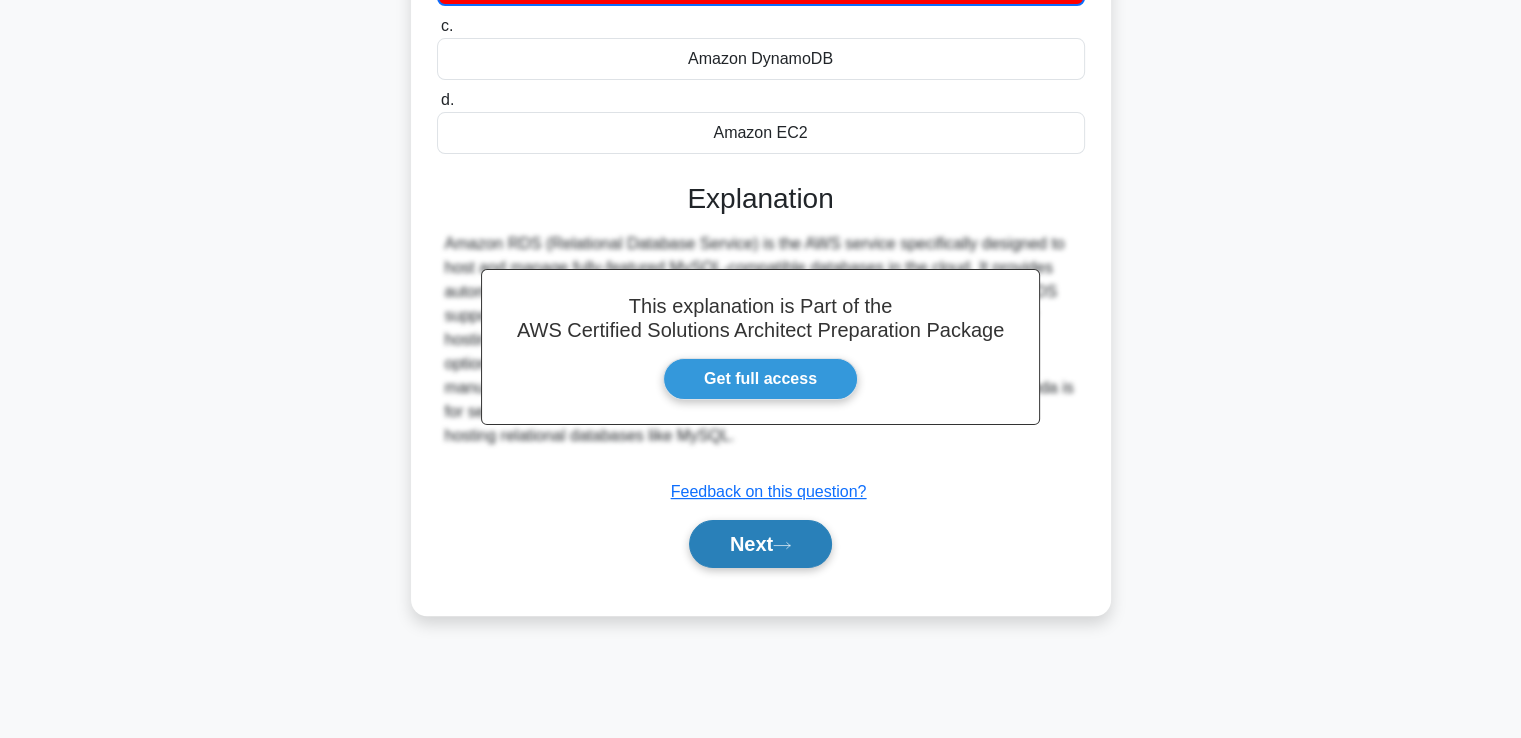 click on "Next" at bounding box center (760, 544) 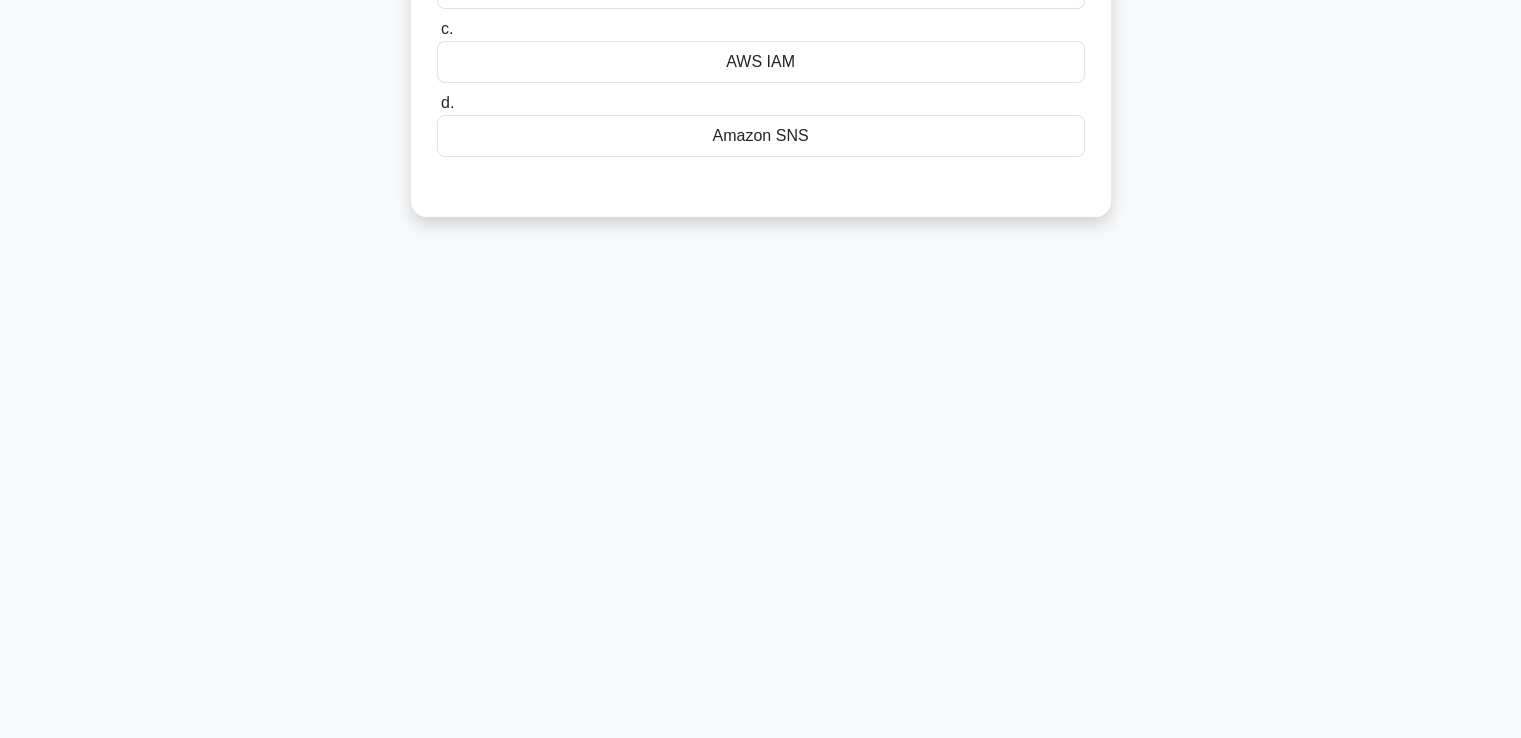 scroll, scrollTop: 0, scrollLeft: 0, axis: both 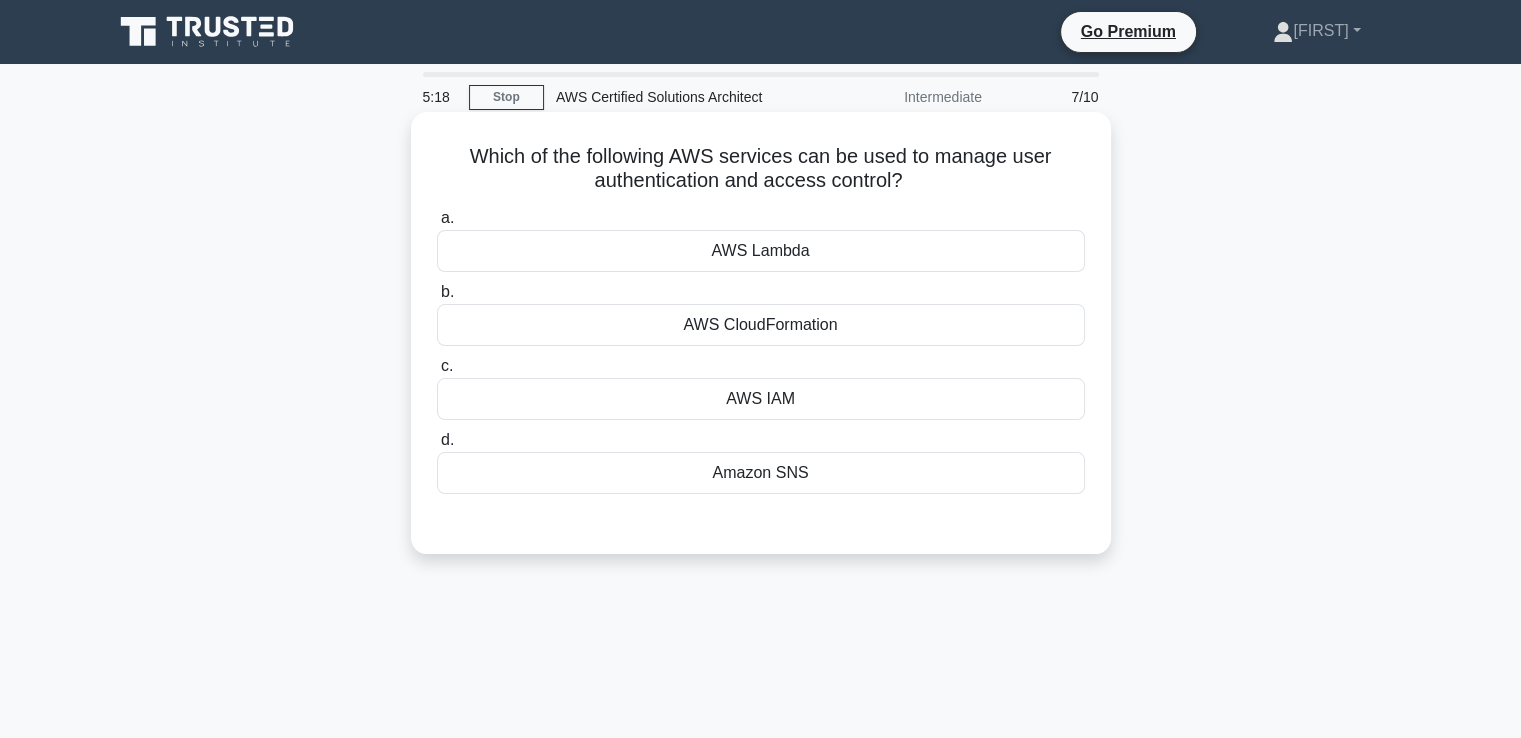 click on "AWS IAM" at bounding box center (761, 399) 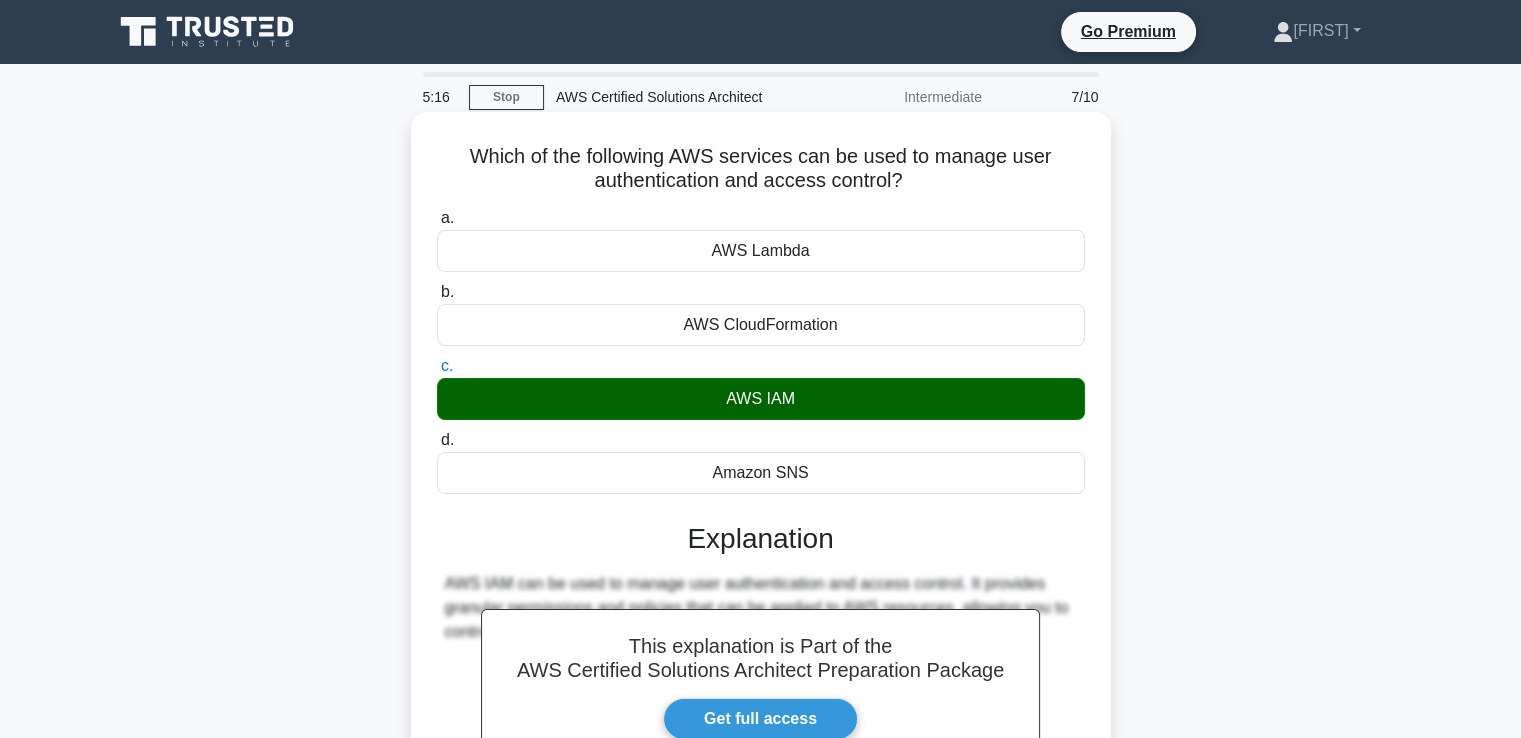 scroll, scrollTop: 343, scrollLeft: 0, axis: vertical 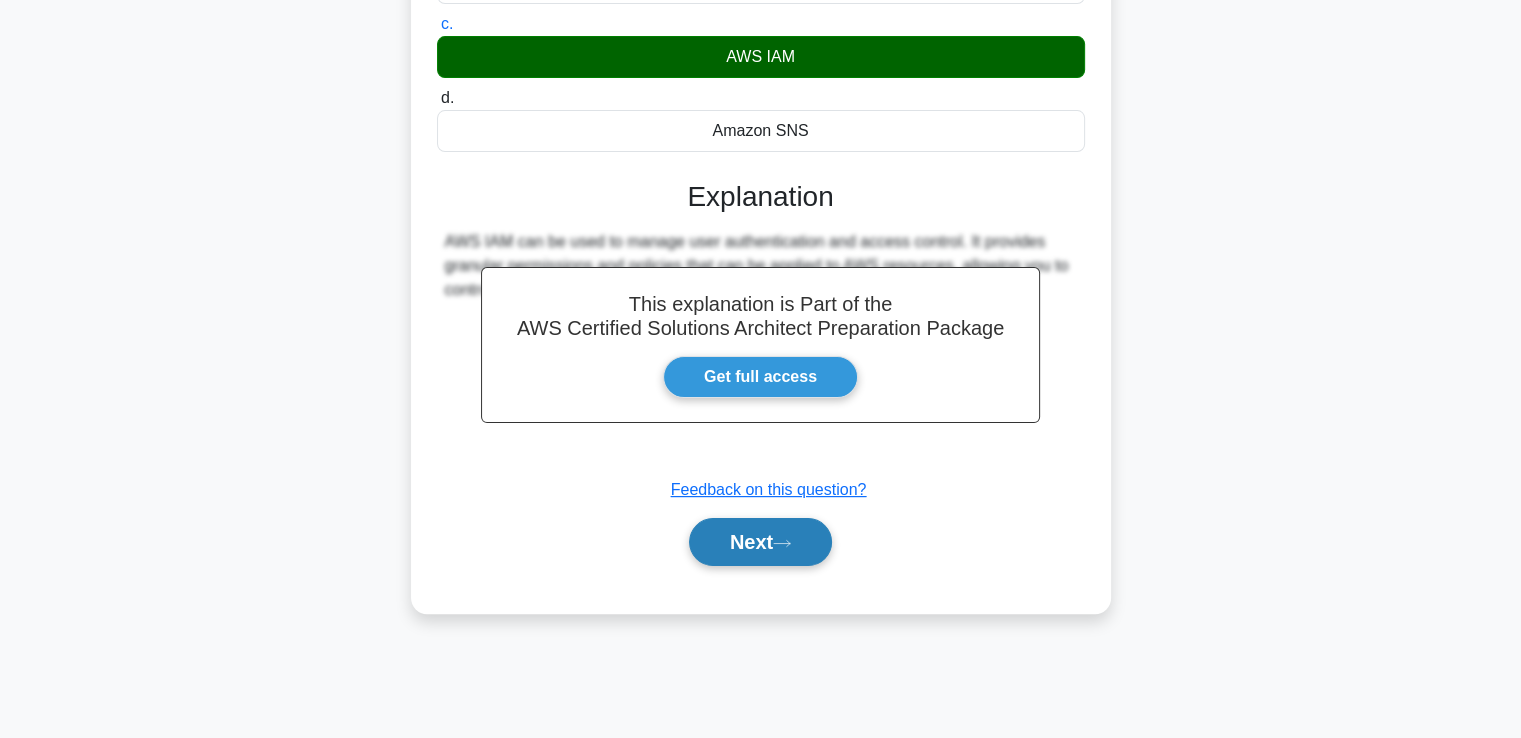 click 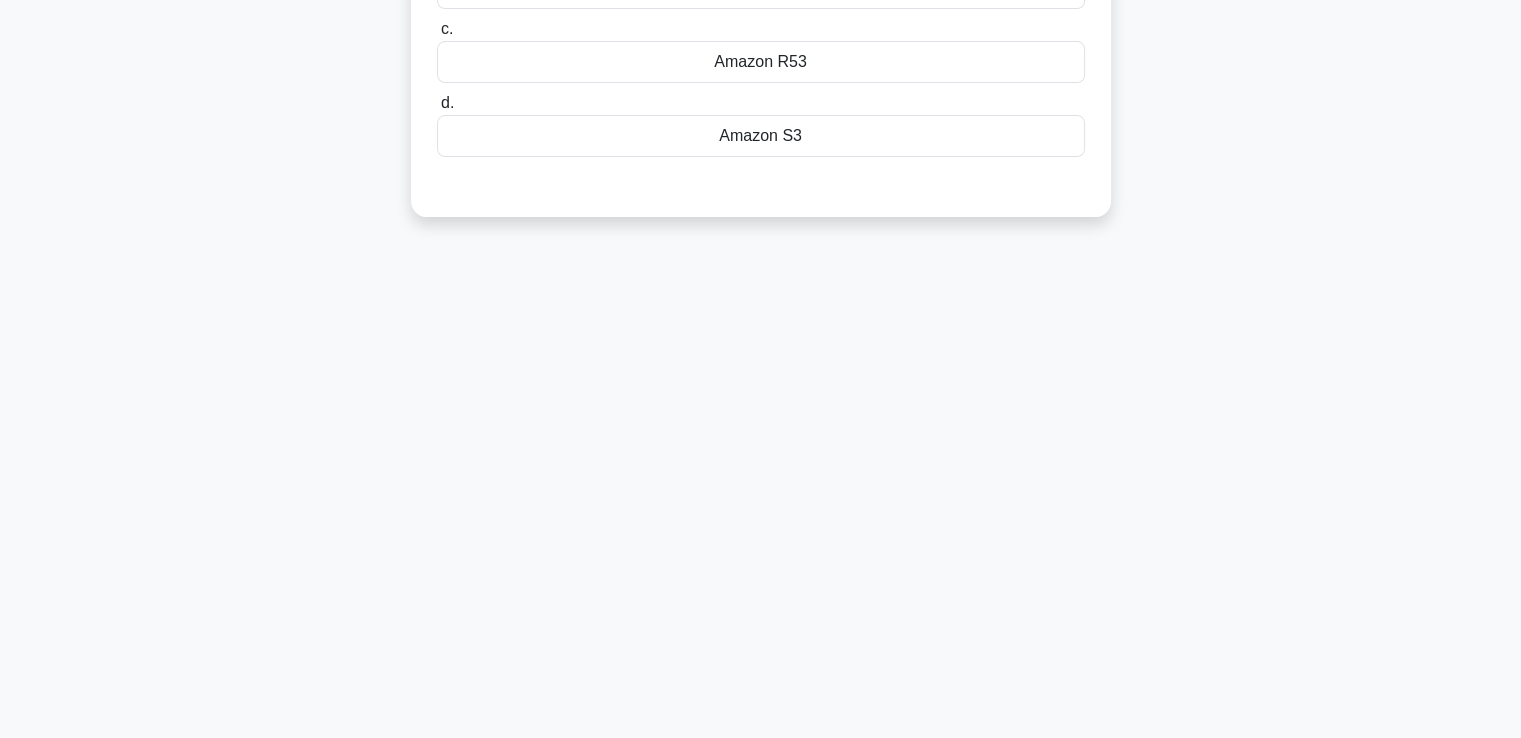 scroll, scrollTop: 0, scrollLeft: 0, axis: both 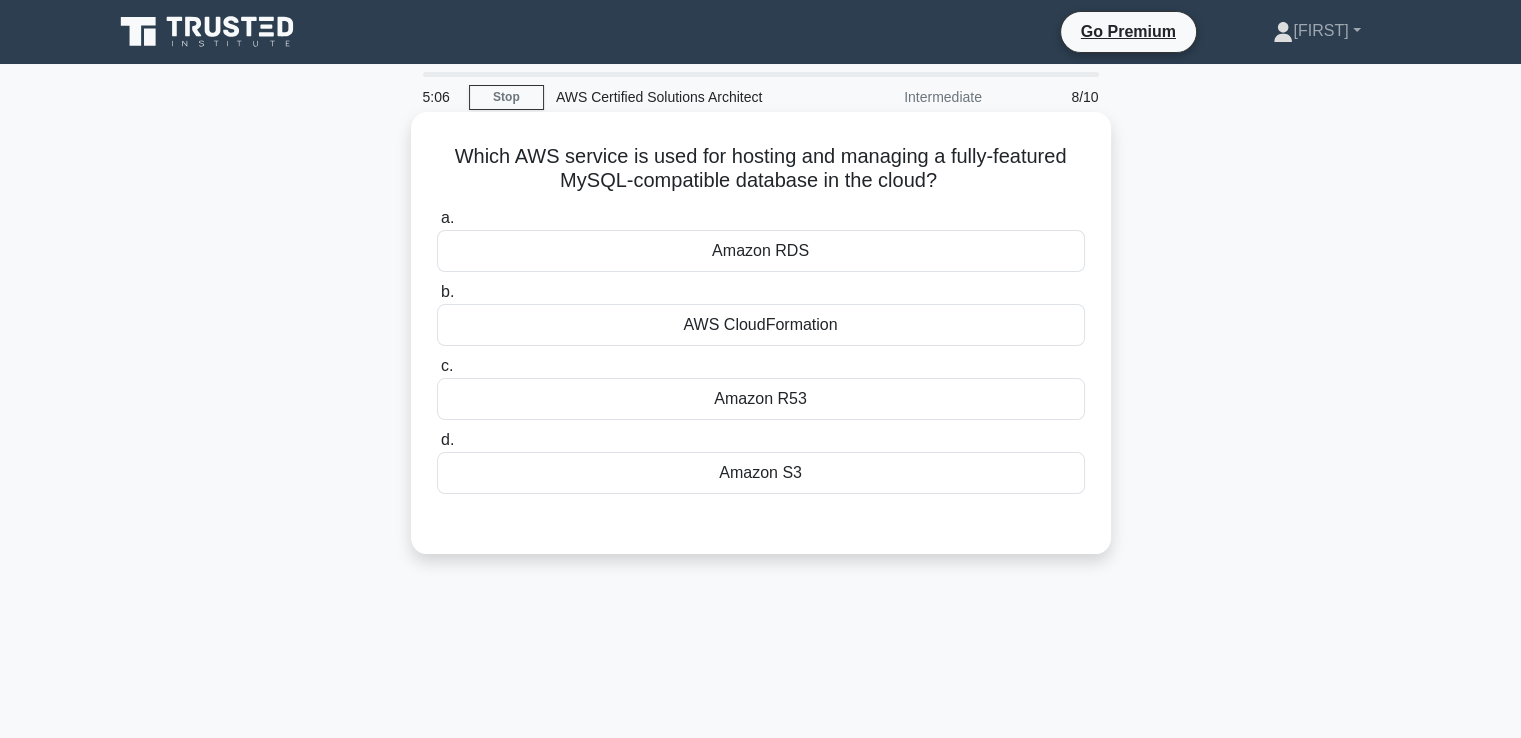 click on "Amazon RDS" at bounding box center [761, 251] 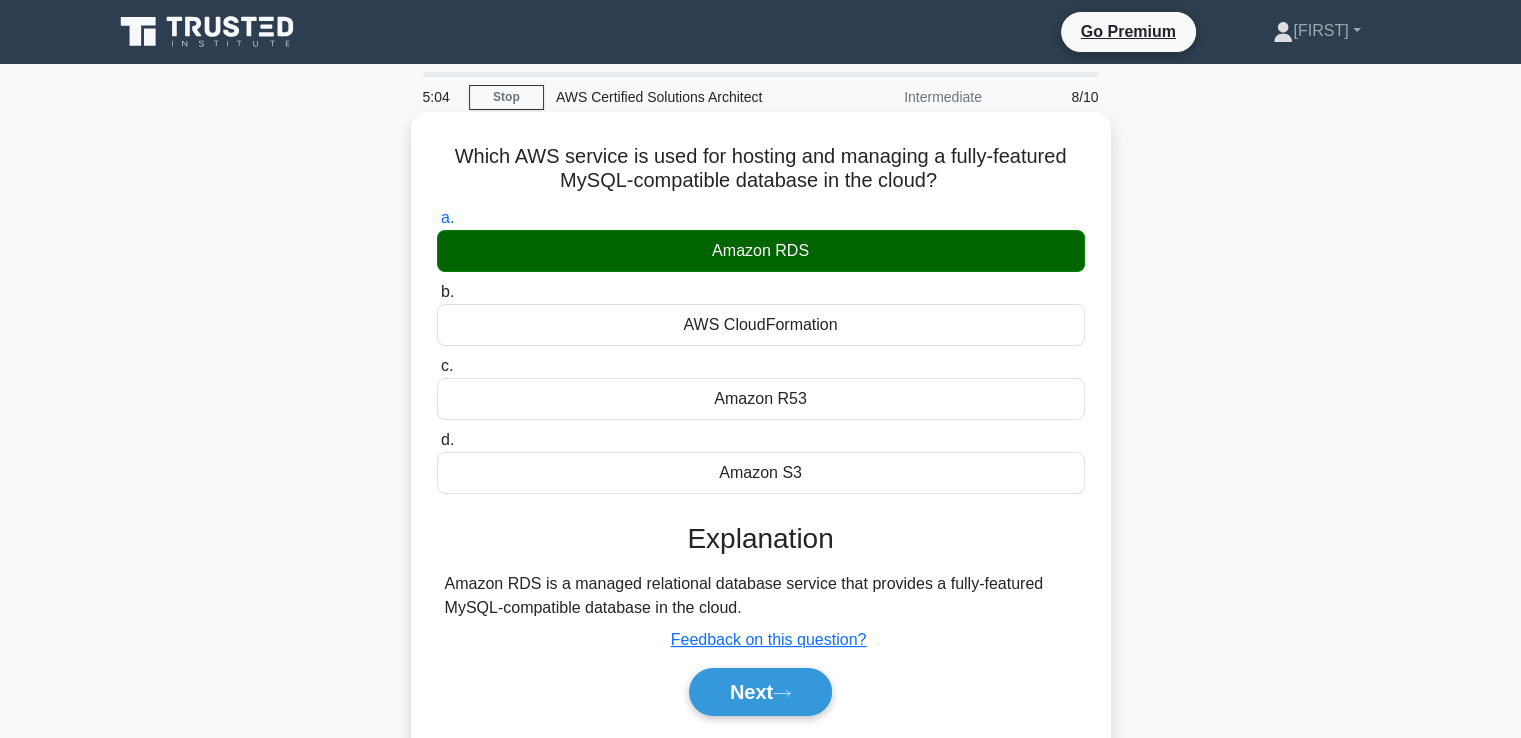 scroll, scrollTop: 343, scrollLeft: 0, axis: vertical 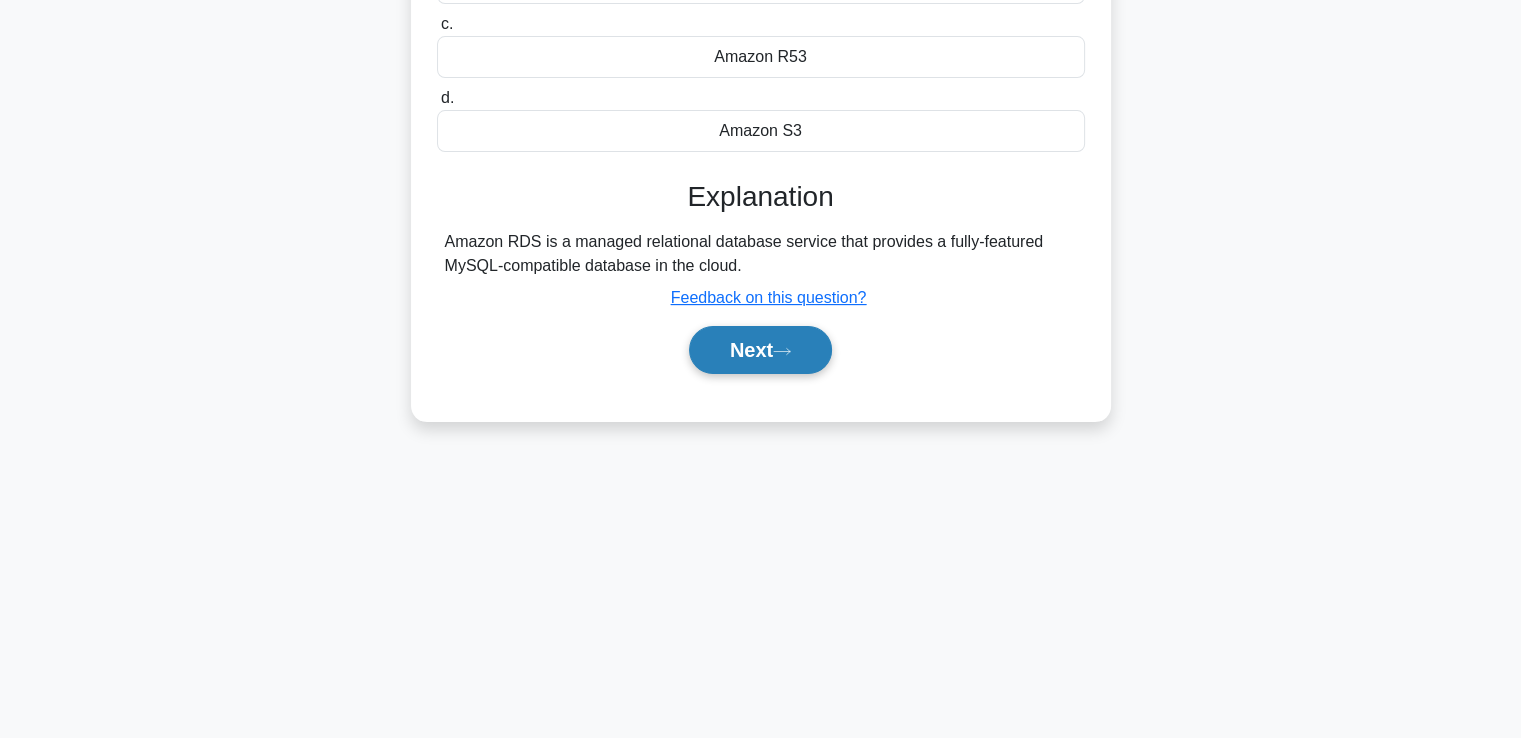 click on "Next" at bounding box center [760, 350] 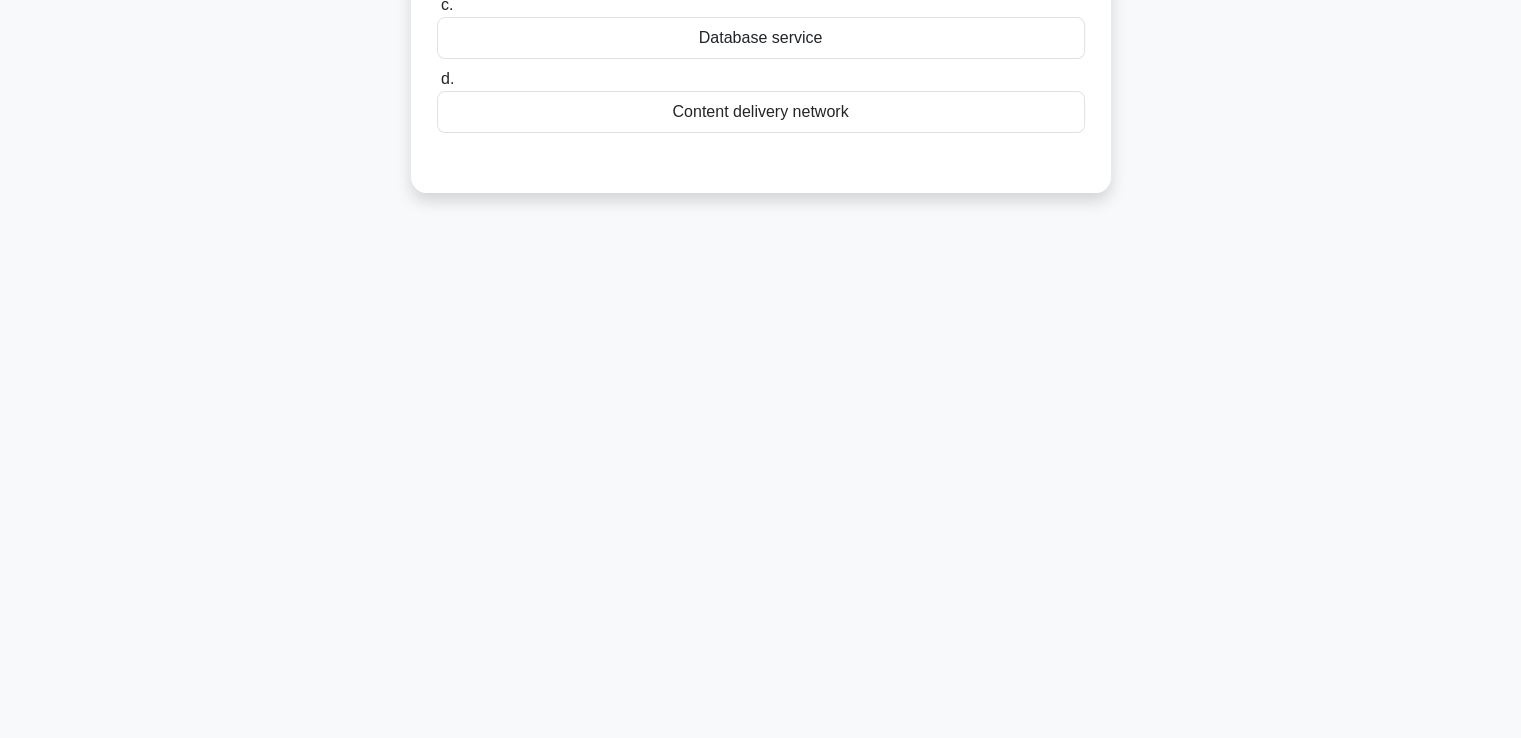 scroll, scrollTop: 0, scrollLeft: 0, axis: both 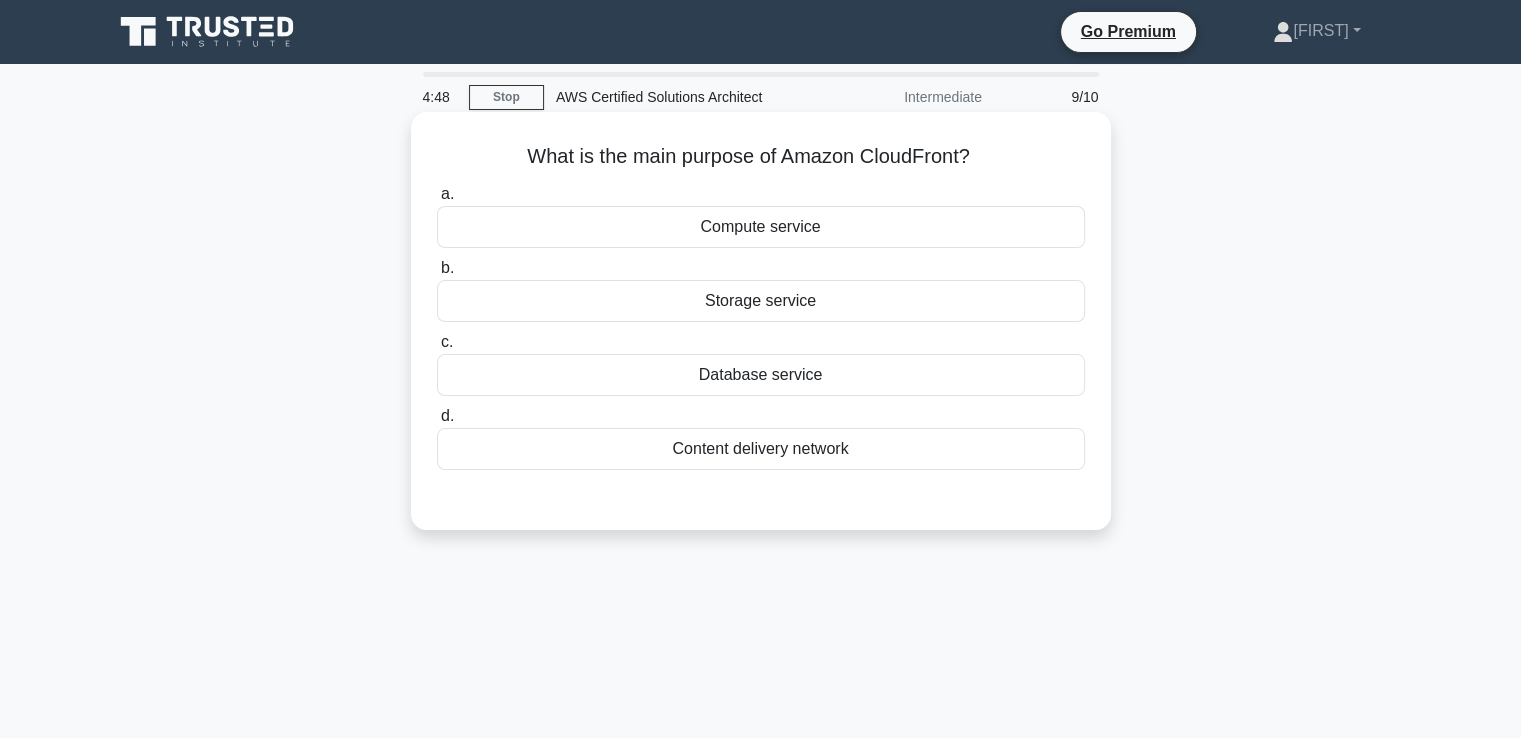 click on "Compute service" at bounding box center [761, 227] 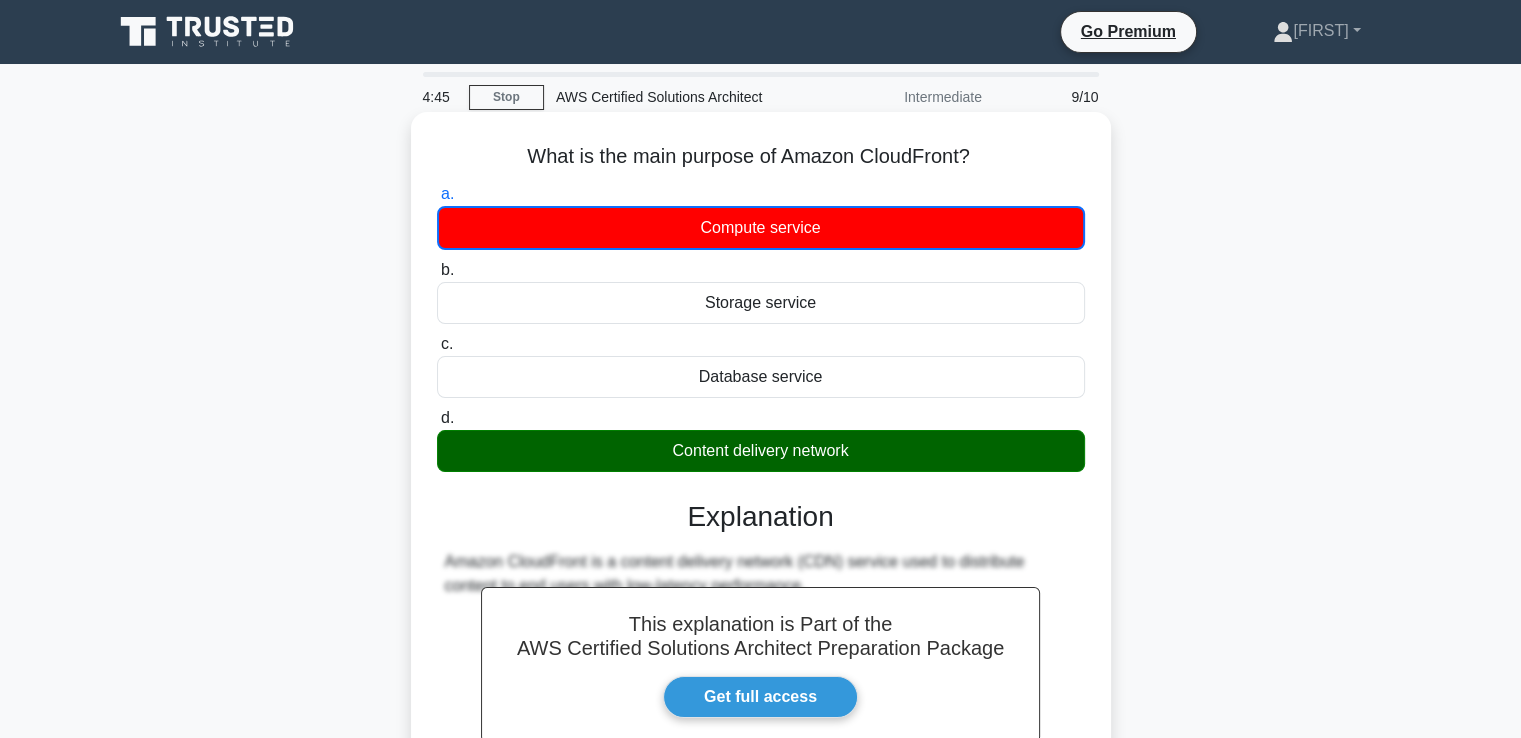 scroll, scrollTop: 343, scrollLeft: 0, axis: vertical 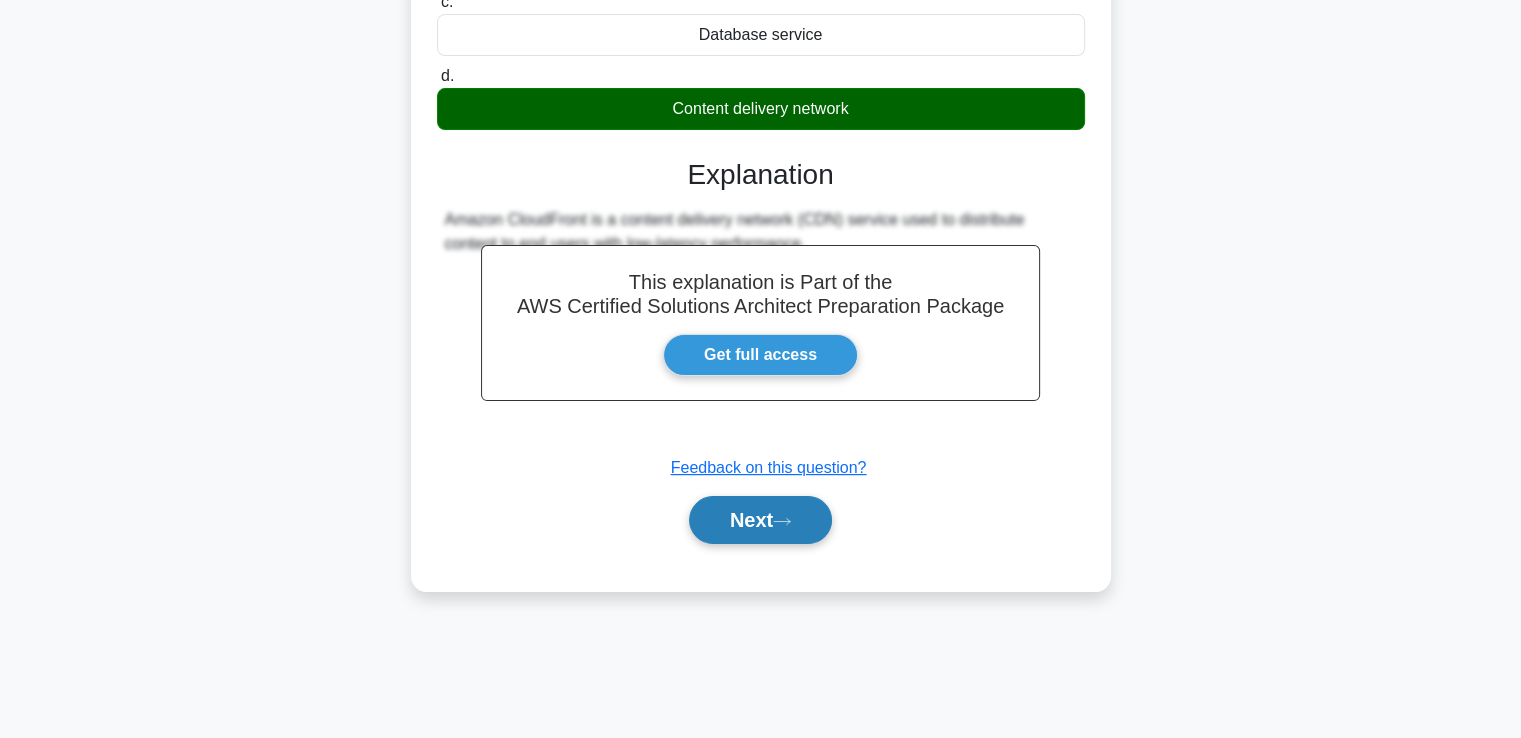 click on "Next" at bounding box center [760, 520] 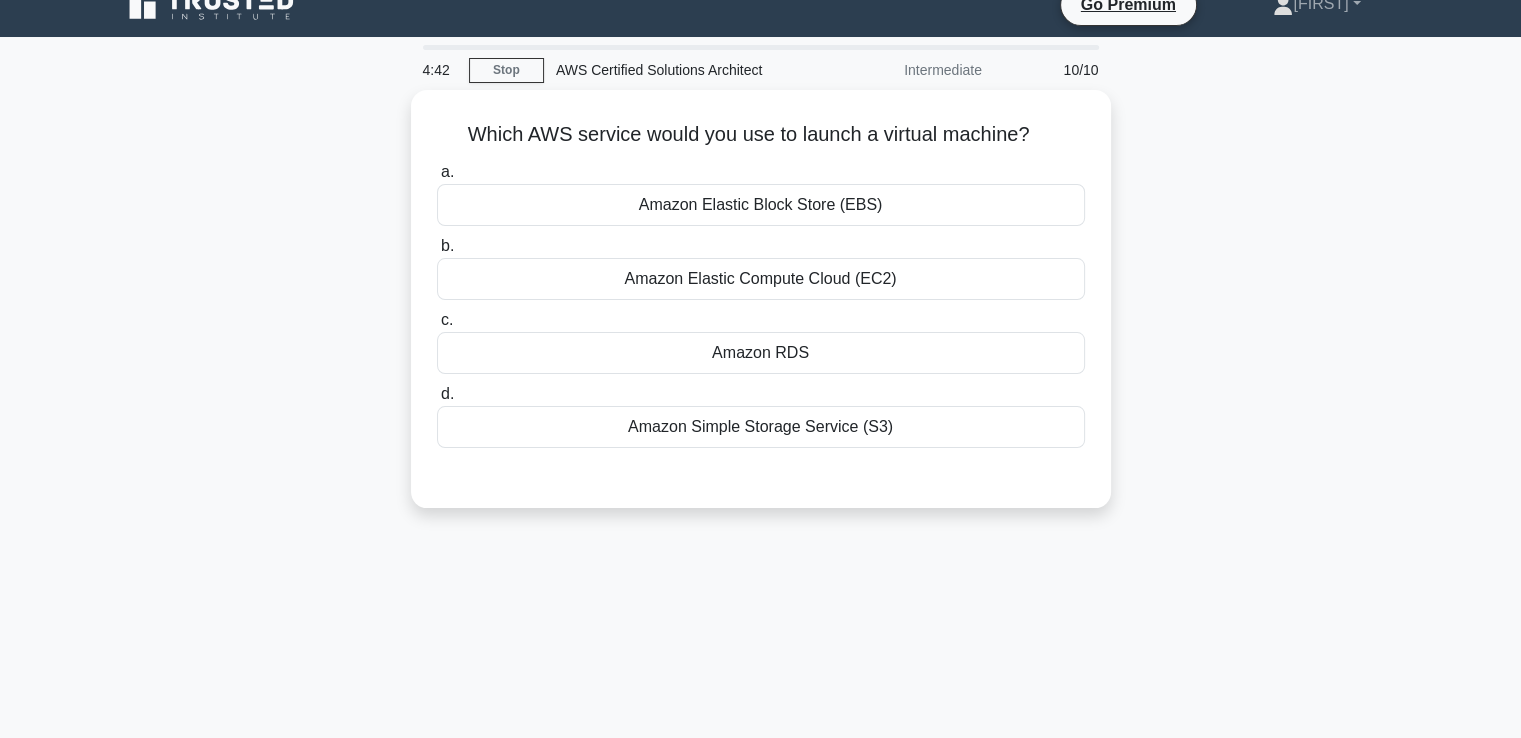 scroll, scrollTop: 0, scrollLeft: 0, axis: both 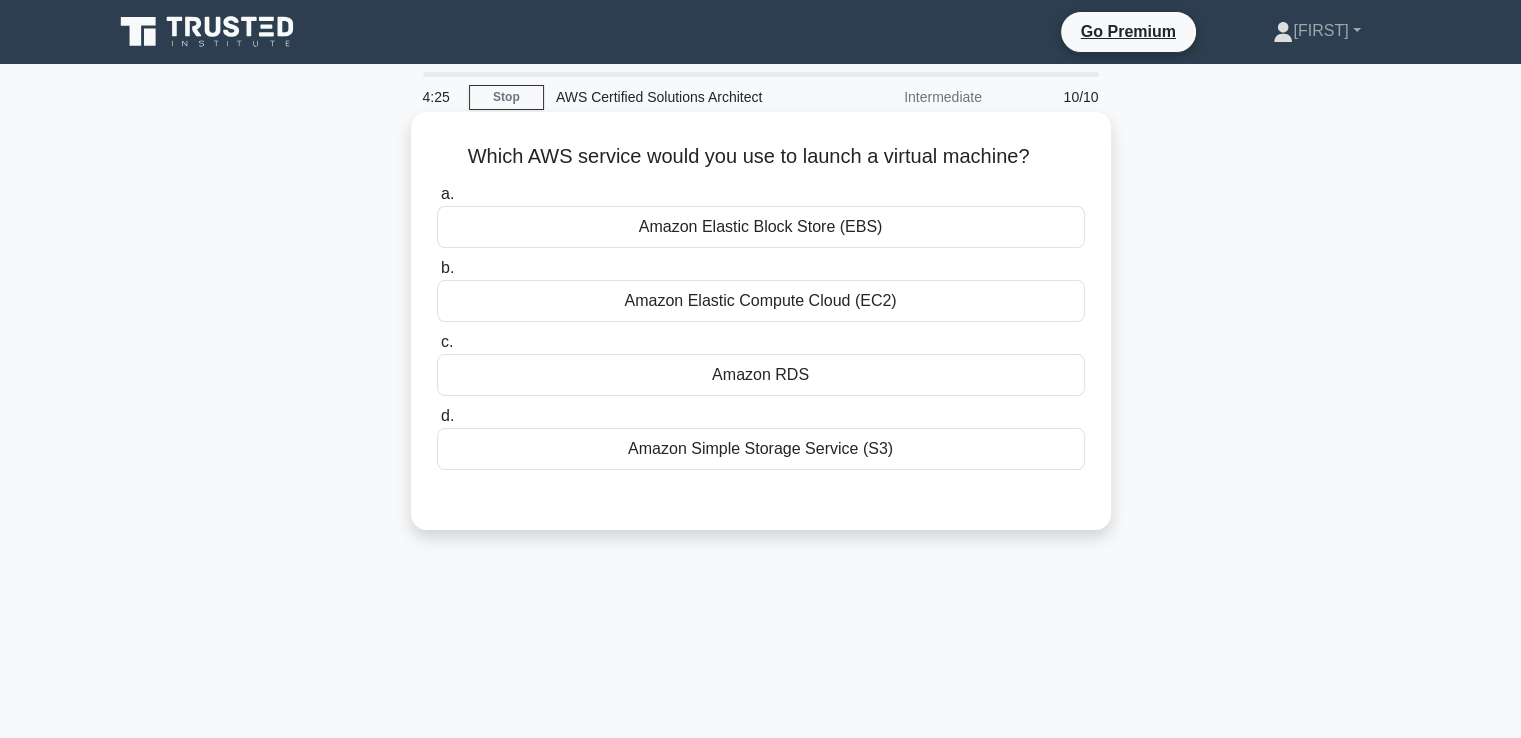 click on "Amazon Elastic Compute Cloud (EC2)" at bounding box center [761, 301] 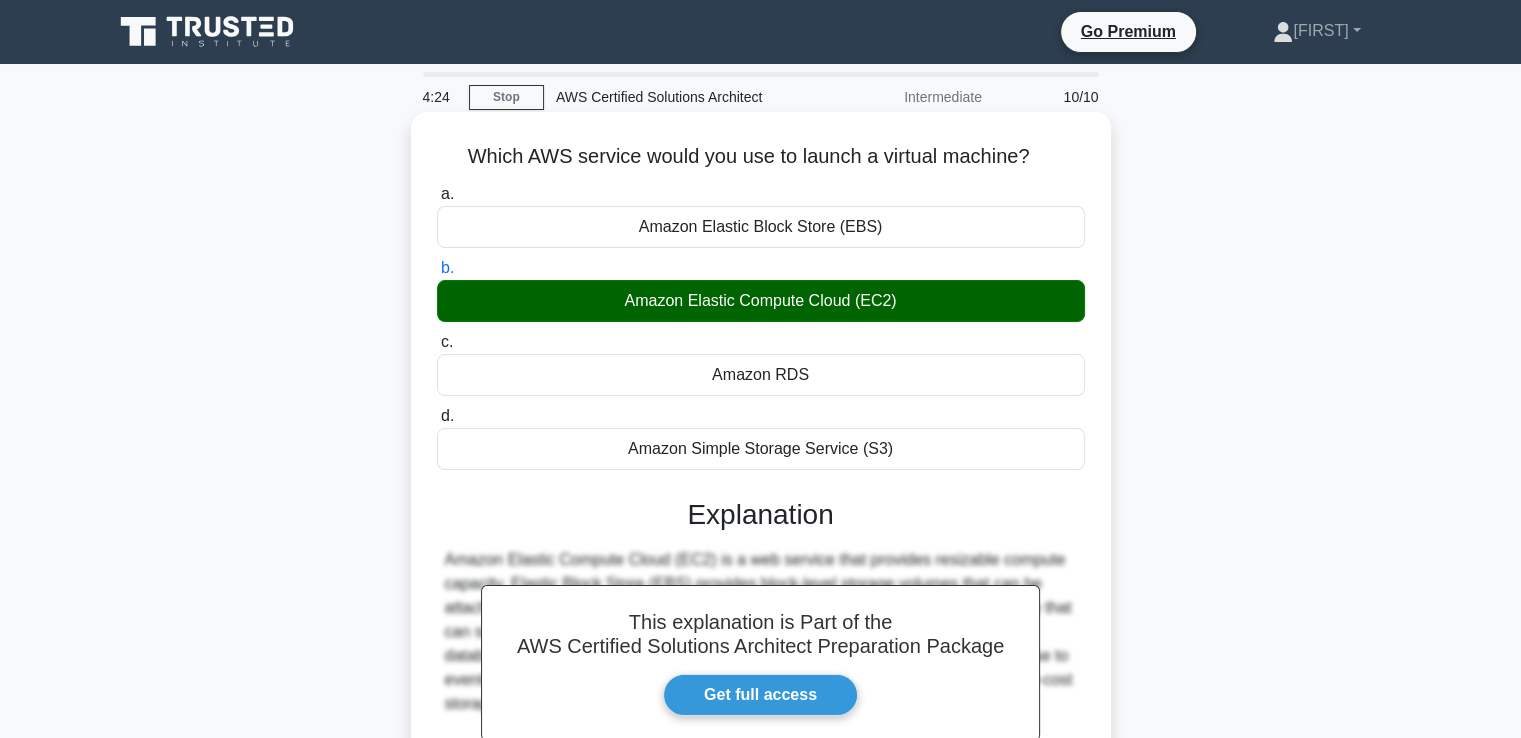 scroll, scrollTop: 343, scrollLeft: 0, axis: vertical 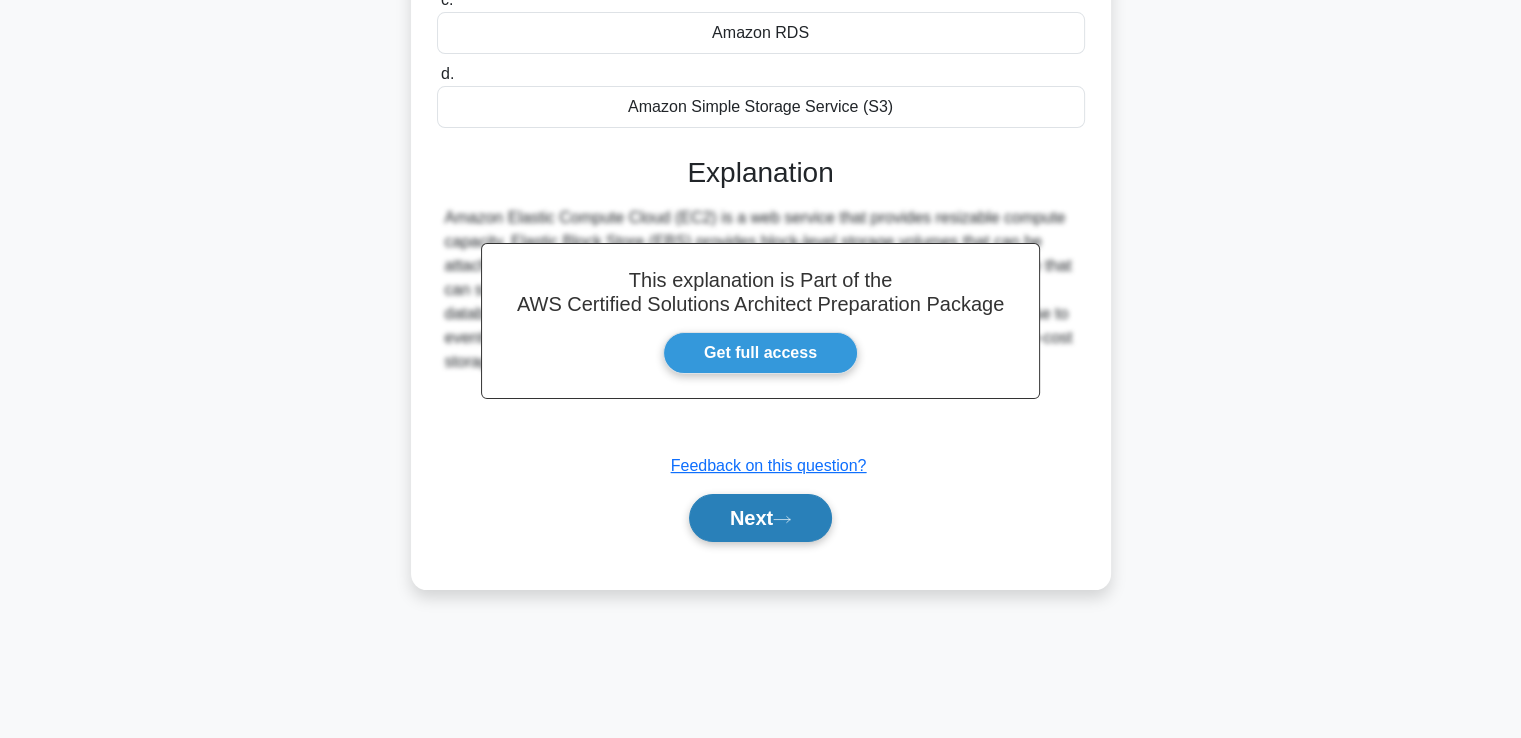 click on "Next" at bounding box center [760, 518] 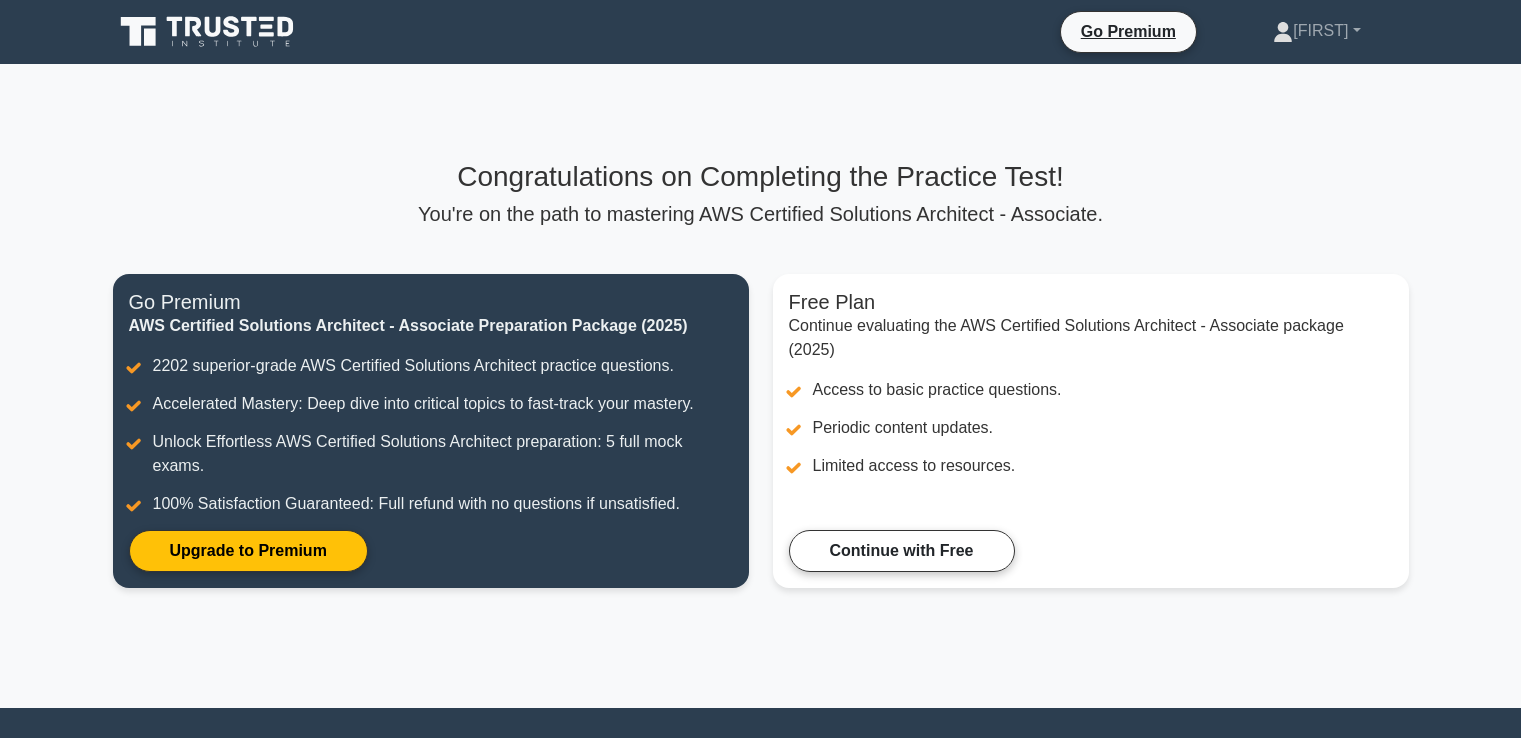 scroll, scrollTop: 0, scrollLeft: 0, axis: both 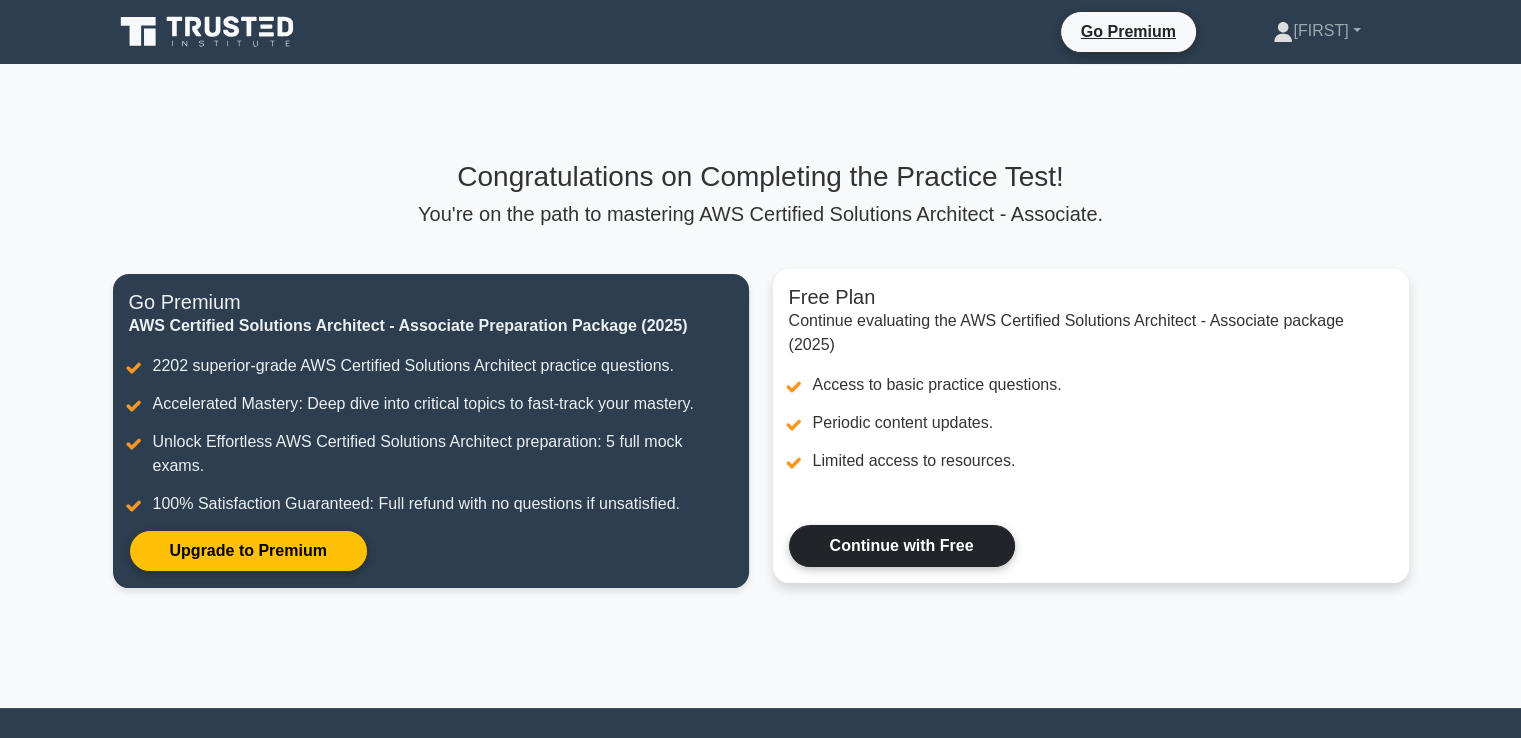 click on "Continue with Free" at bounding box center (902, 546) 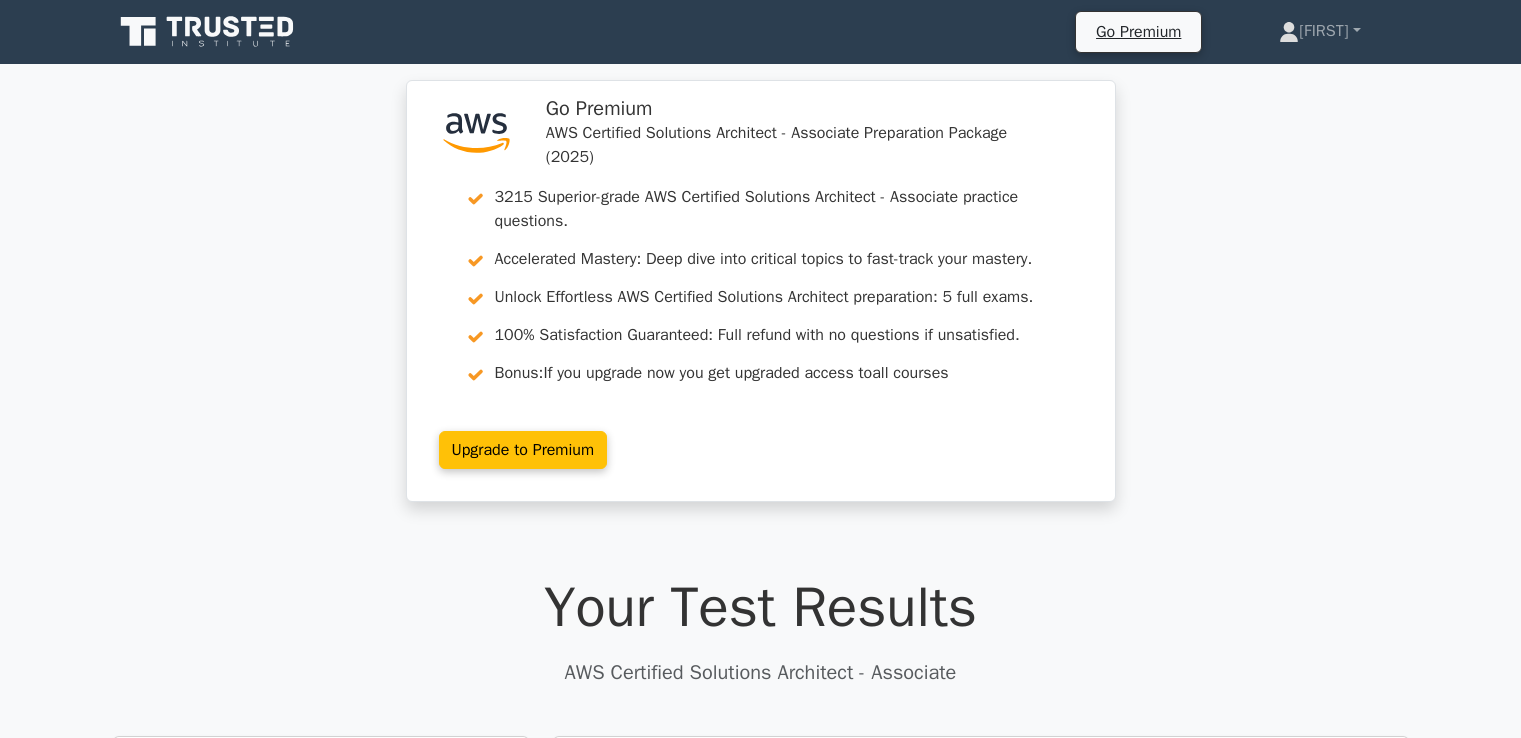 scroll, scrollTop: 0, scrollLeft: 0, axis: both 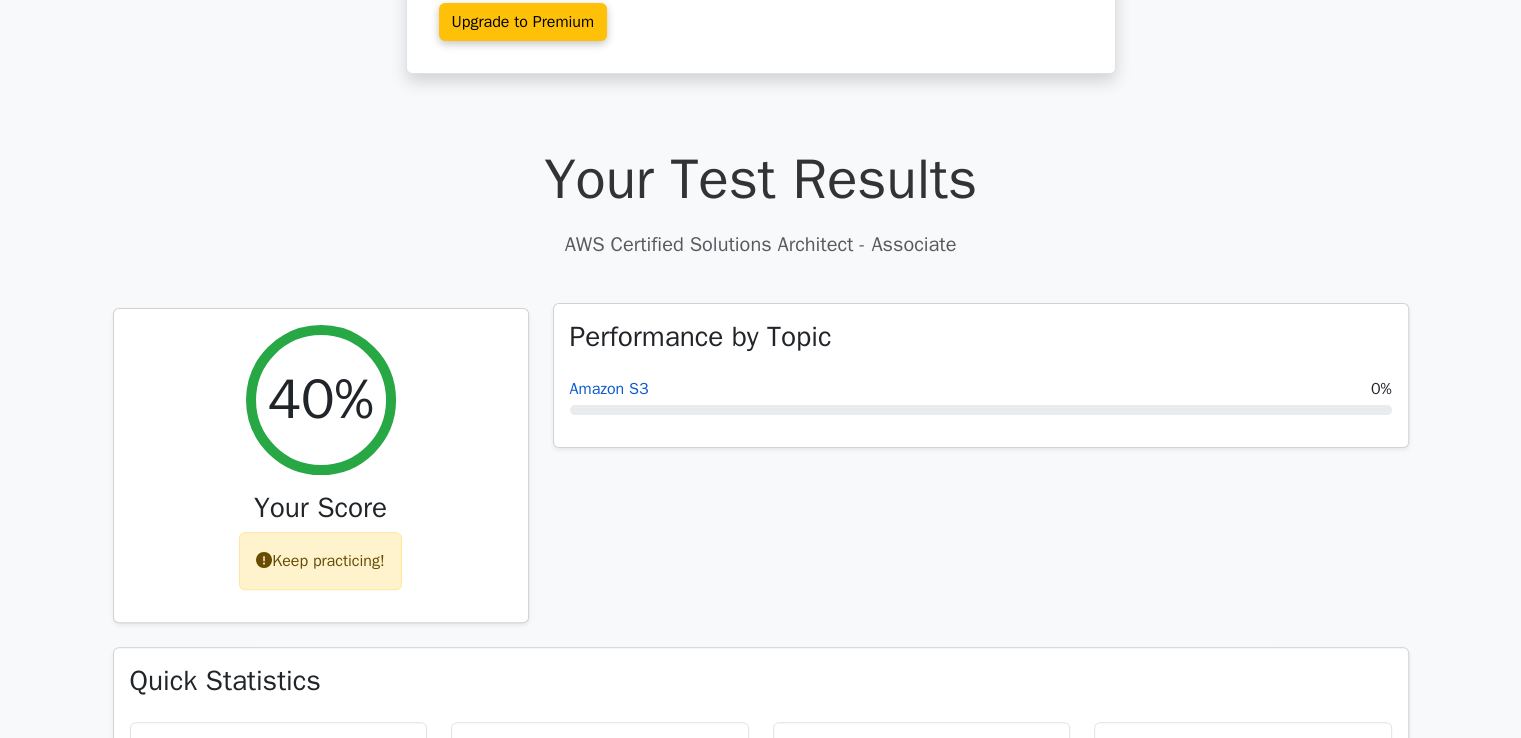 click on "Amazon S3" at bounding box center [609, 389] 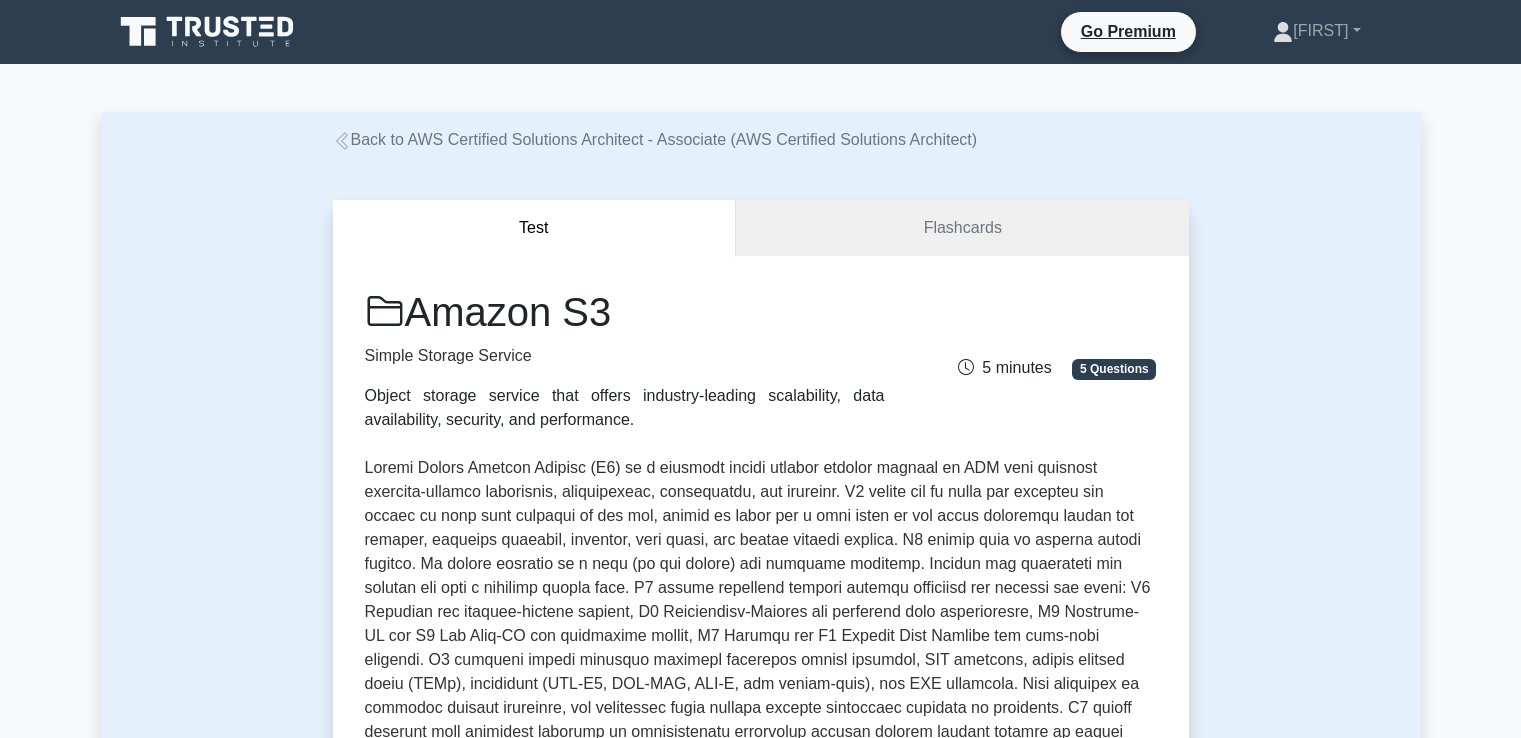 scroll, scrollTop: 0, scrollLeft: 0, axis: both 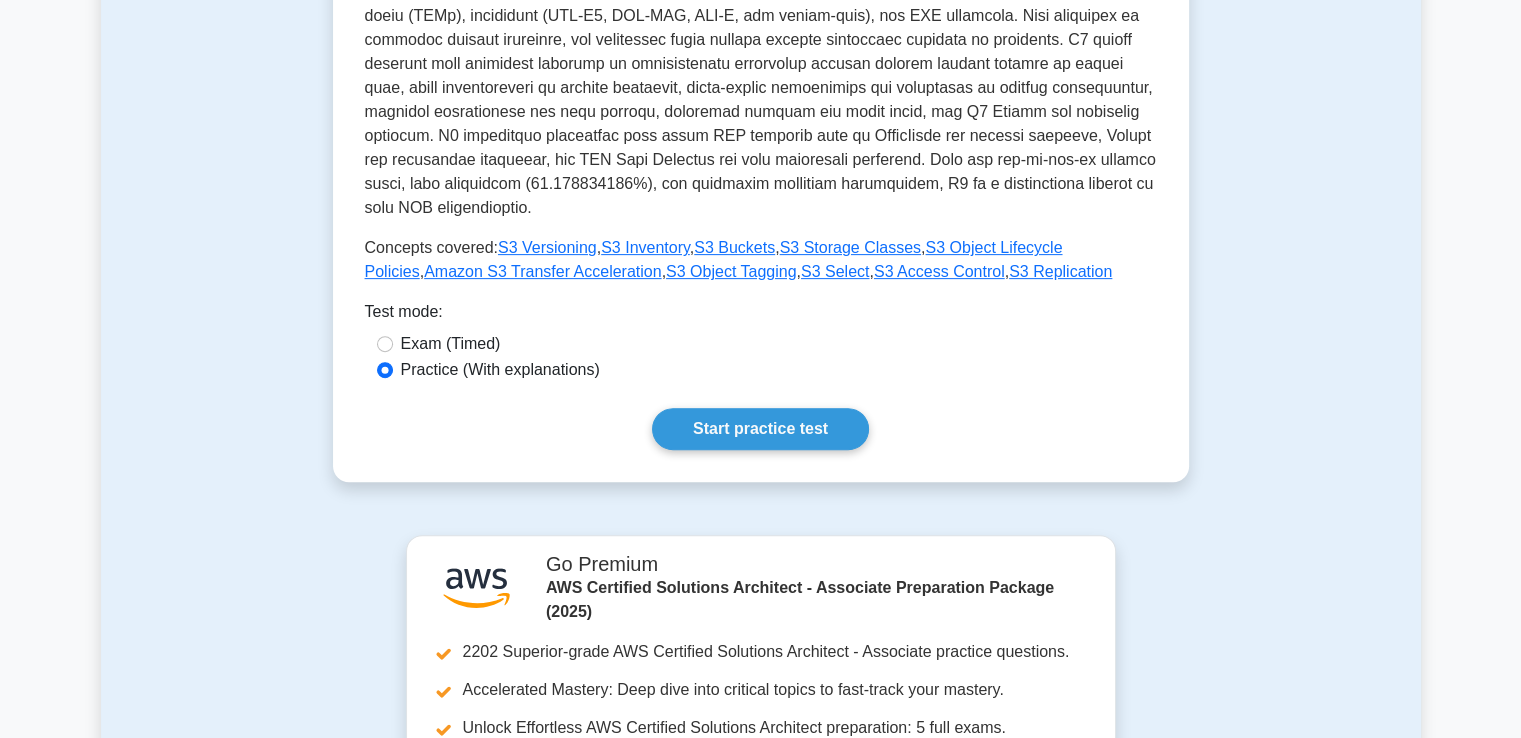 click on "Exam (Timed)" at bounding box center (761, 344) 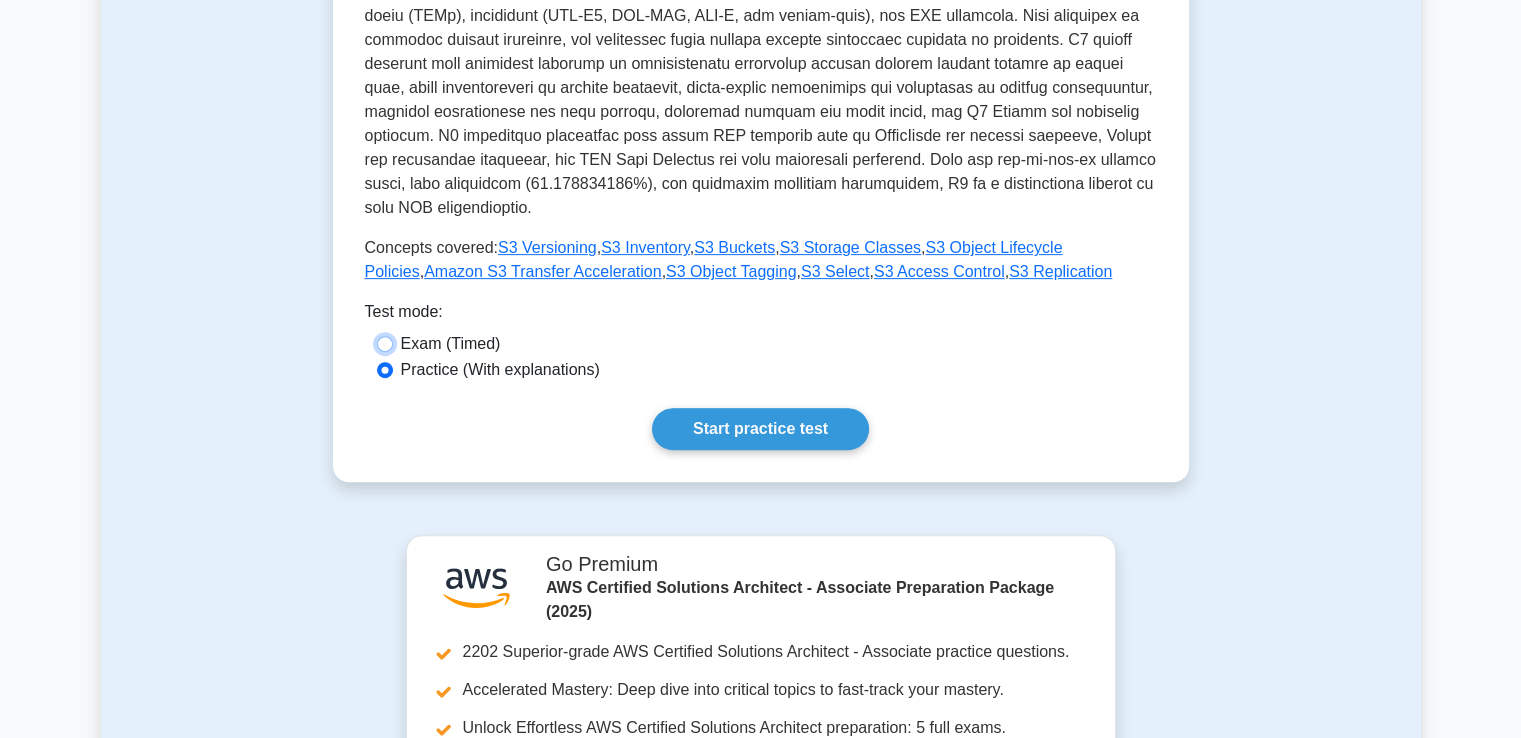click on "Exam (Timed)" at bounding box center (385, 344) 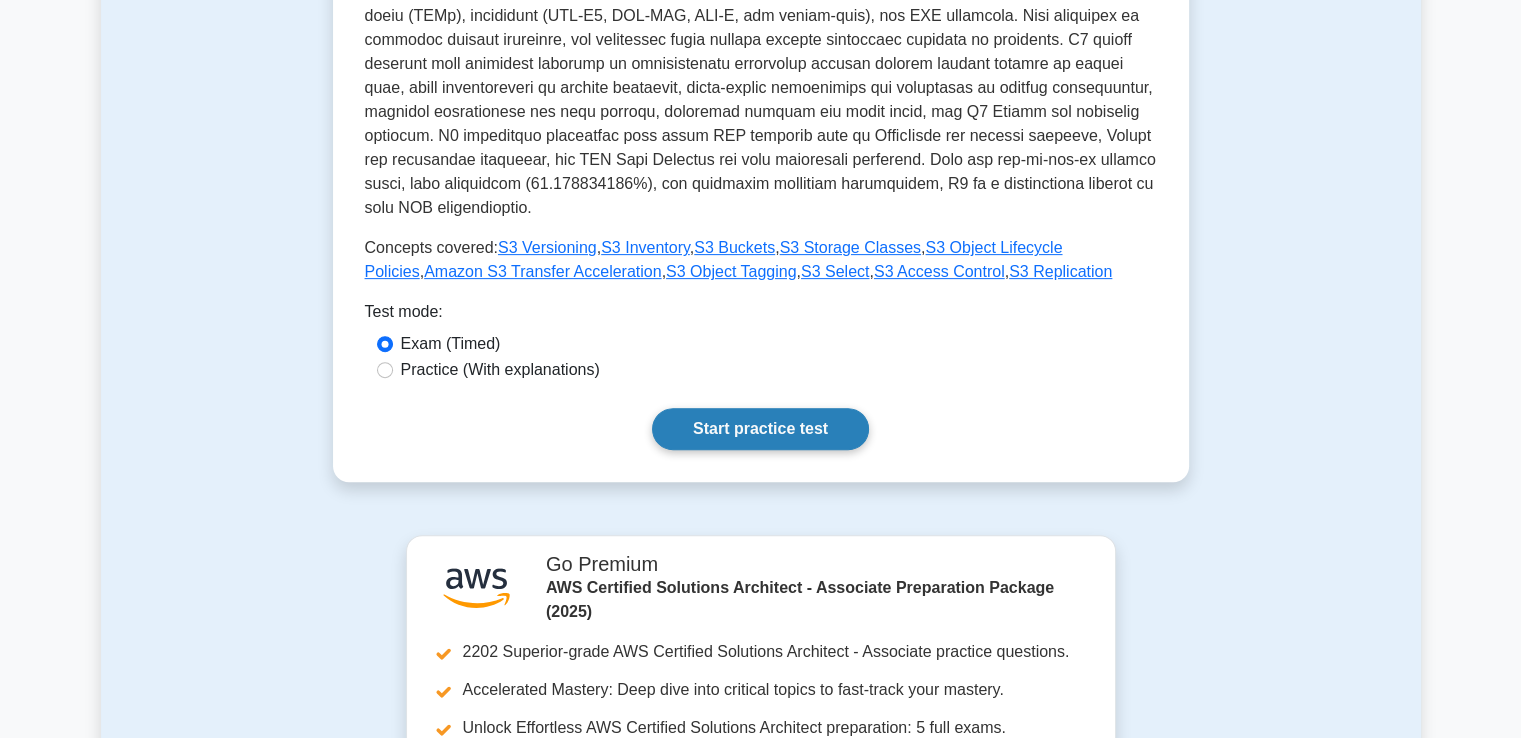 click on "Start practice test" at bounding box center (760, 429) 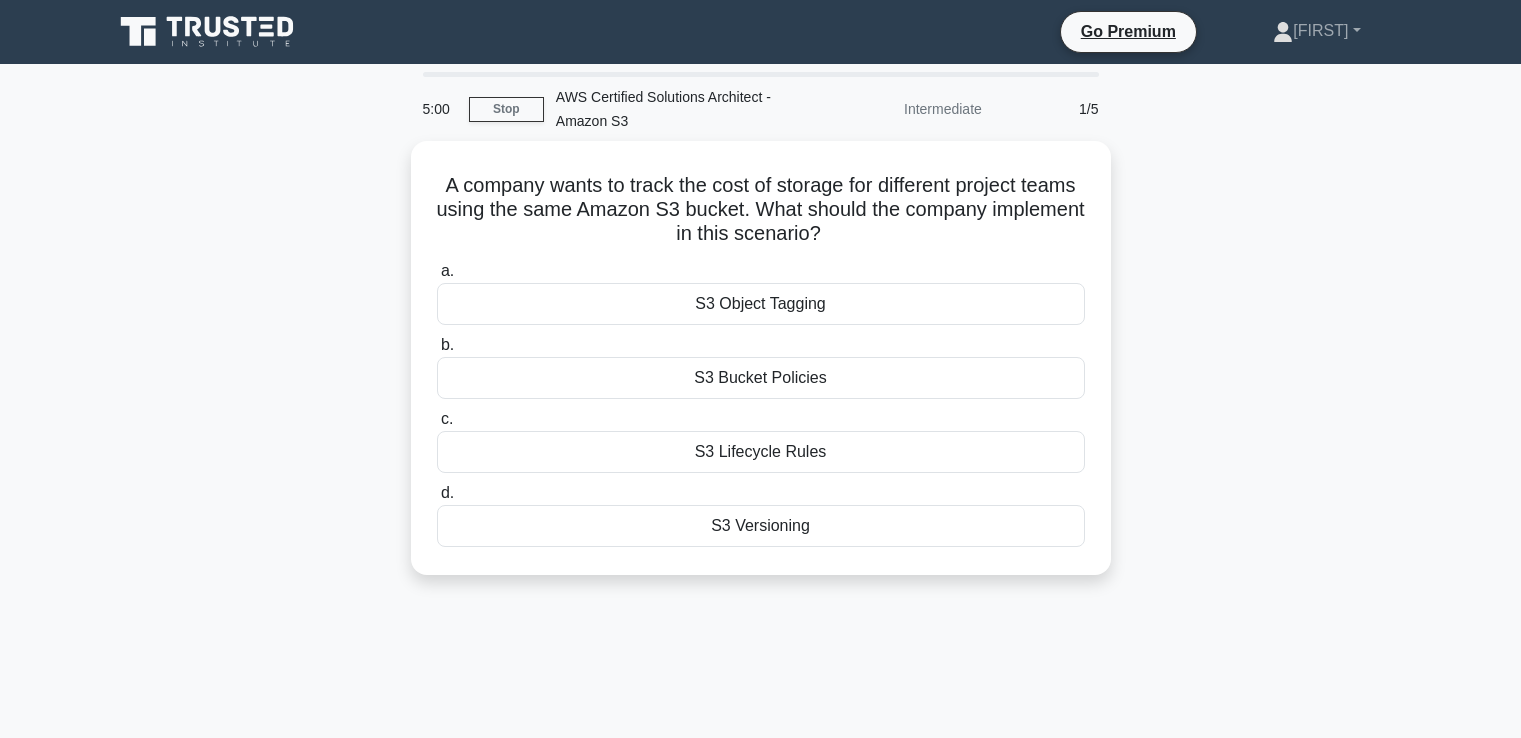 scroll, scrollTop: 0, scrollLeft: 0, axis: both 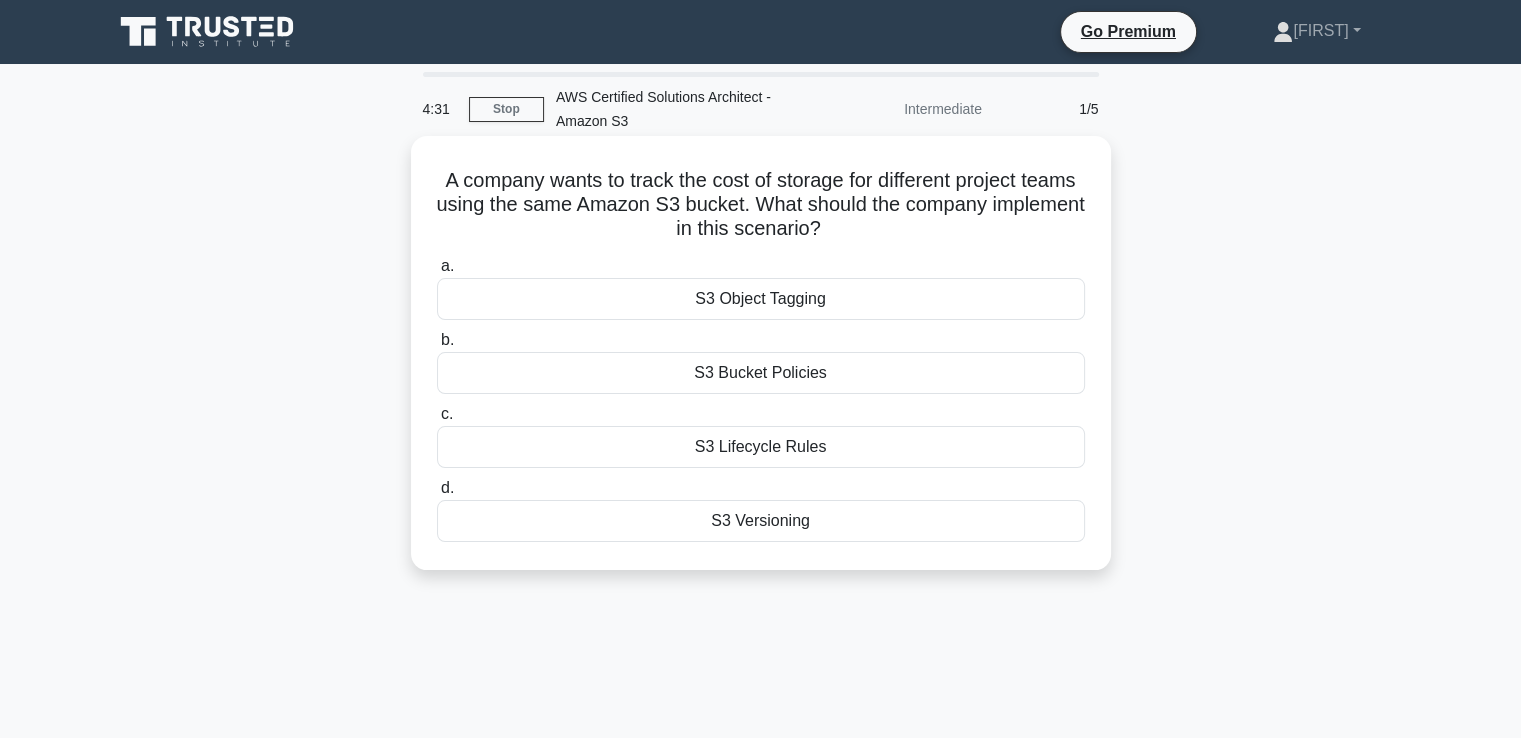click on "S3 Versioning" at bounding box center [761, 521] 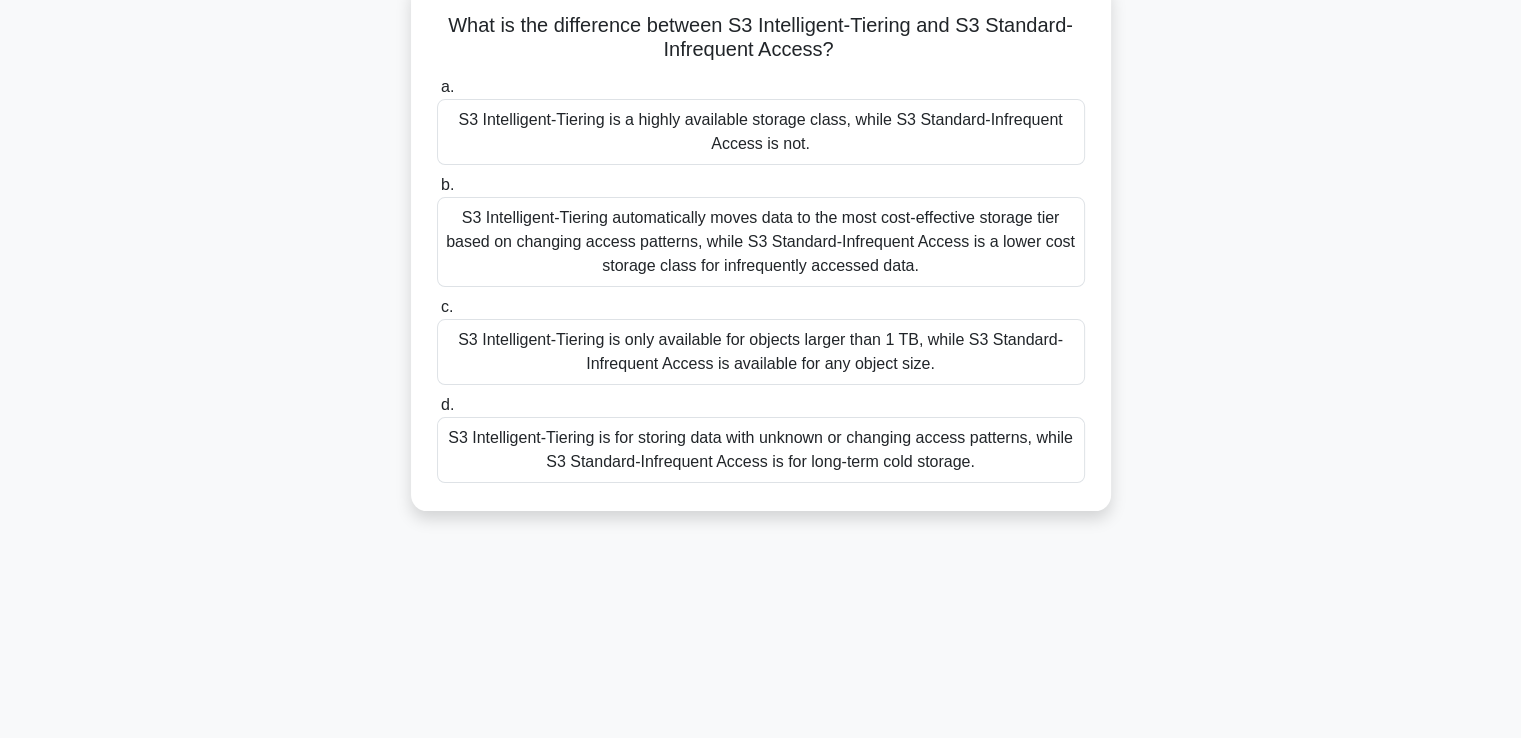 scroll, scrollTop: 0, scrollLeft: 0, axis: both 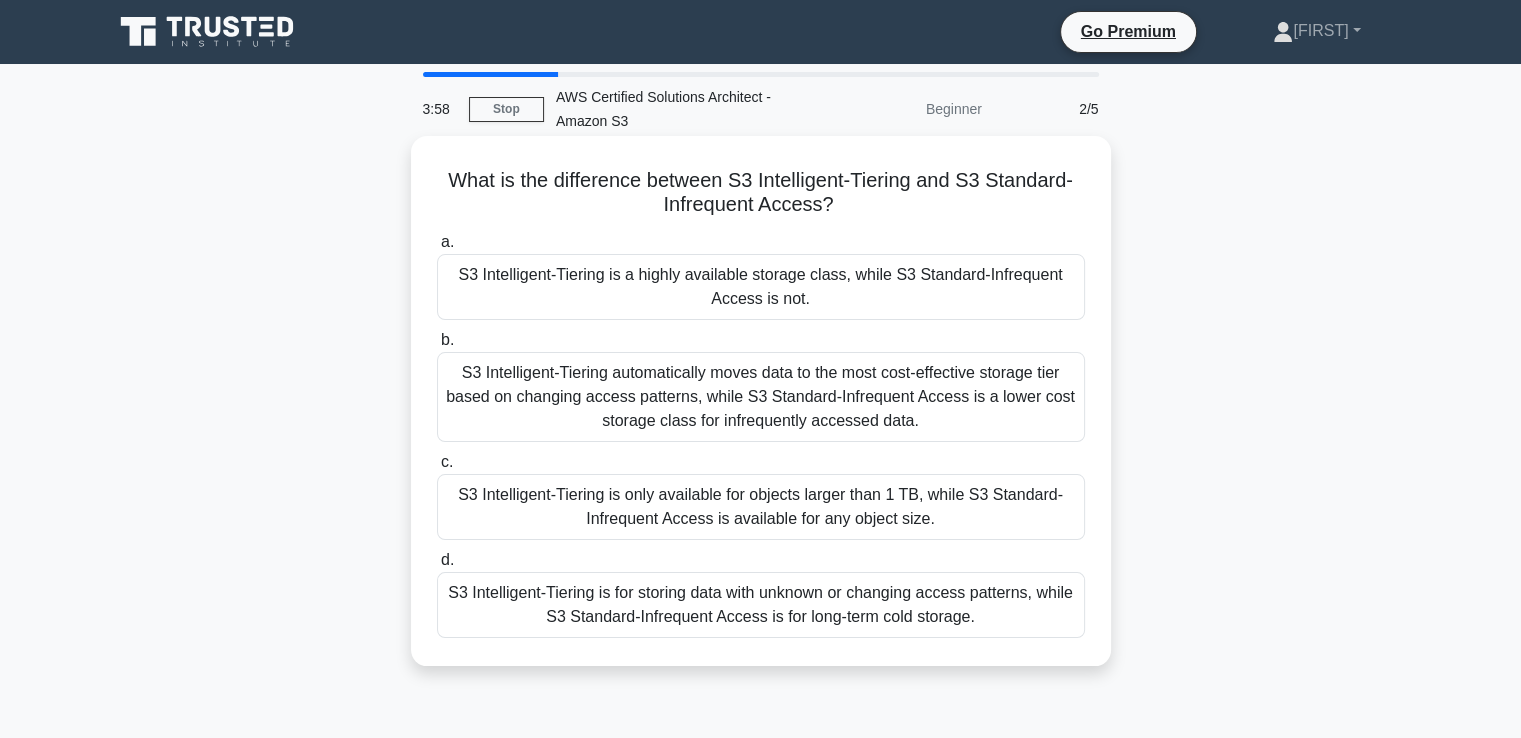 click on "S3 Intelligent-Tiering is a highly available storage class, while S3 Standard-Infrequent Access is not." at bounding box center [761, 287] 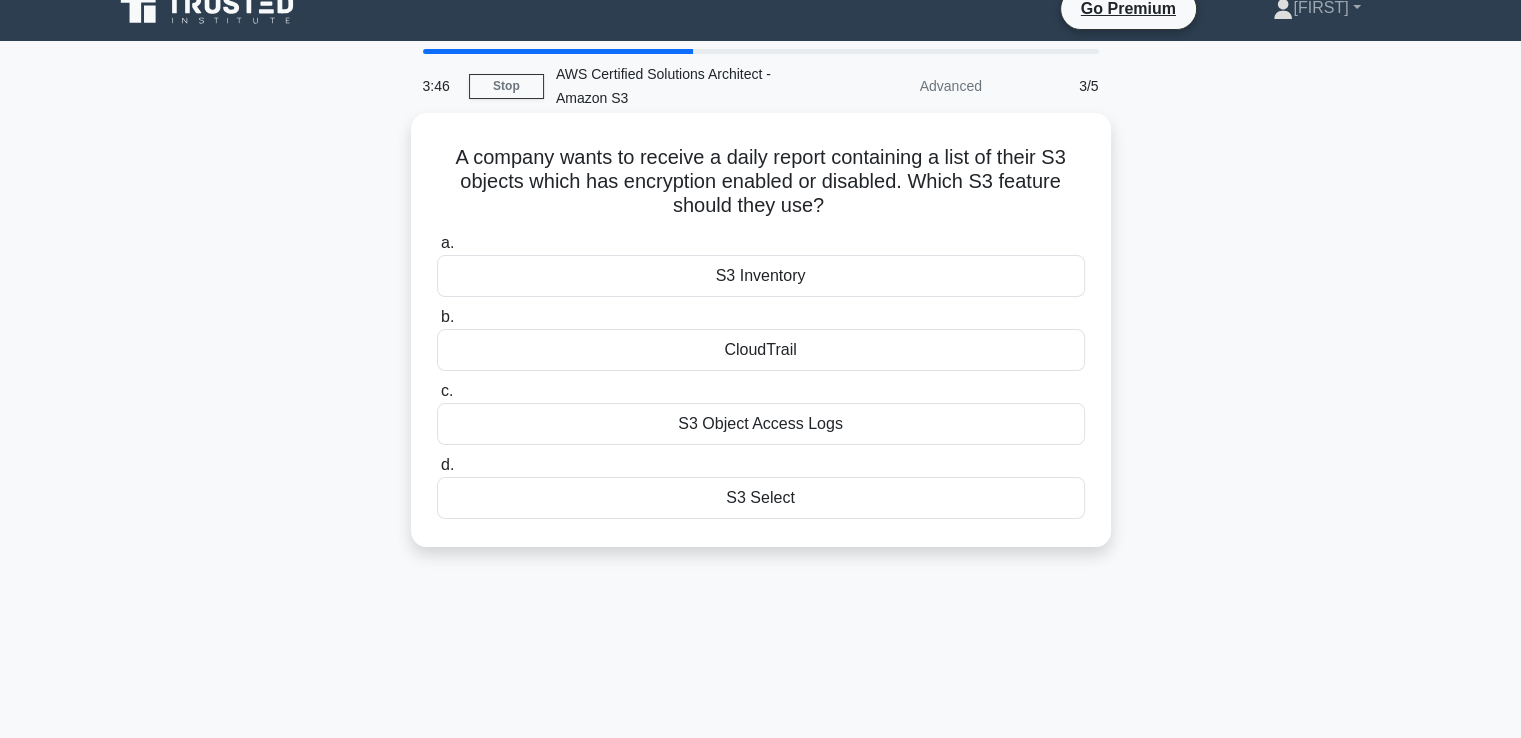 scroll, scrollTop: 0, scrollLeft: 0, axis: both 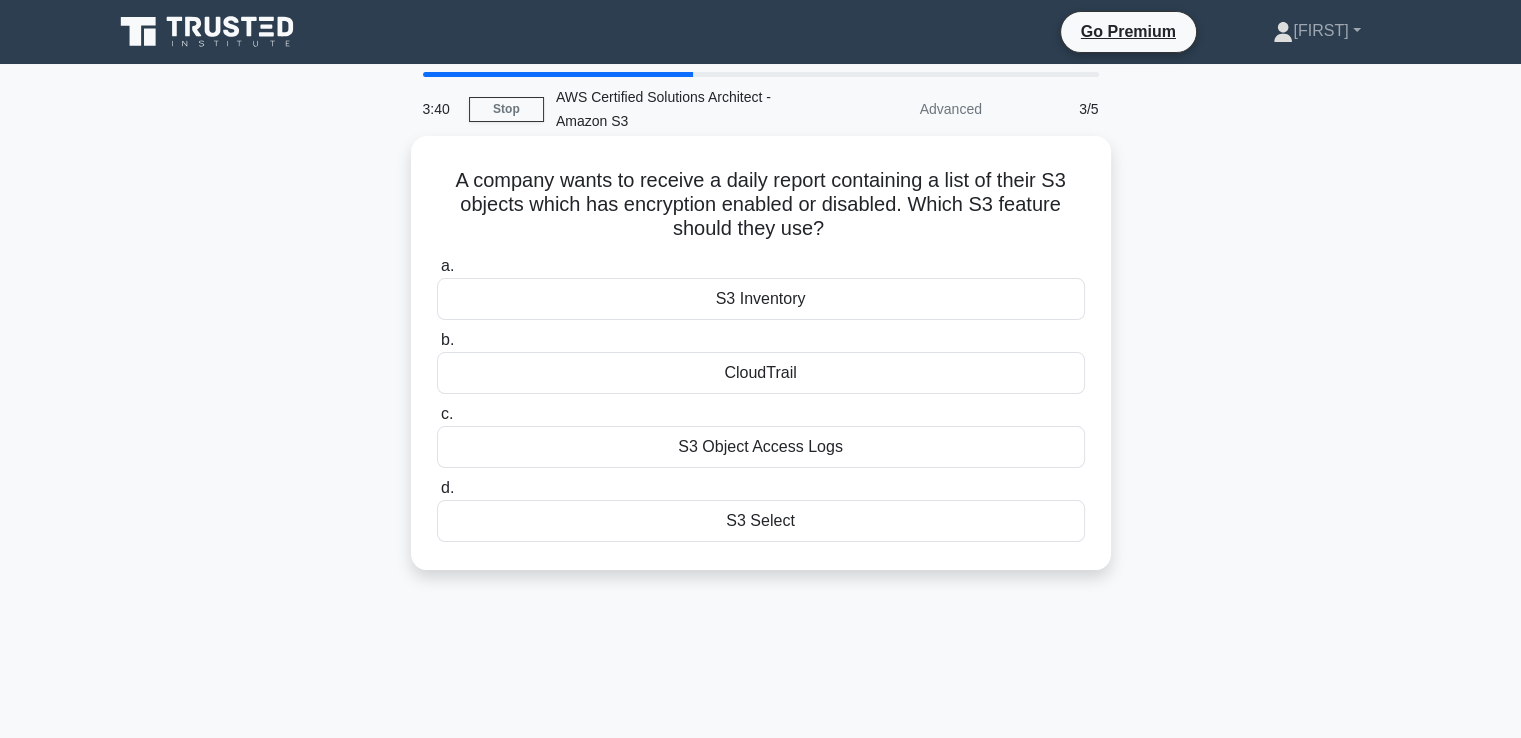 click on "S3 Object Access Logs" at bounding box center [761, 447] 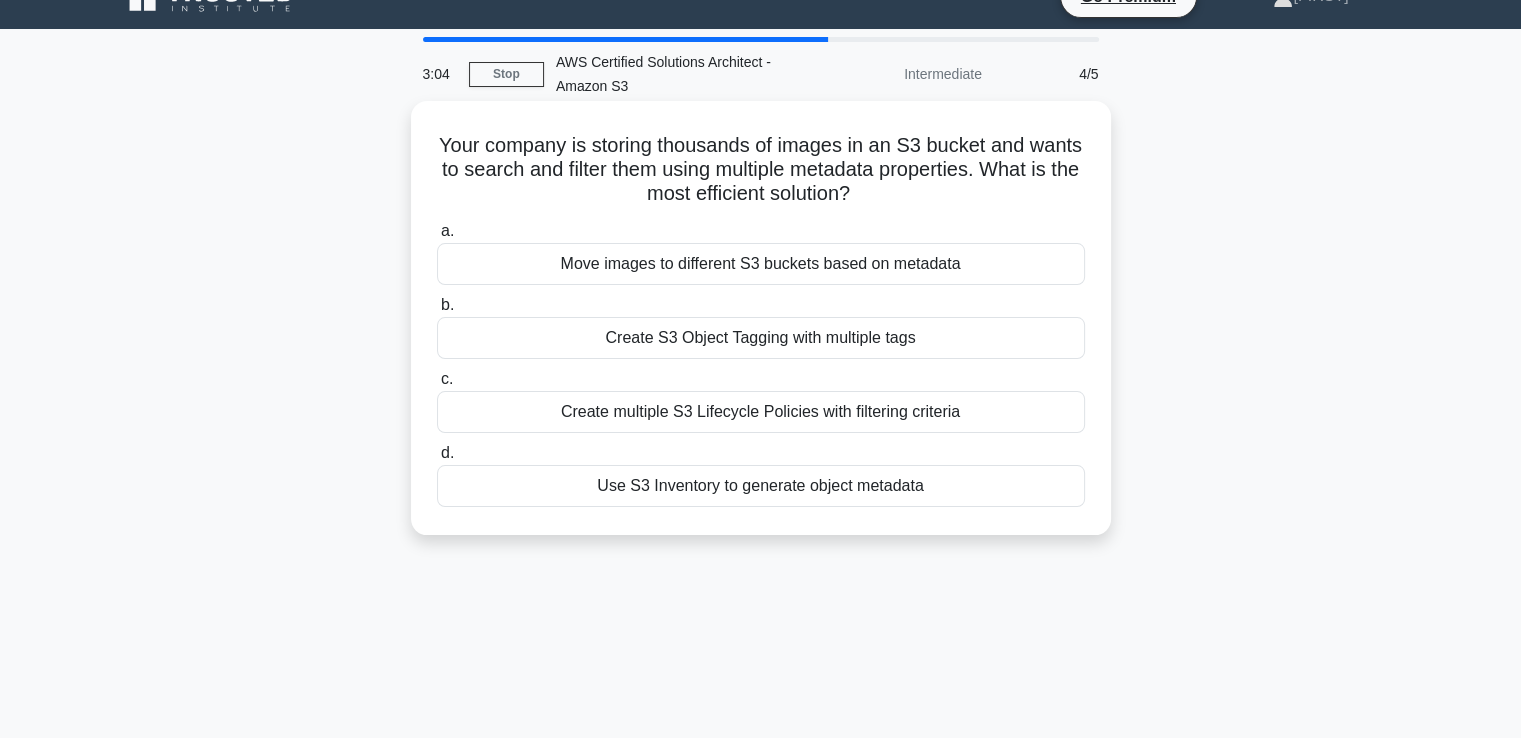 scroll, scrollTop: 0, scrollLeft: 0, axis: both 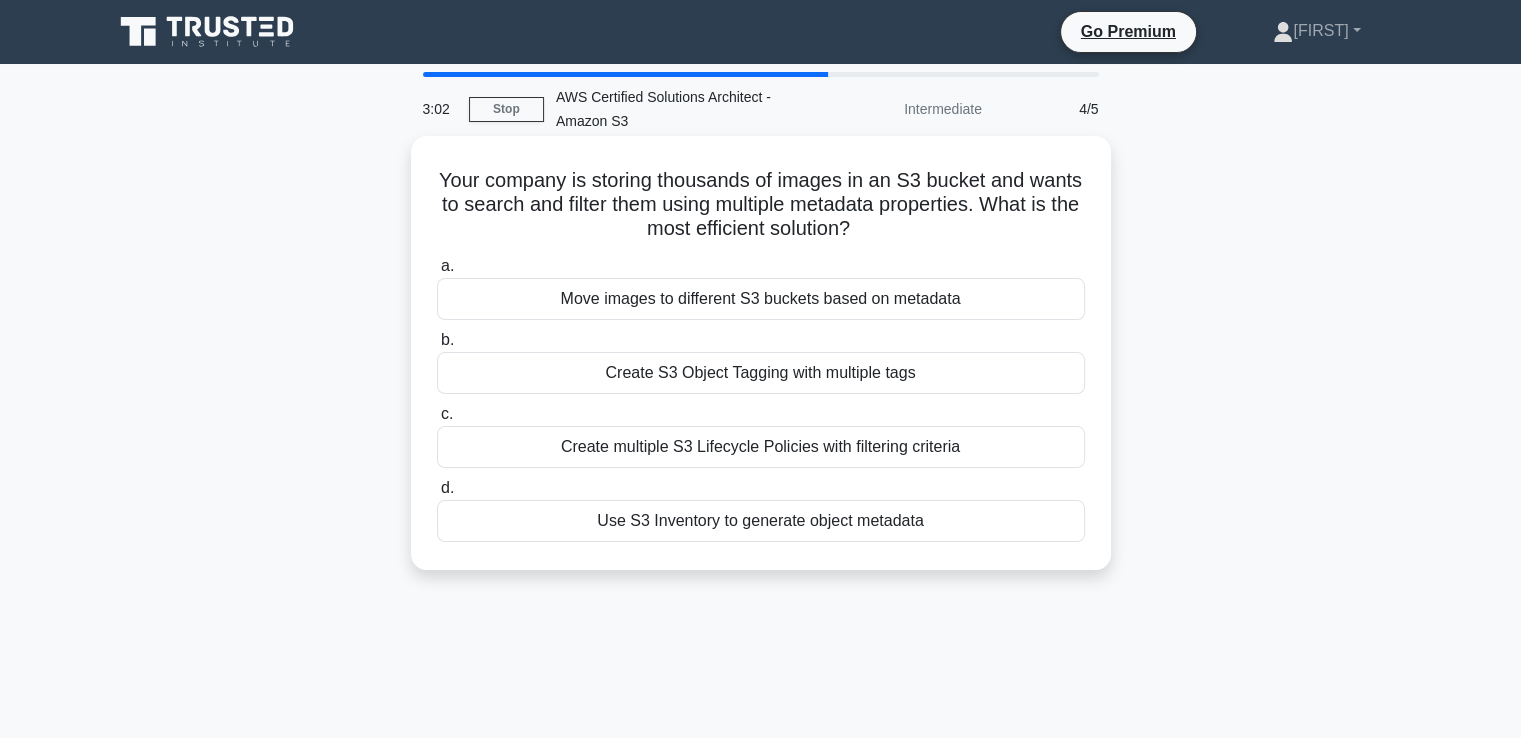 click on "Create multiple S3 Lifecycle Policies with filtering criteria" at bounding box center (761, 447) 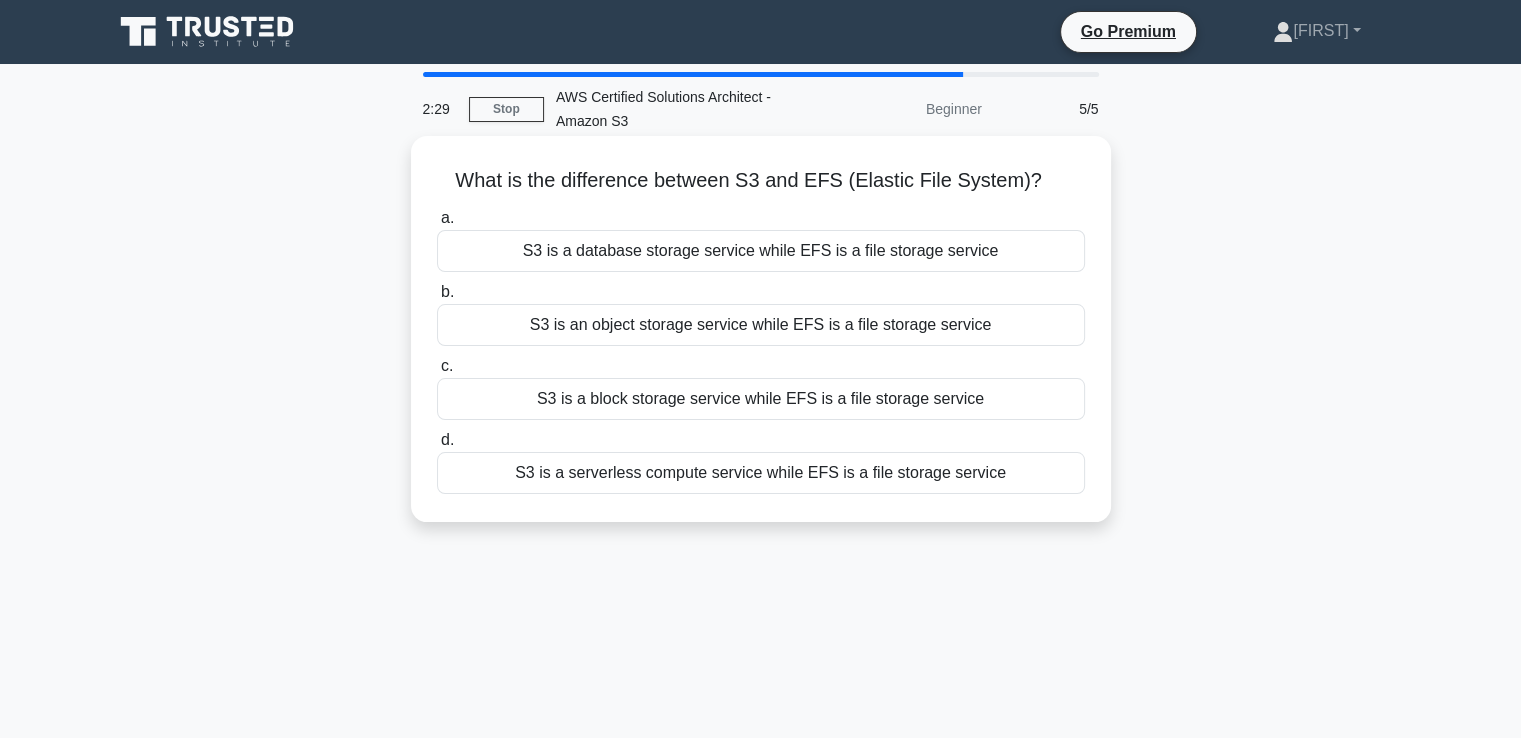 click on "S3 is a serverless compute service while EFS is a file storage service" at bounding box center [761, 473] 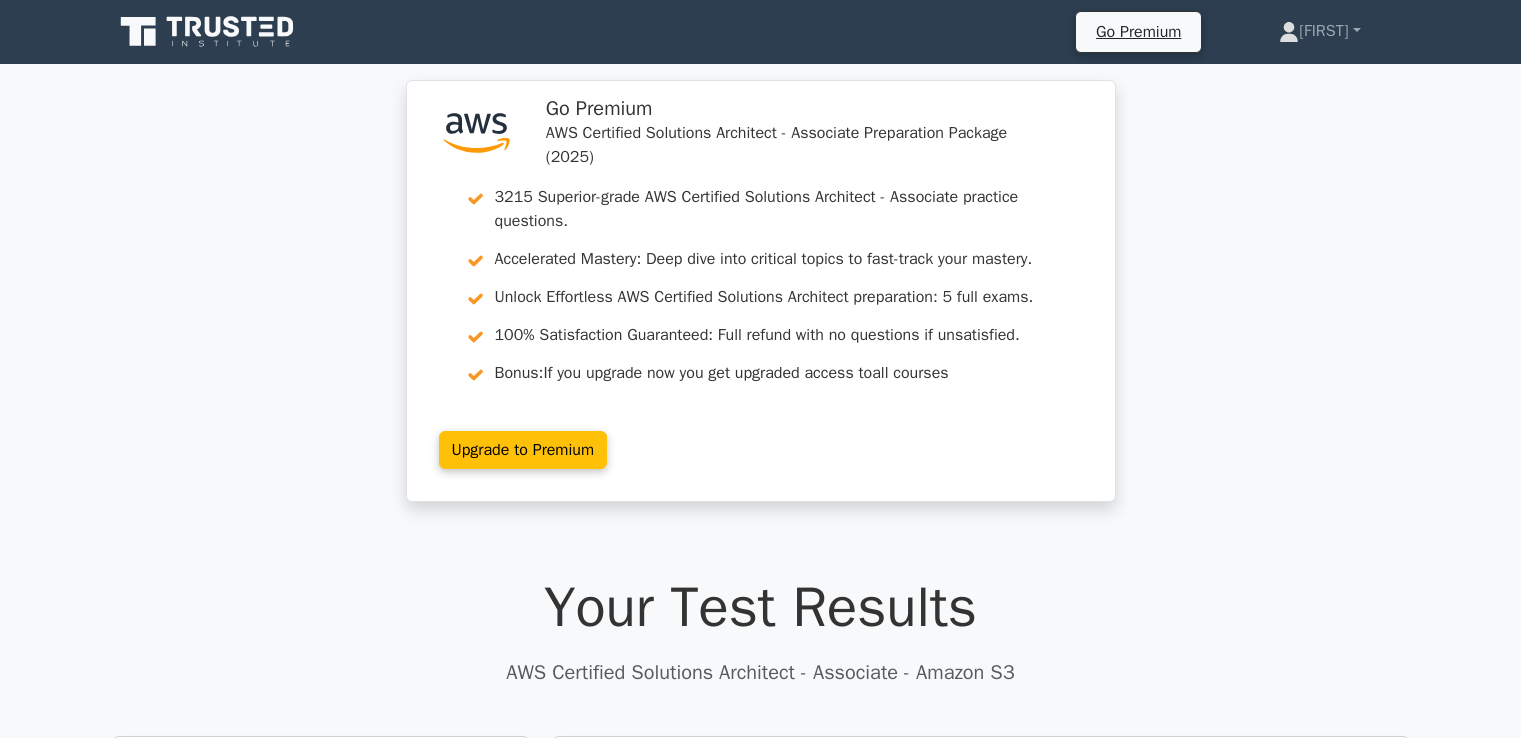 scroll, scrollTop: 0, scrollLeft: 0, axis: both 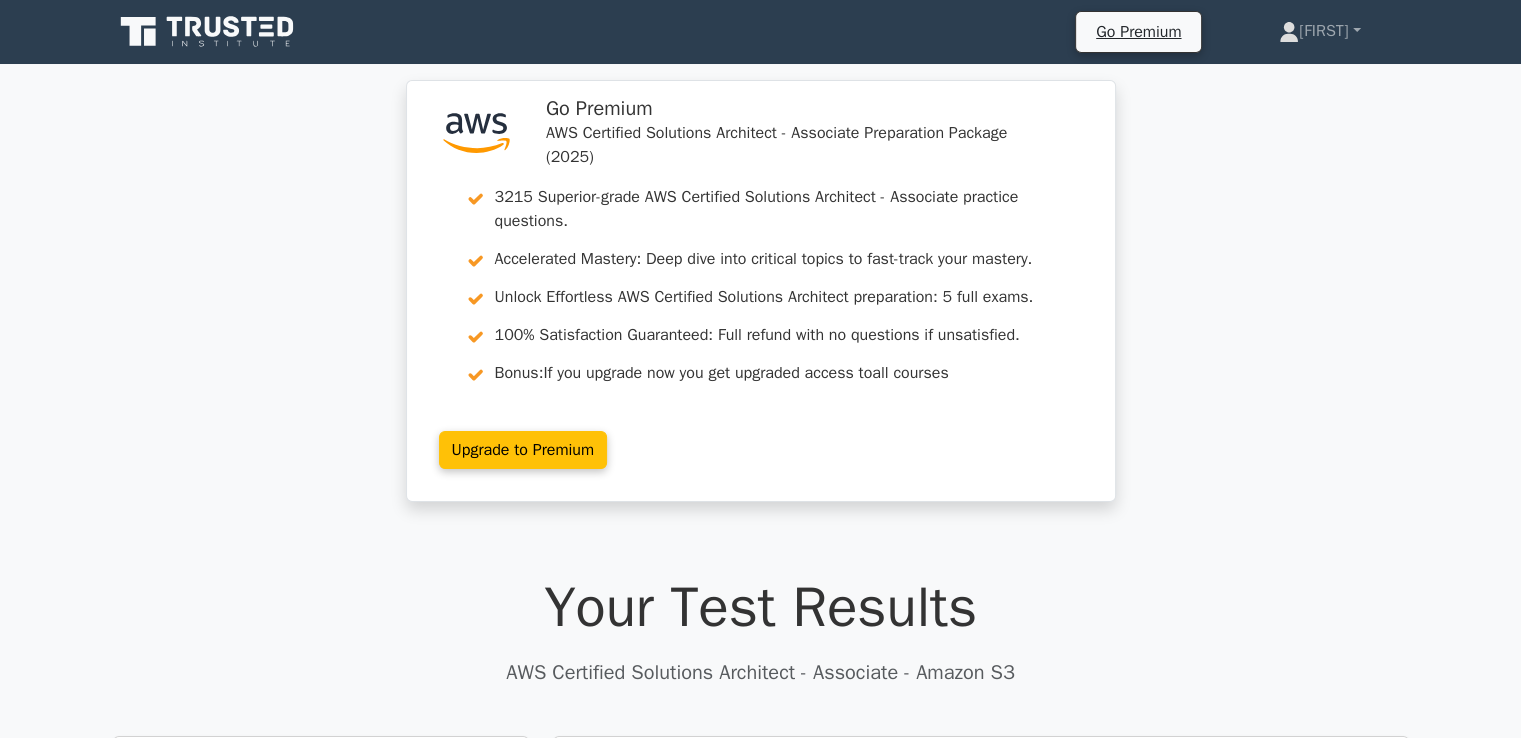 drag, startPoint x: 156, startPoint y: 302, endPoint x: 100, endPoint y: 284, distance: 58.821766 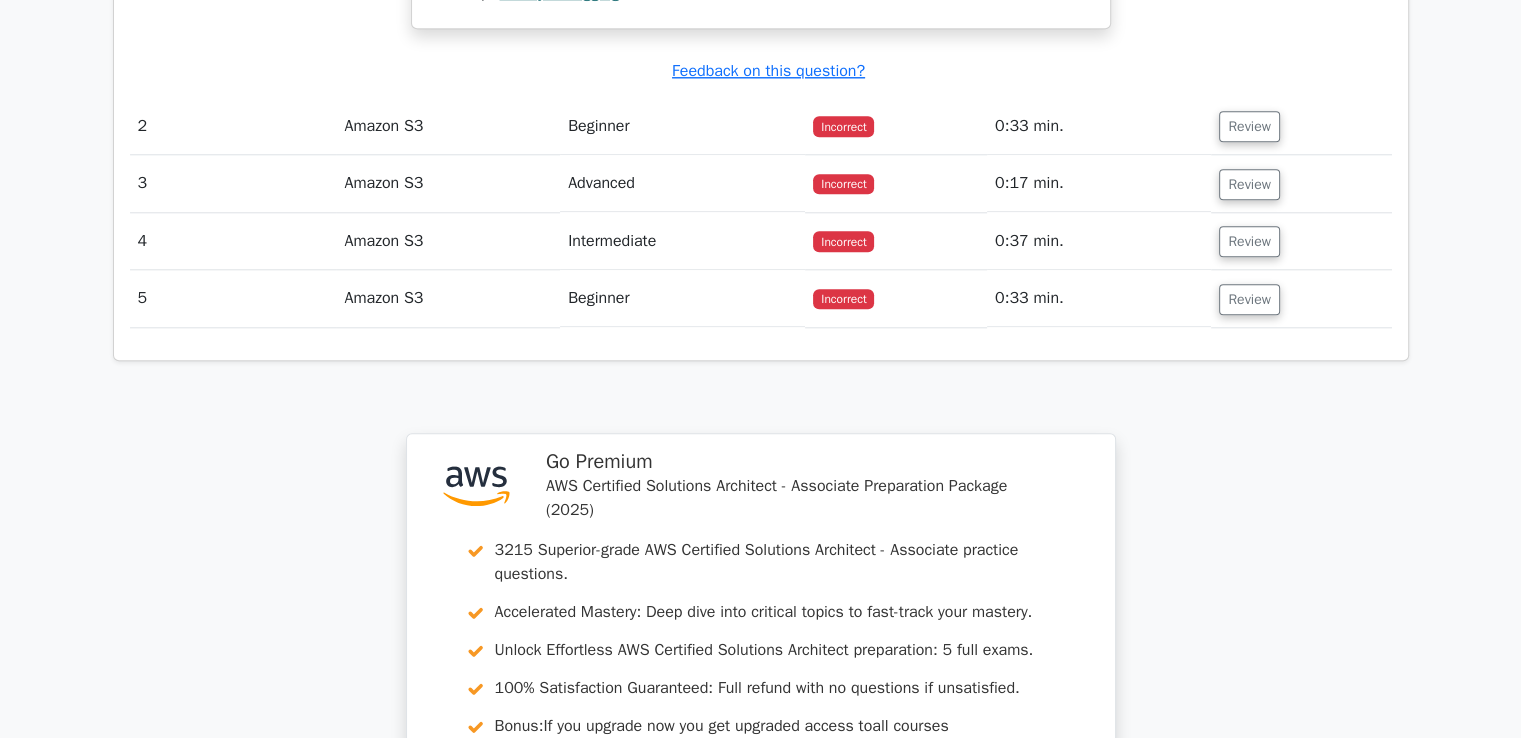scroll, scrollTop: 2082, scrollLeft: 0, axis: vertical 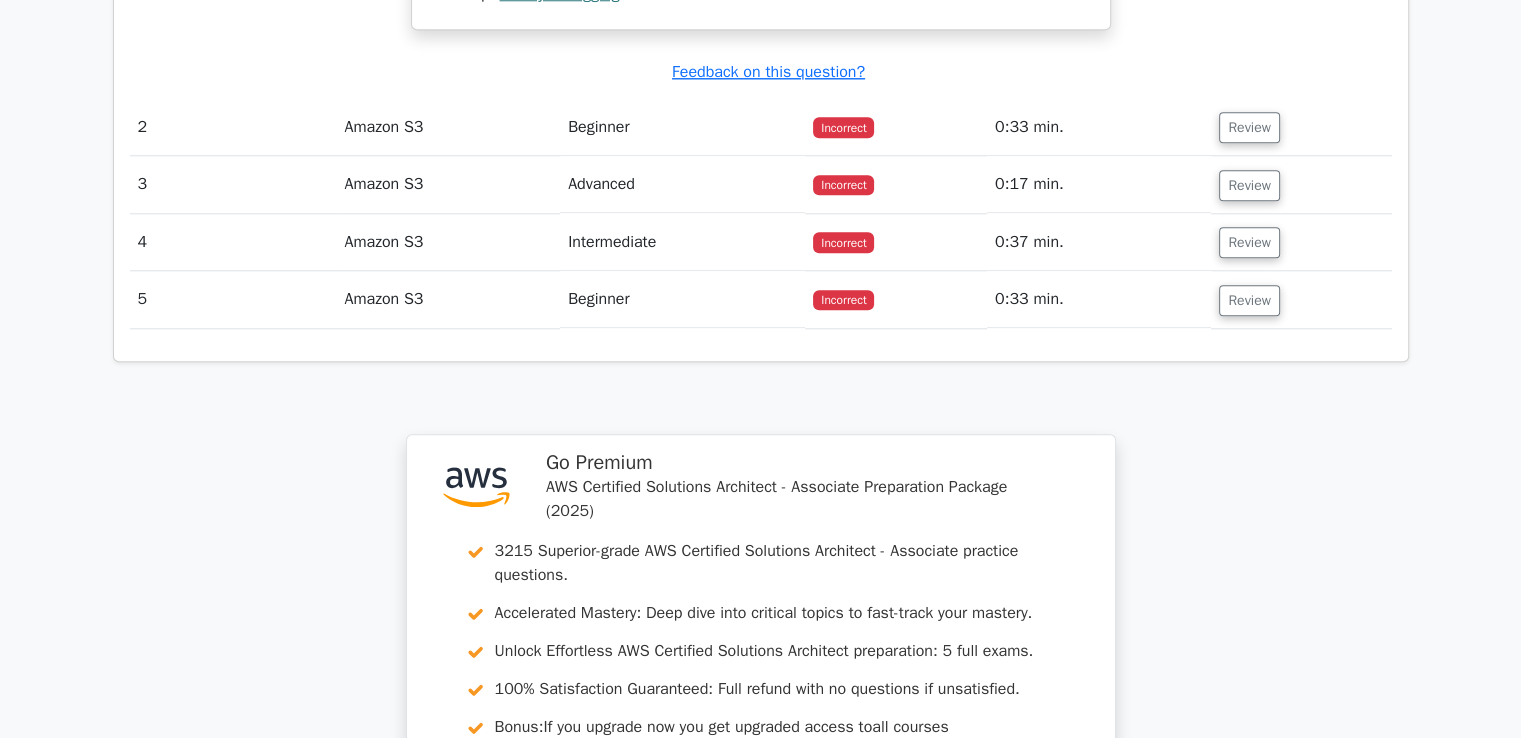 click on "Question Analysis
Question  #
Topic
Difficulty
Result
Time Spent
Action
1
Amazon S3
Intermediate
Incorrect" at bounding box center [761, -177] 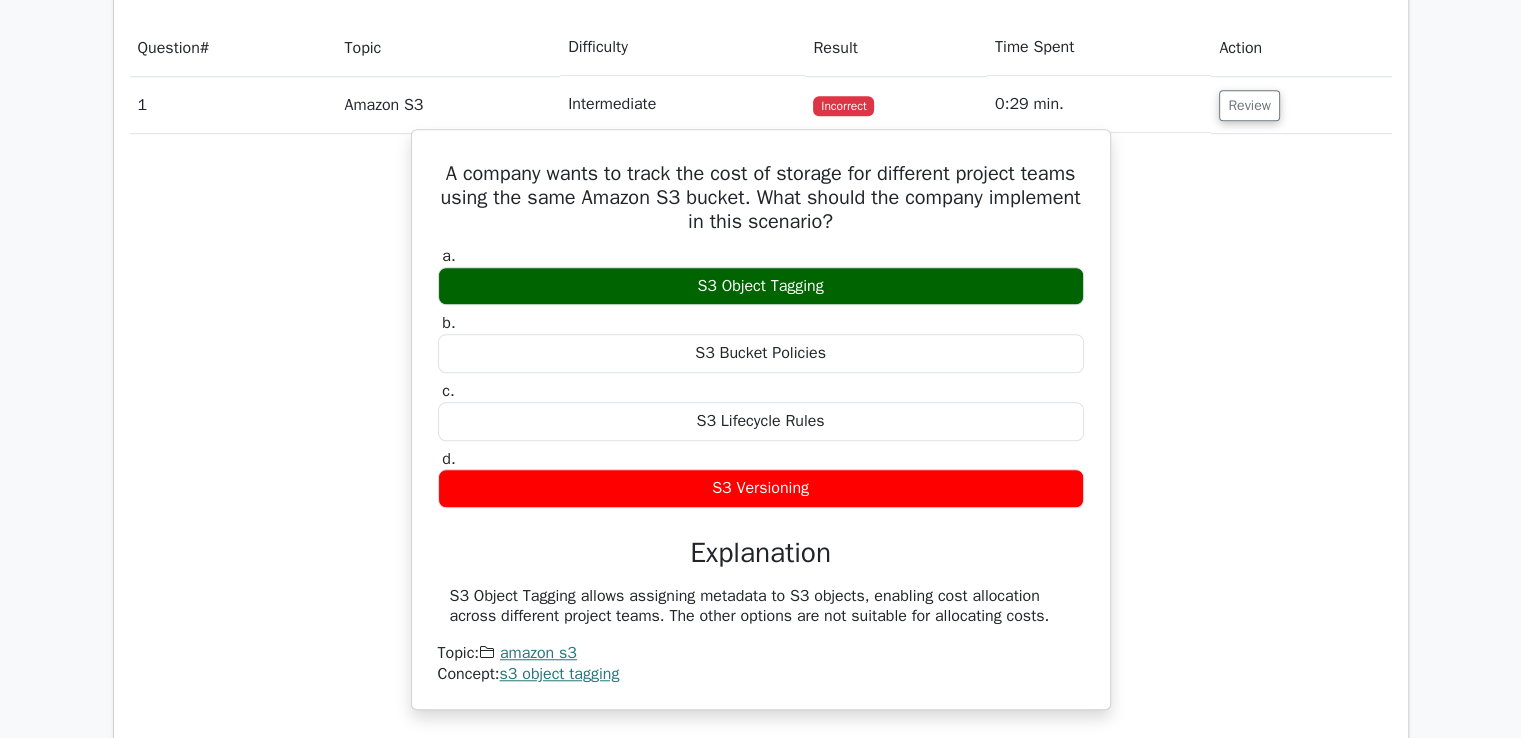 scroll, scrollTop: 1391, scrollLeft: 0, axis: vertical 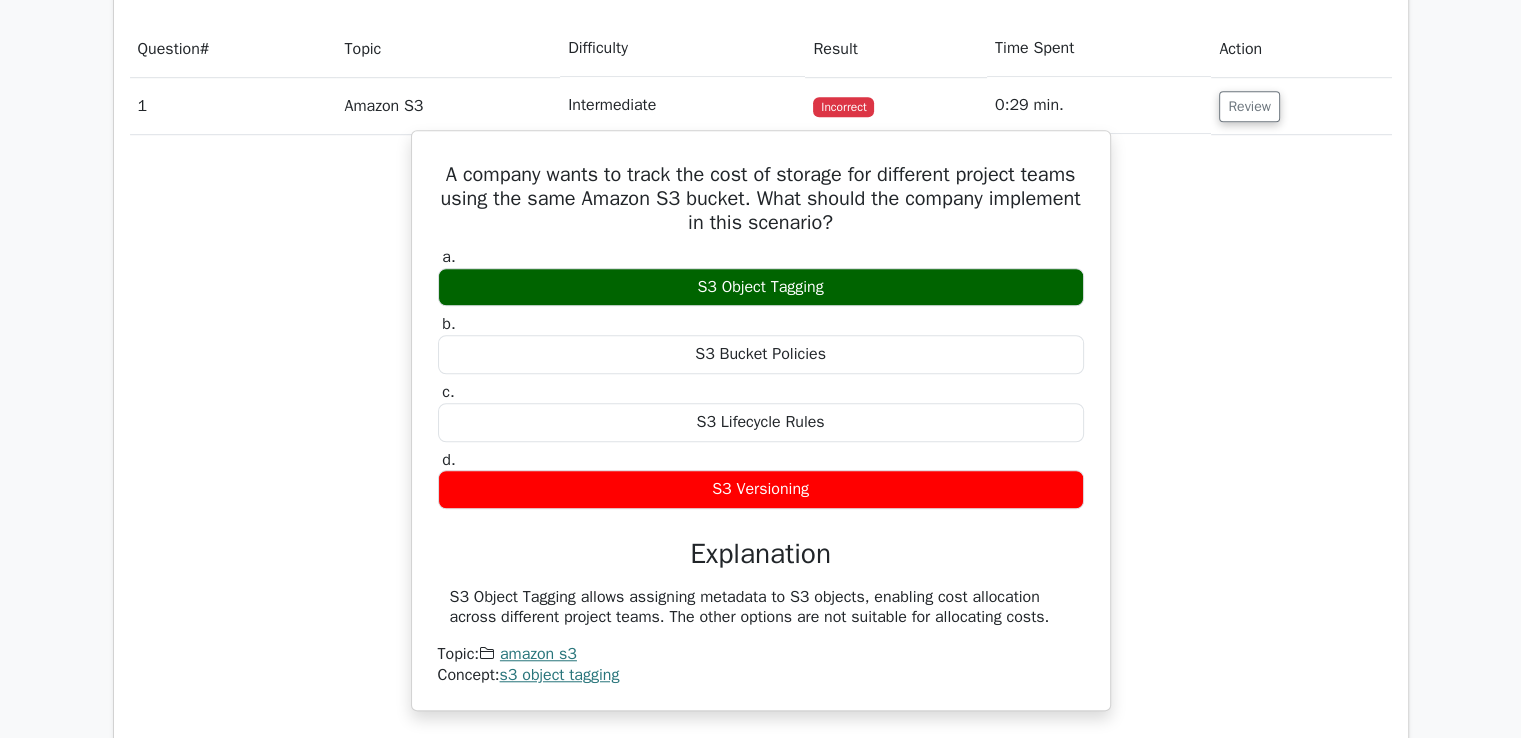 click on "S3 Bucket Policies" at bounding box center (761, 354) 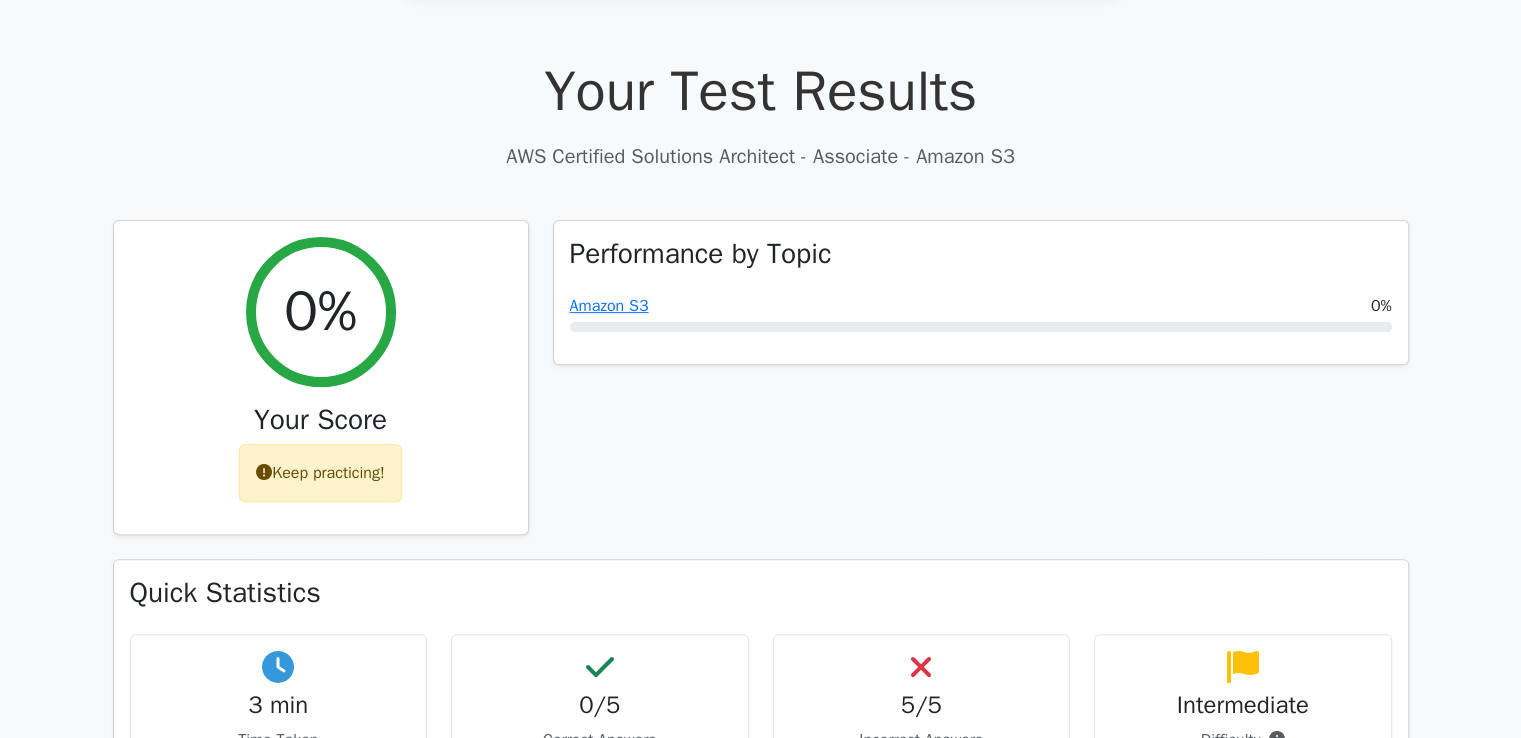 scroll, scrollTop: 515, scrollLeft: 0, axis: vertical 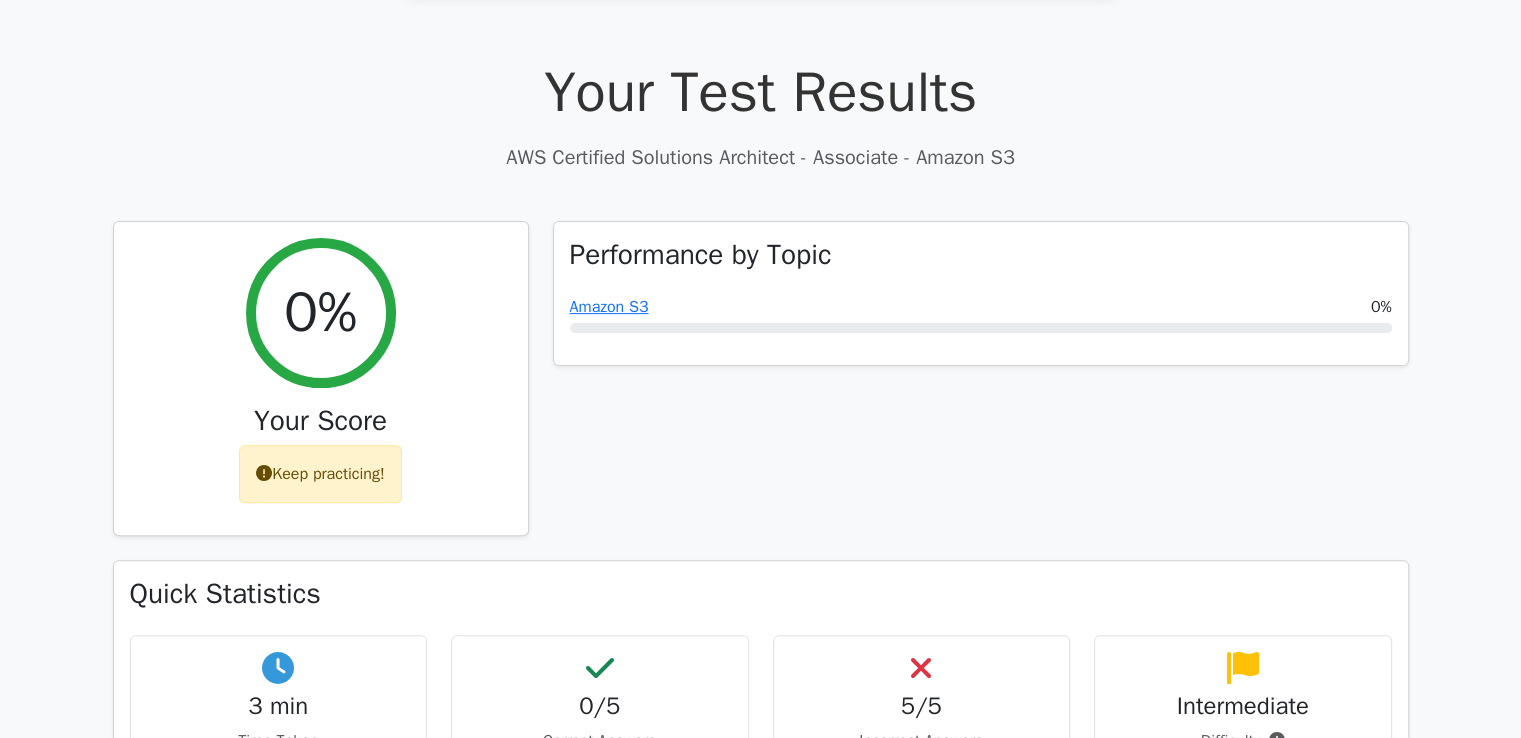 click on "Performance by Topic
Amazon S3
0%" at bounding box center [981, 391] 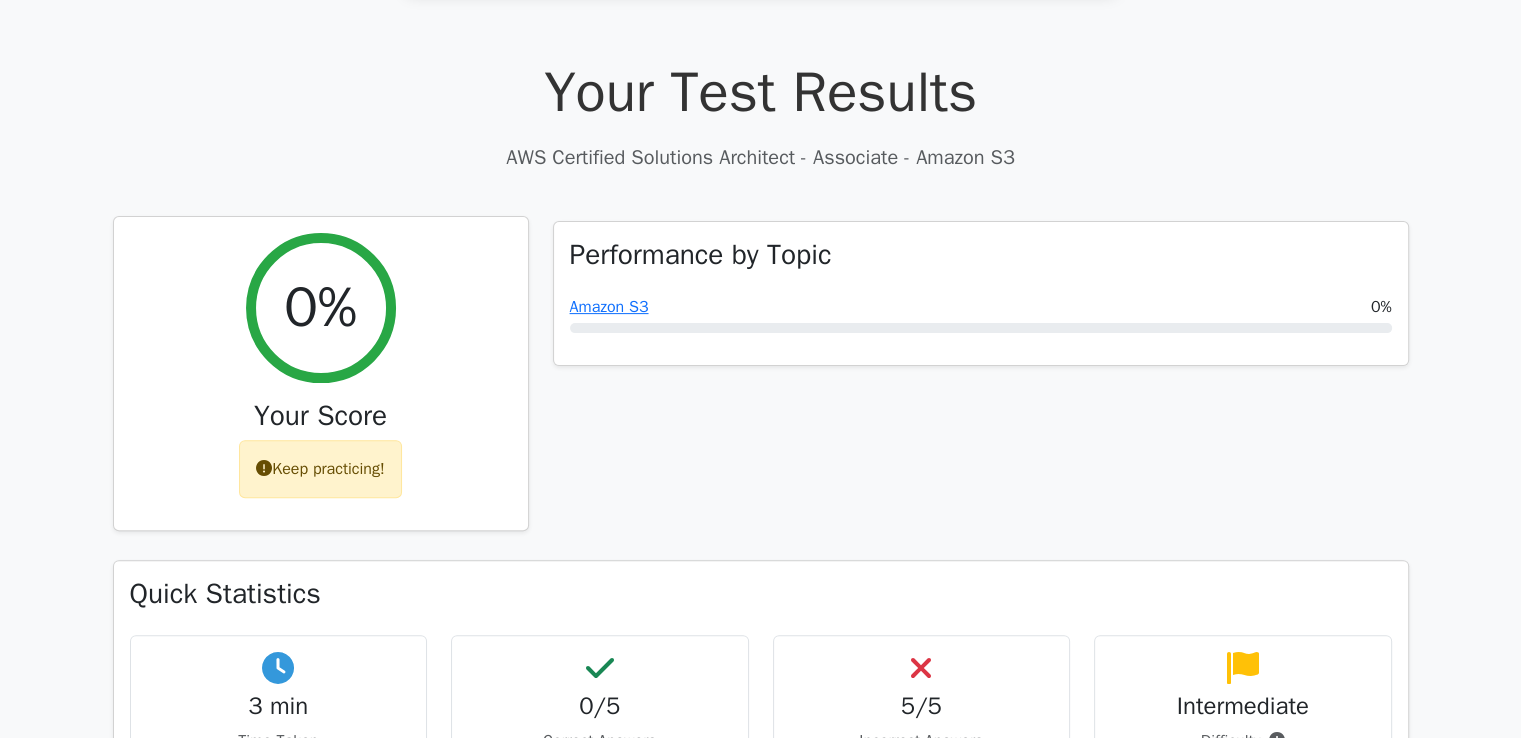 click on "Keep practicing!" at bounding box center (320, 469) 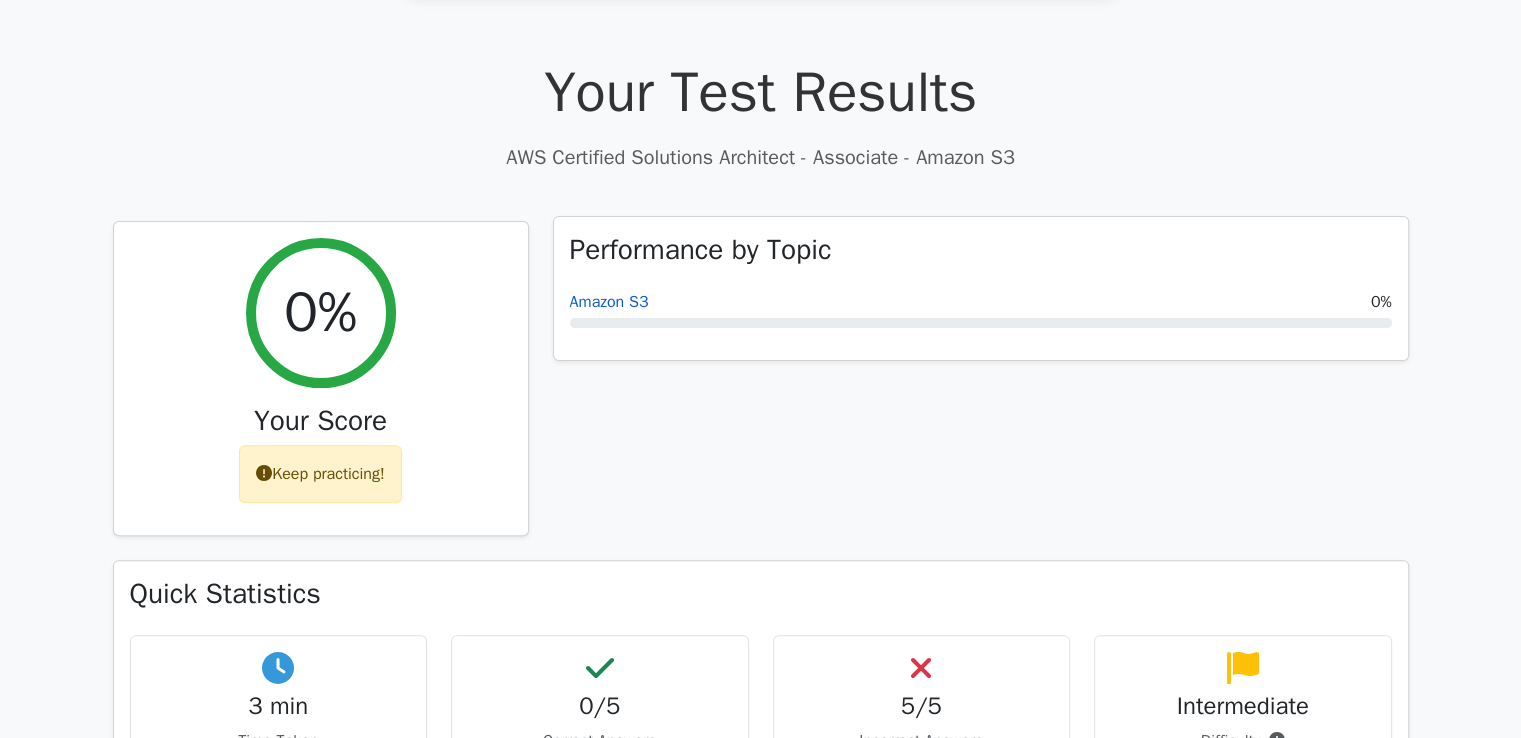 click on "Amazon S3" at bounding box center [609, 302] 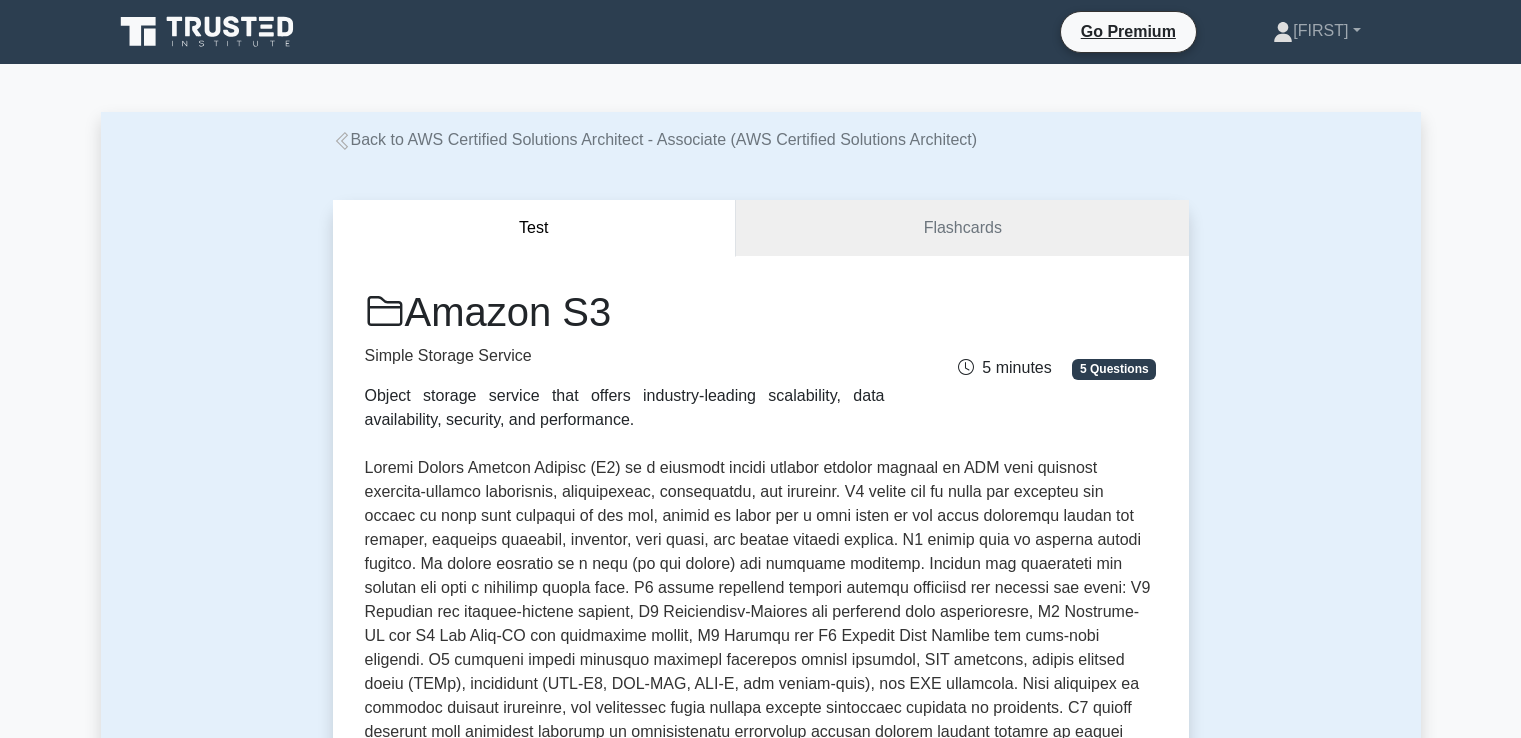 scroll, scrollTop: 0, scrollLeft: 0, axis: both 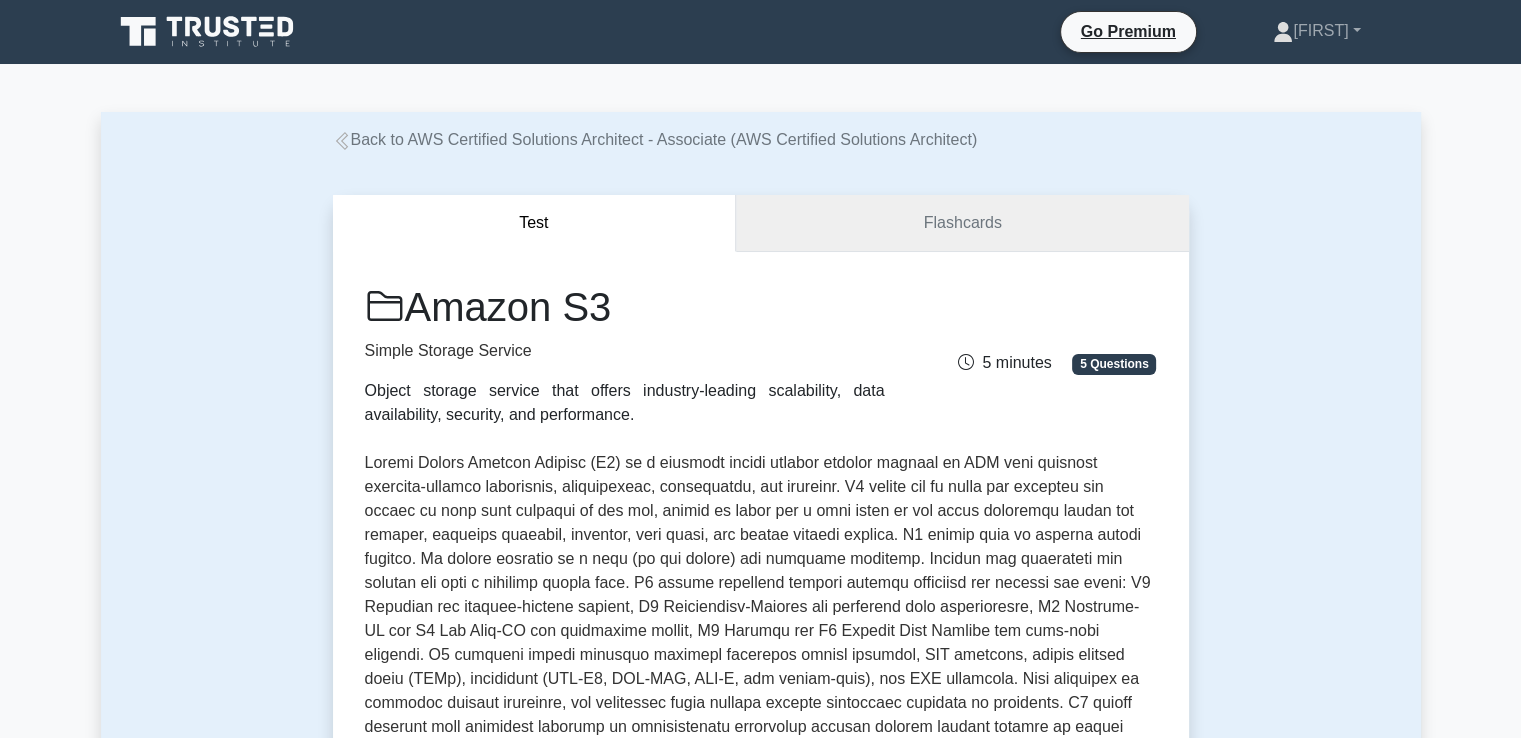 click on "Flashcards" at bounding box center [962, 223] 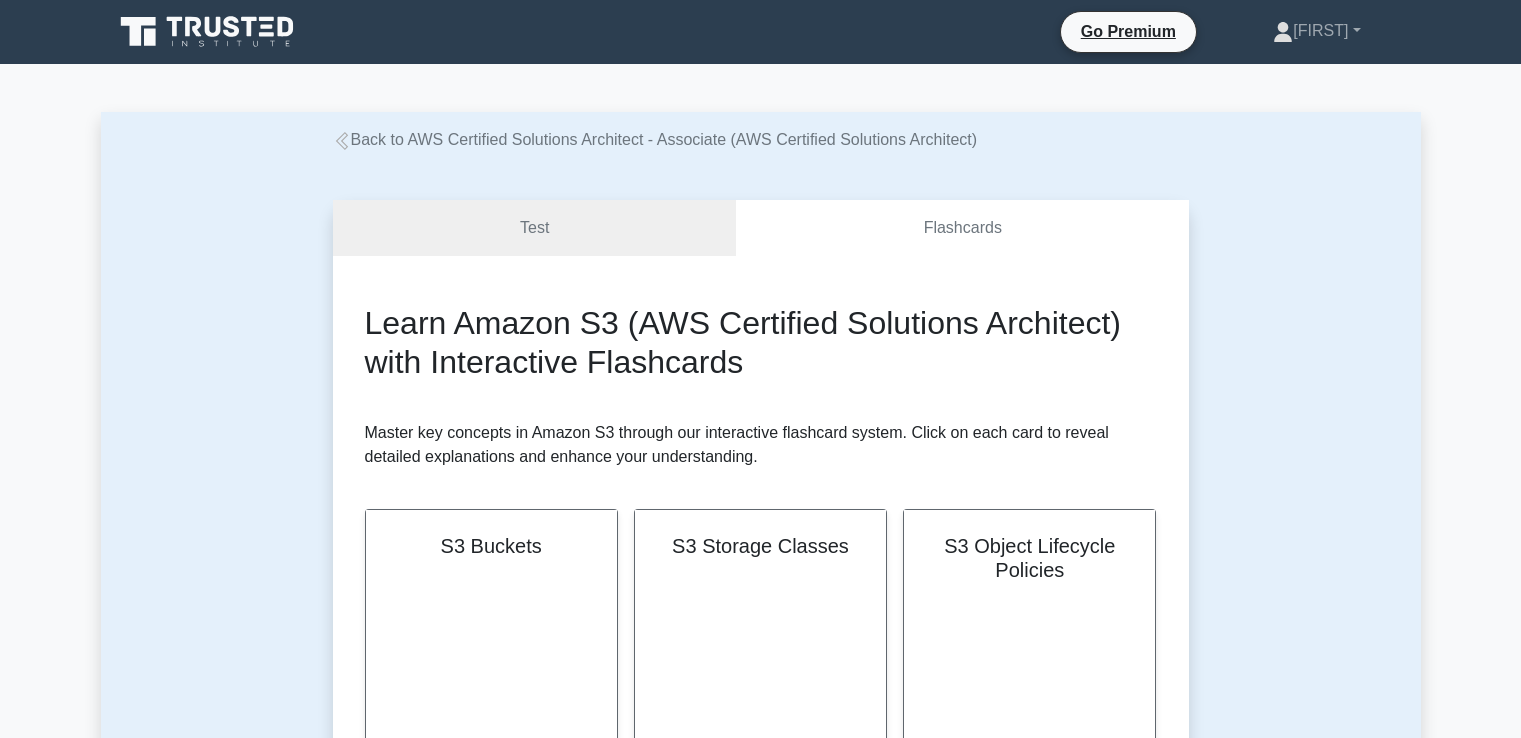 scroll, scrollTop: 0, scrollLeft: 0, axis: both 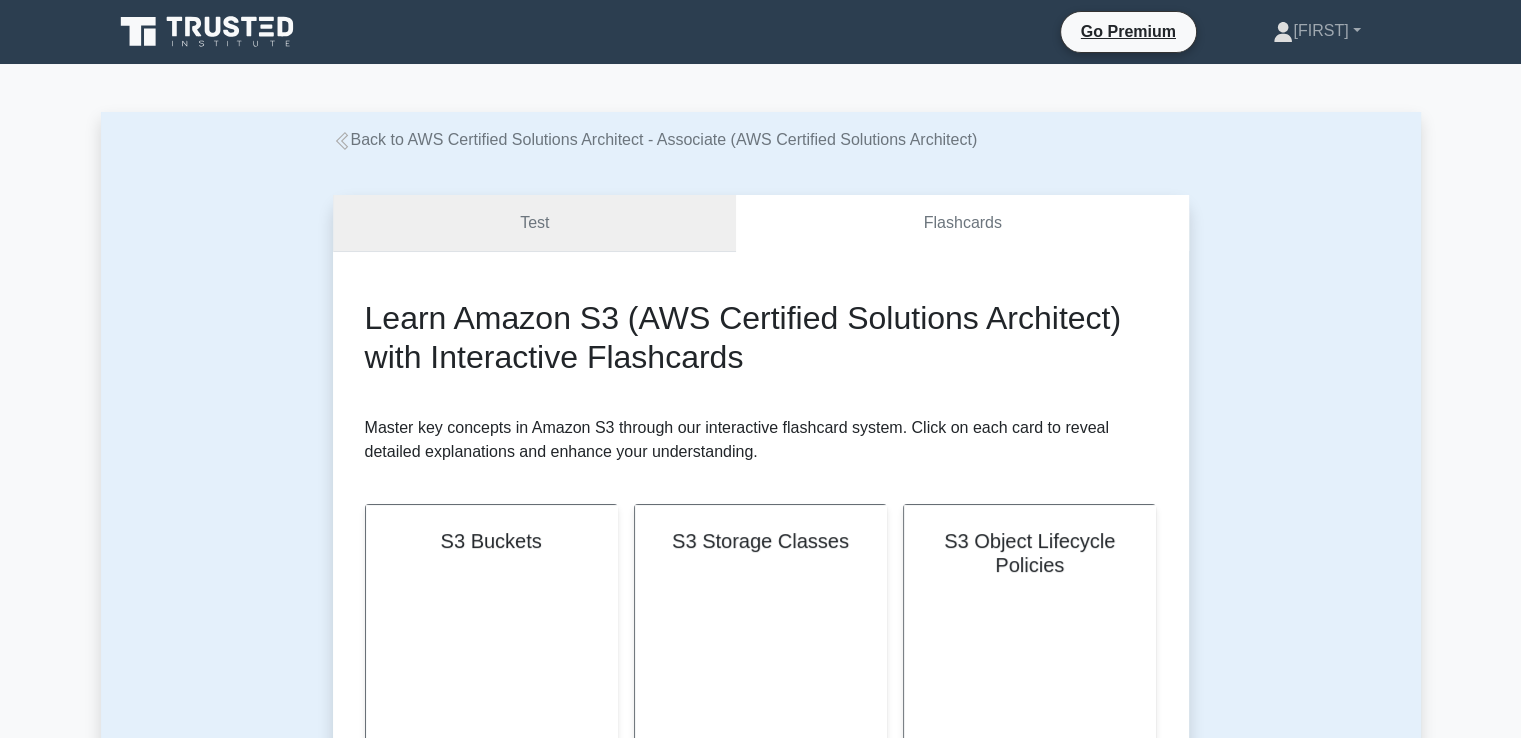 click on "Test" at bounding box center [535, 223] 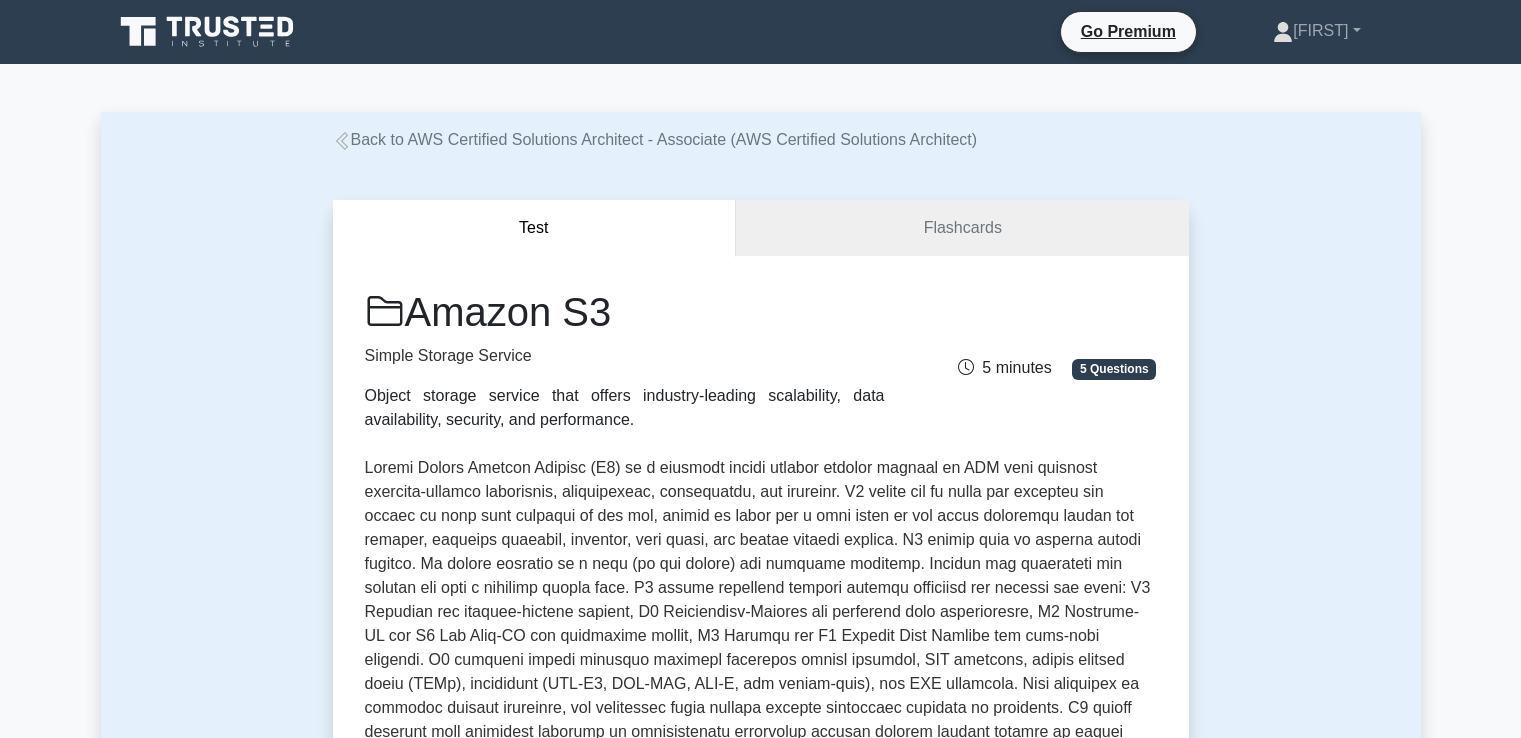 scroll, scrollTop: 0, scrollLeft: 0, axis: both 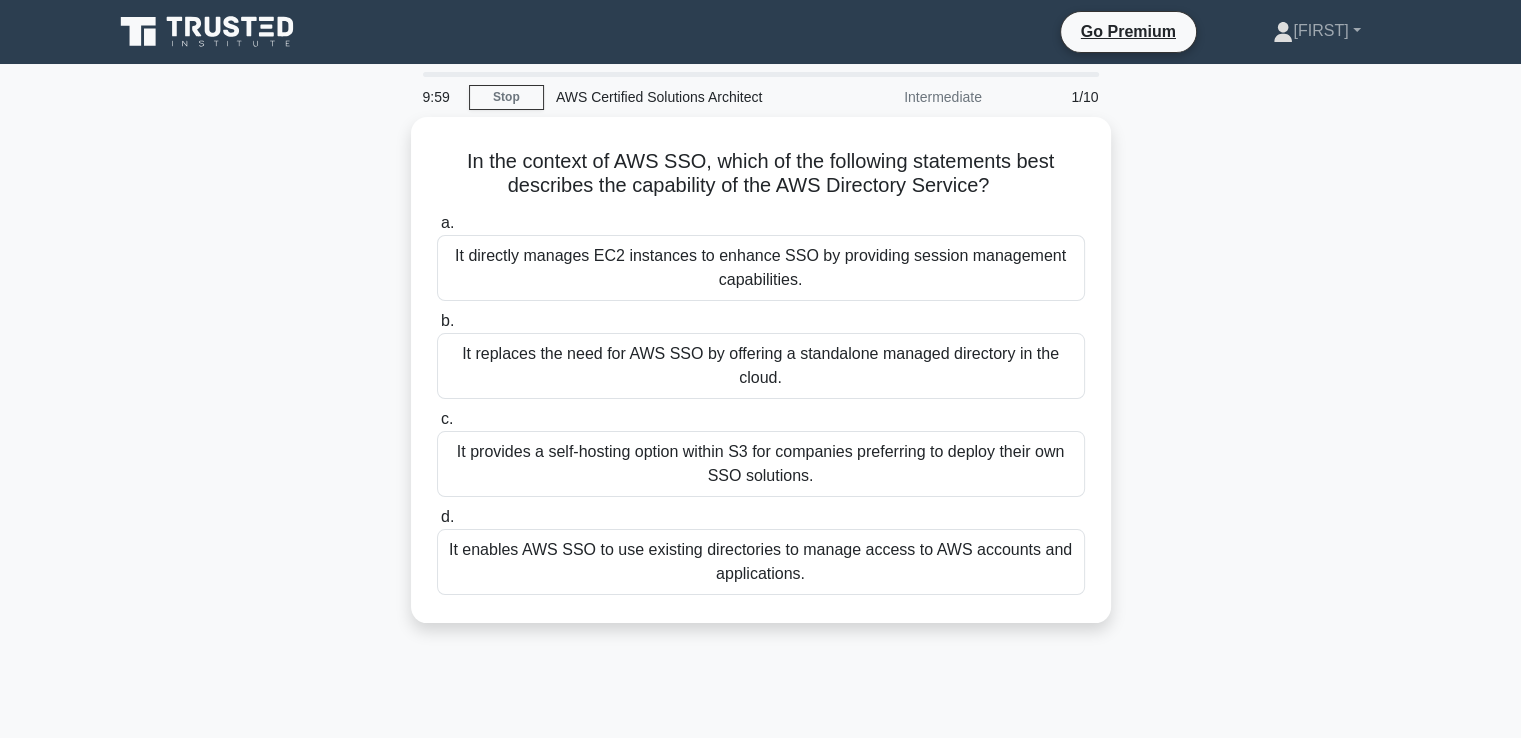 click on "In the context of AWS SSO, which of the following statements best describes the capability of the AWS Directory Service?
.spinner_0XTQ{transform-origin:center;animation:spinner_y6GP .75s linear infinite}@keyframes spinner_y6GP{100%{transform:rotate(360deg)}}
a.
It directly manages EC2 instances to enhance SSO by providing session management capabilities.
b. c. d." at bounding box center [761, 382] 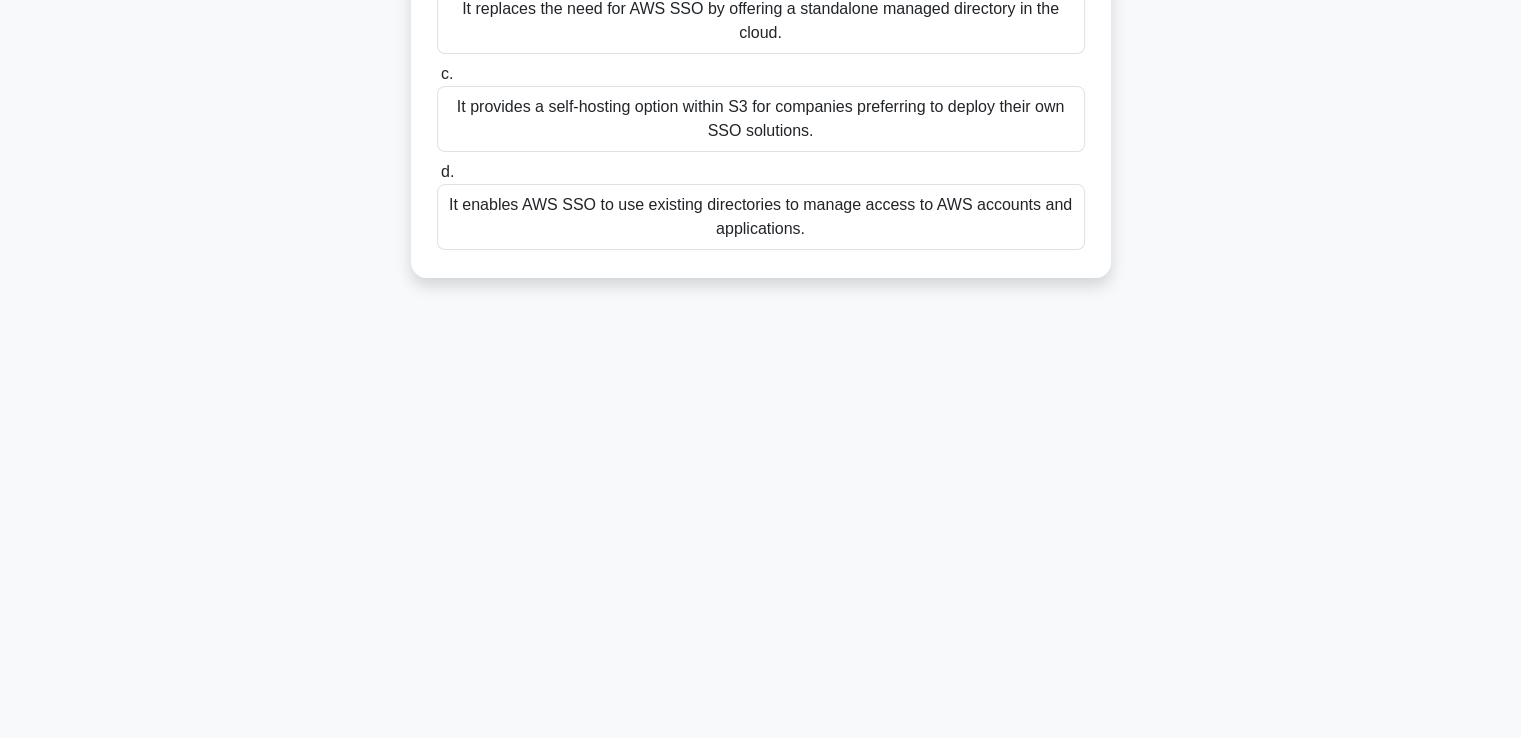 scroll, scrollTop: 0, scrollLeft: 0, axis: both 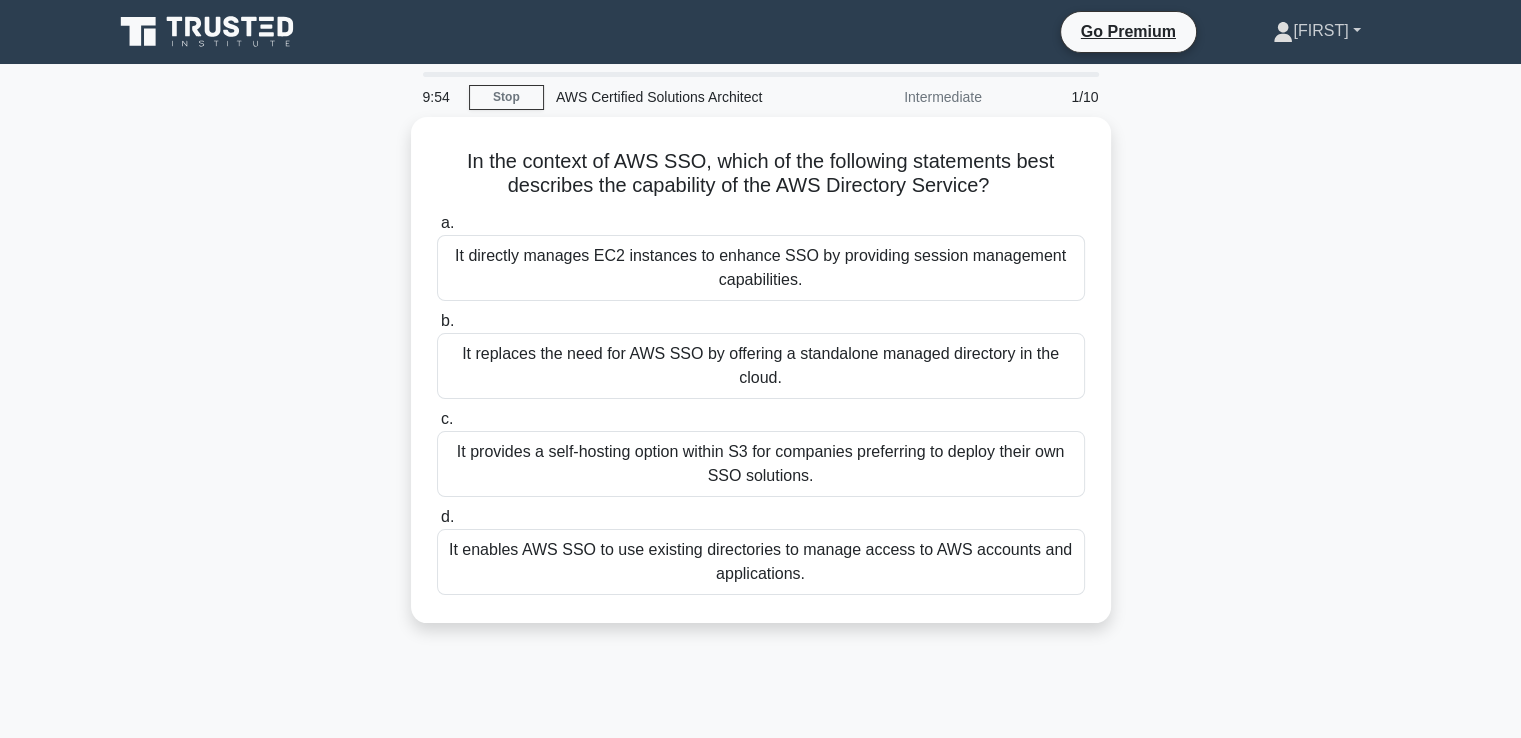 click on "[FIRST]" at bounding box center [1316, 31] 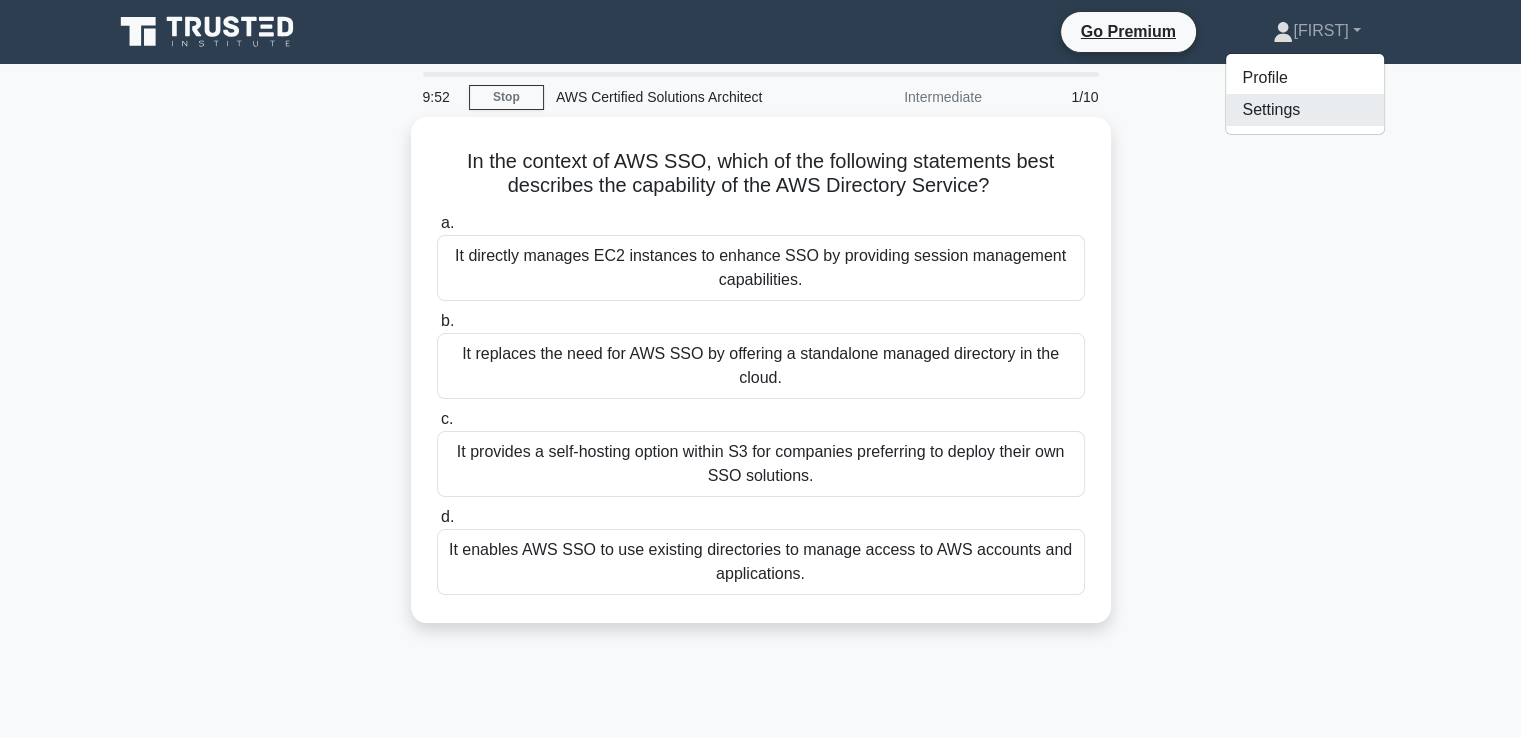 click on "Settings" at bounding box center (1305, 110) 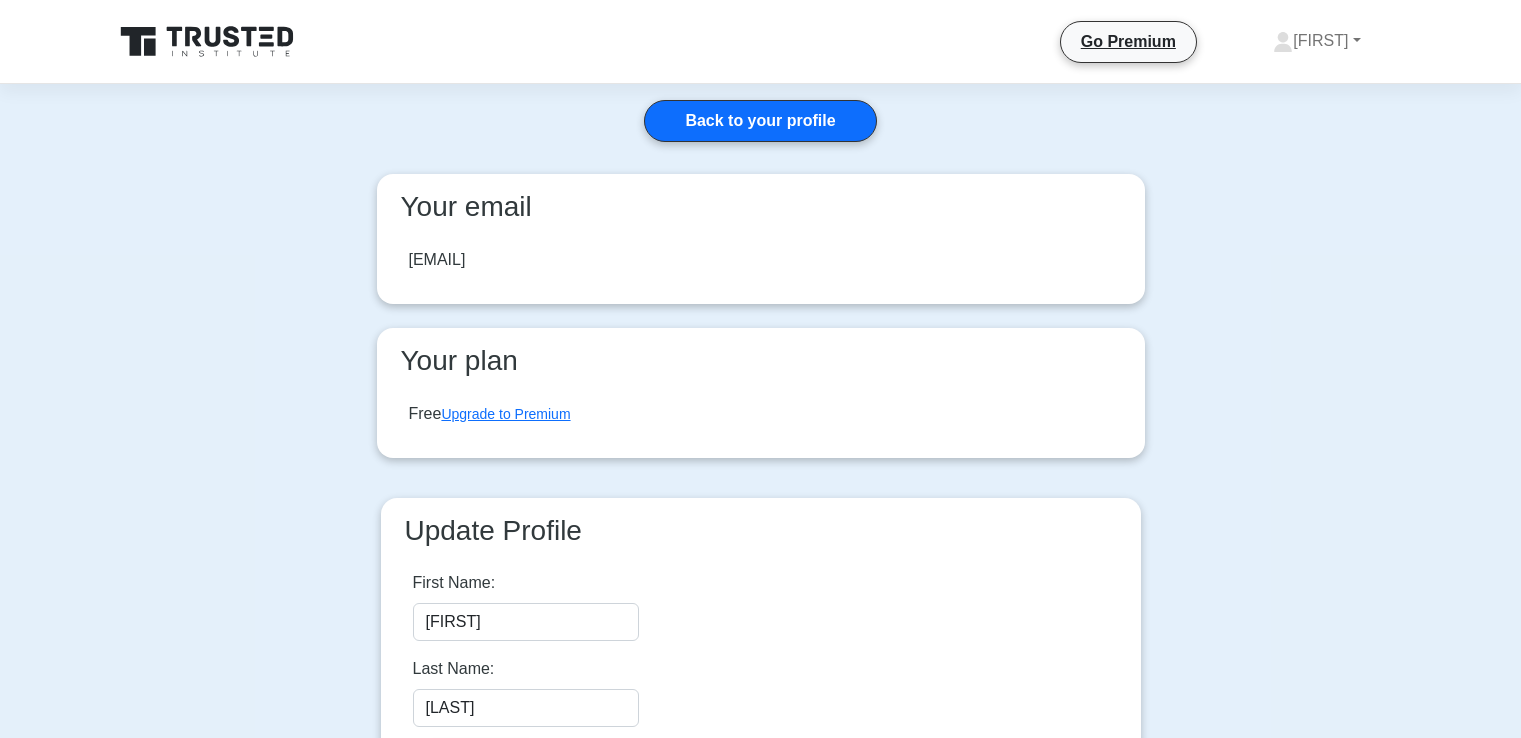scroll, scrollTop: 0, scrollLeft: 0, axis: both 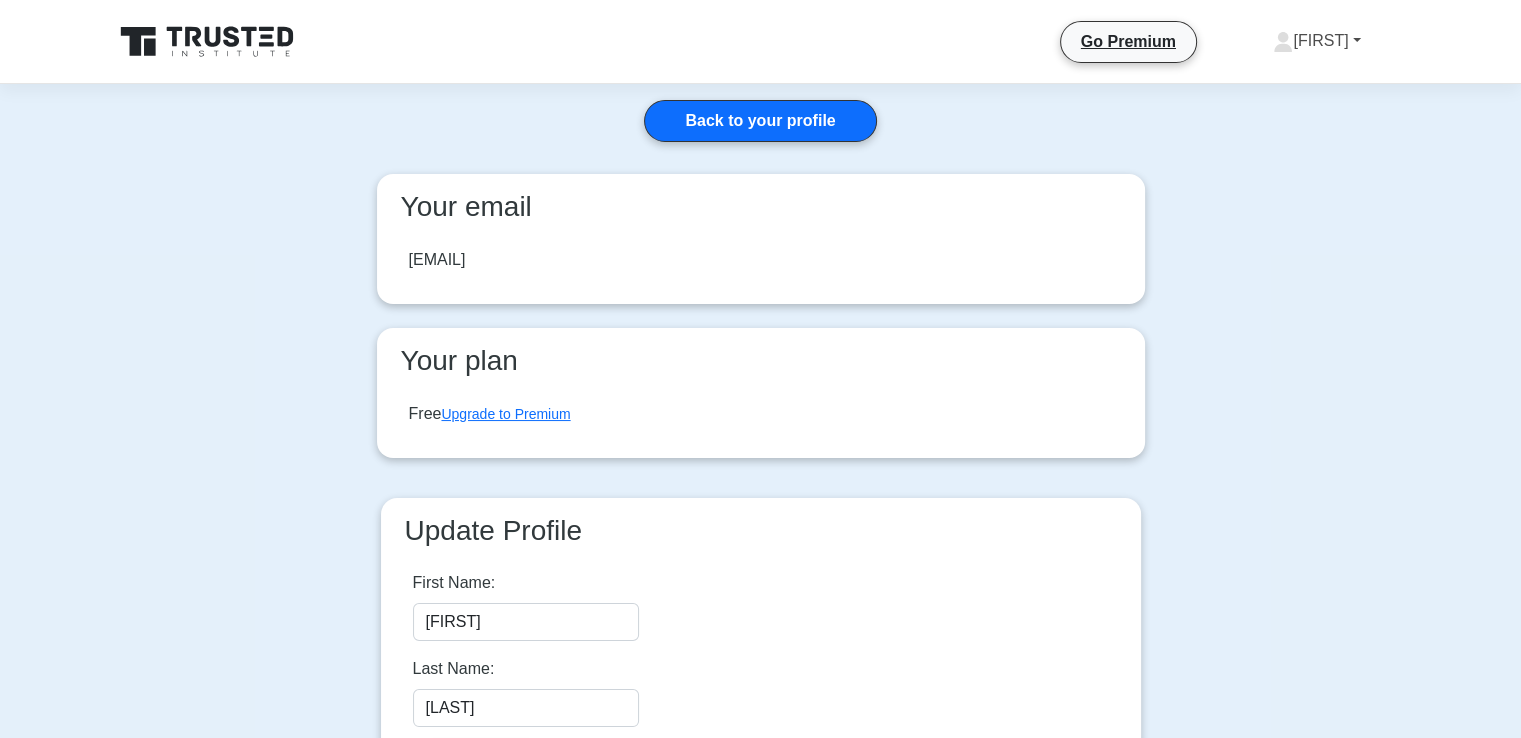 click 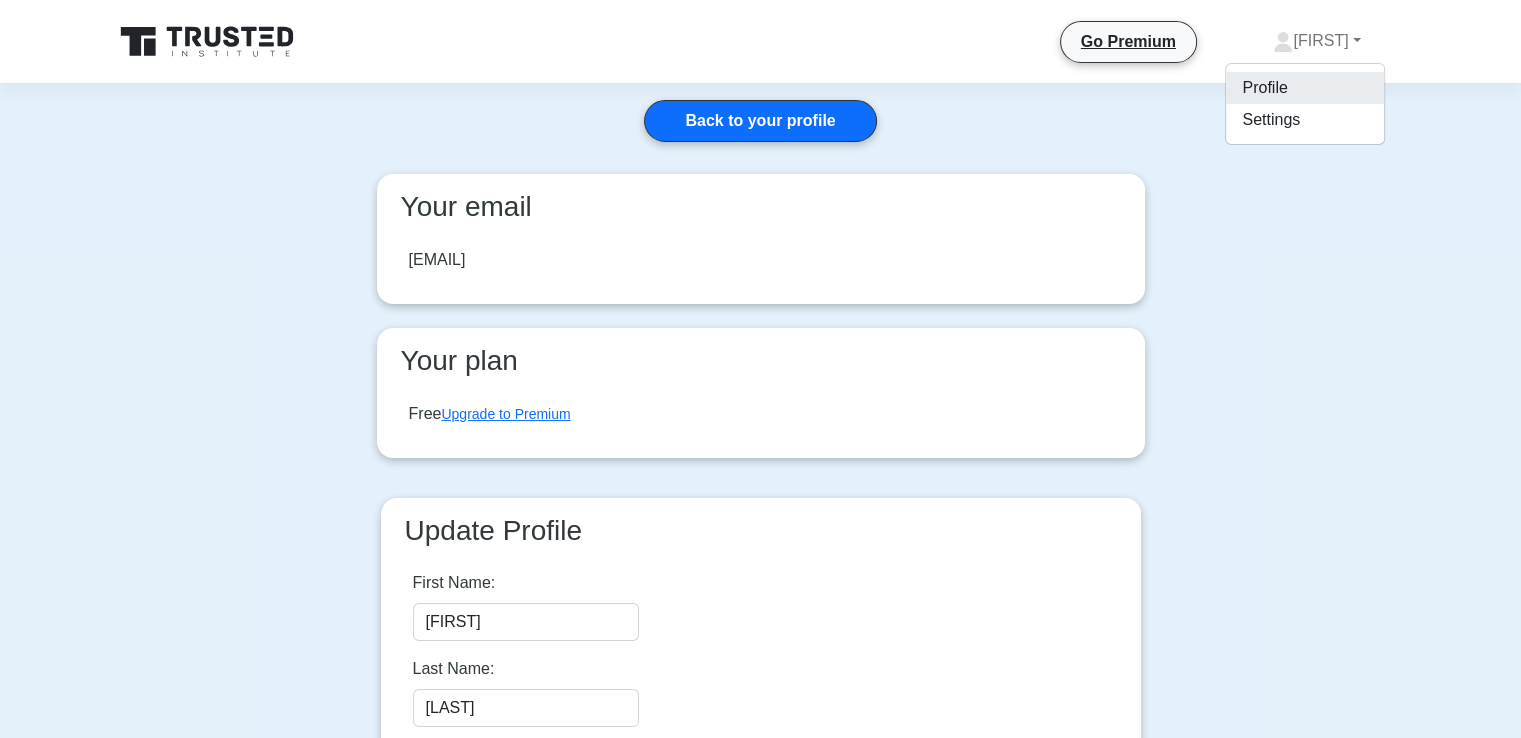 click on "Profile" at bounding box center (1305, 88) 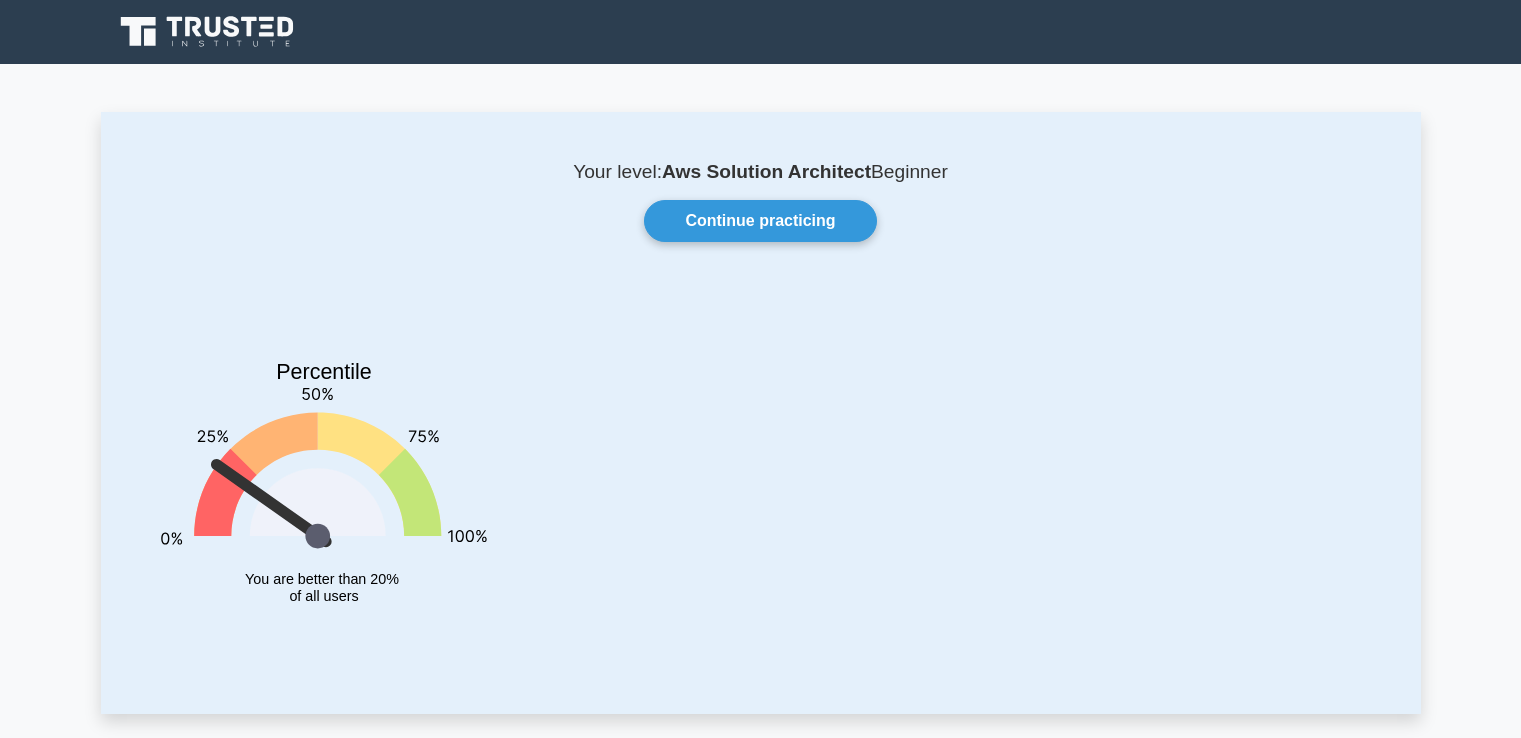 click at bounding box center [761, 32] 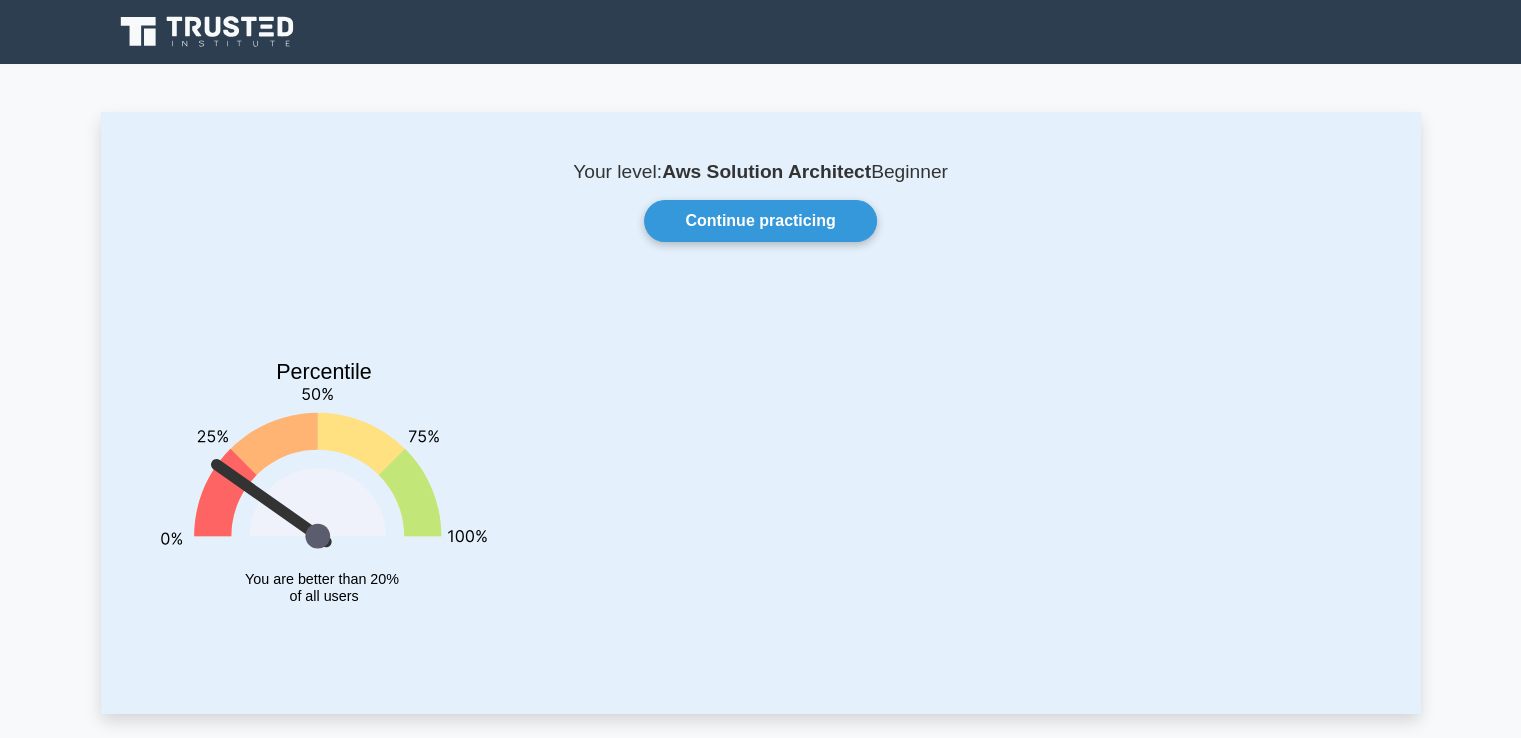 scroll, scrollTop: 0, scrollLeft: 0, axis: both 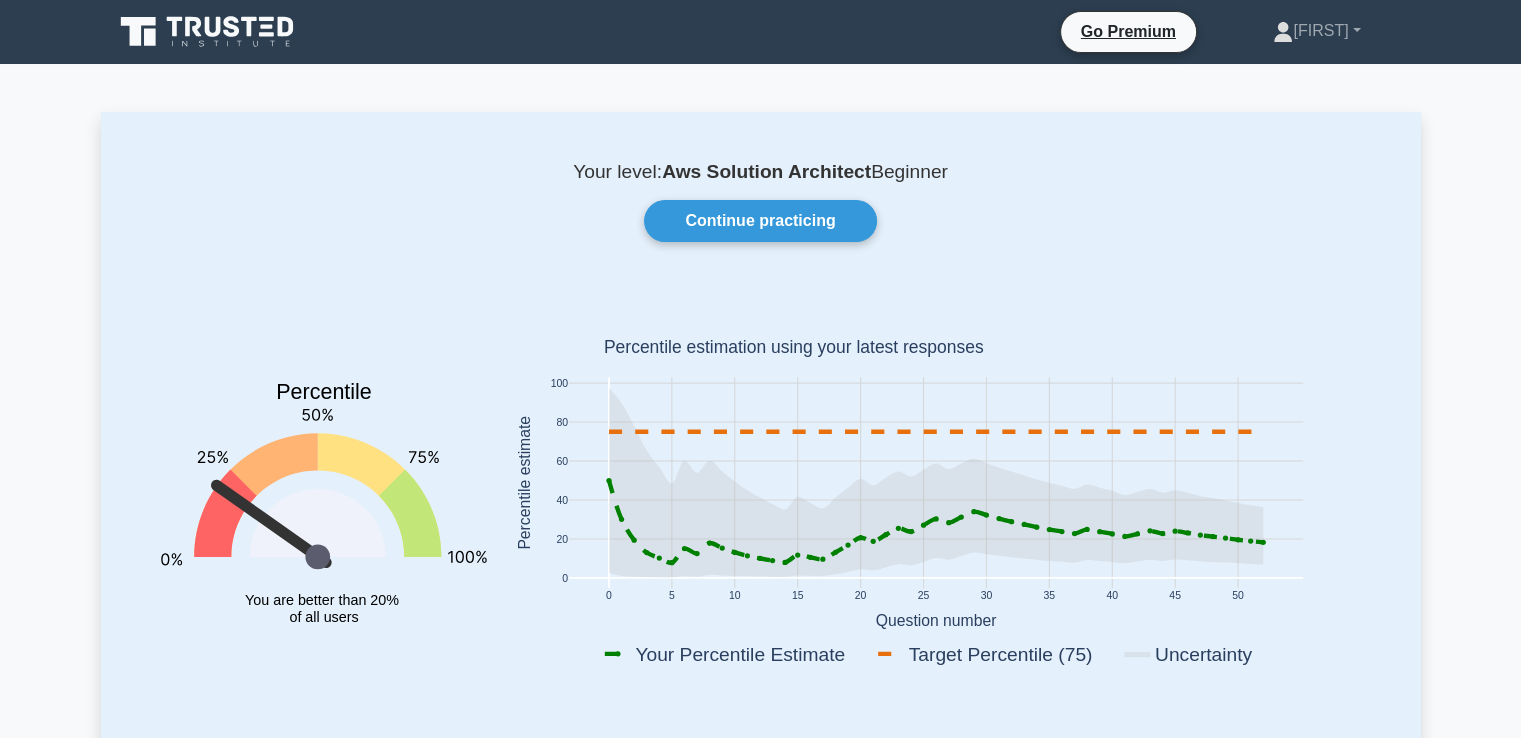 click on "Your level:
Aws Solution Architect  Beginner" at bounding box center (761, 172) 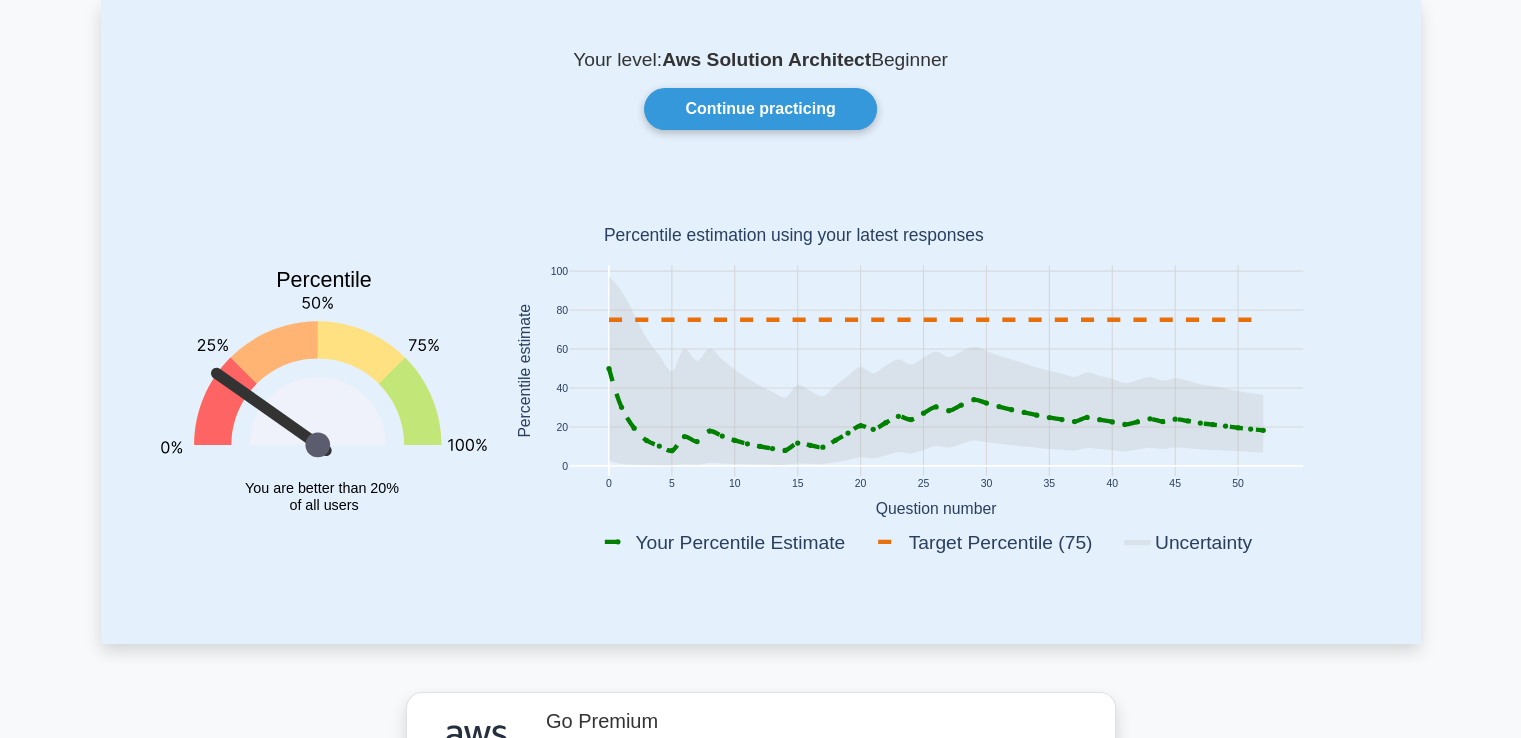 scroll, scrollTop: 0, scrollLeft: 0, axis: both 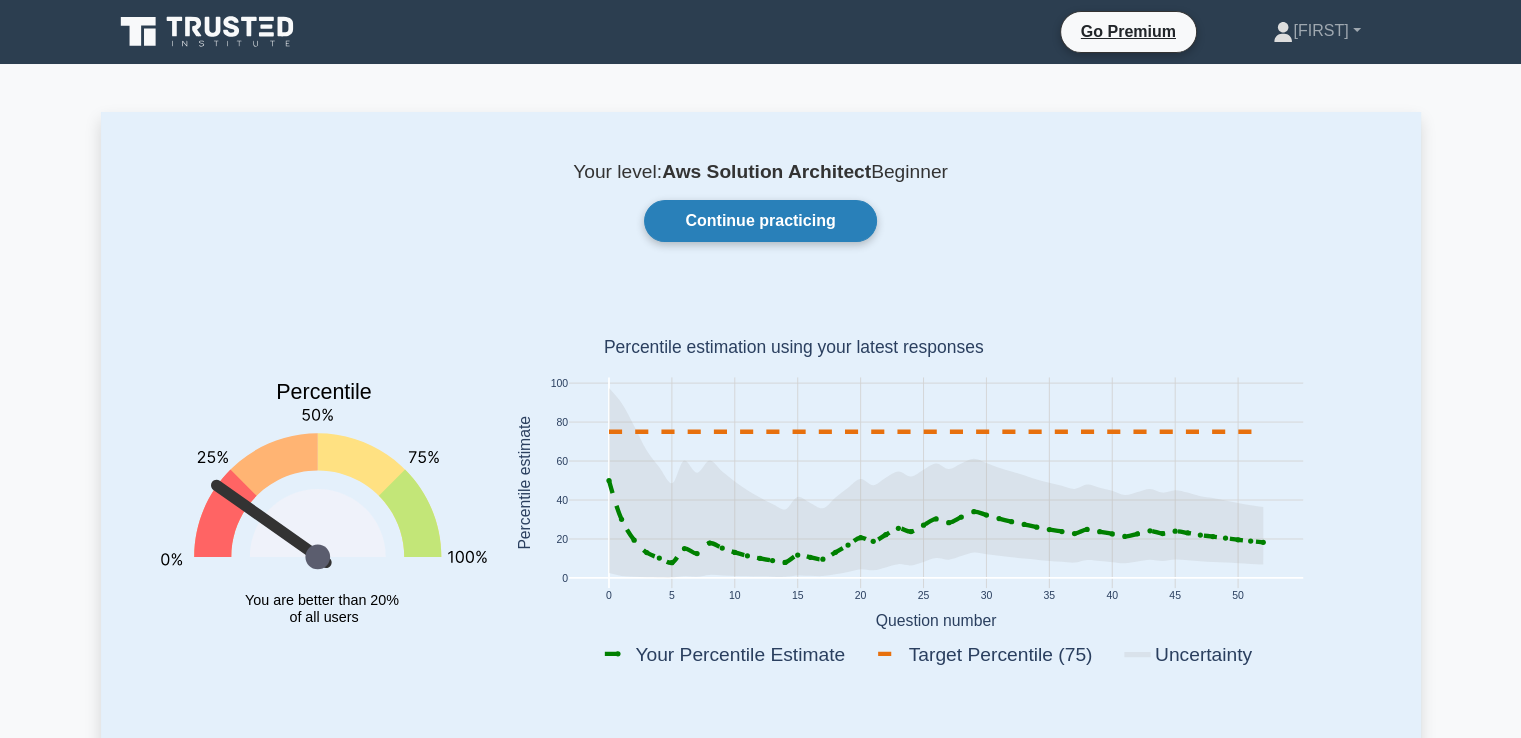 click on "Continue practicing" at bounding box center (760, 221) 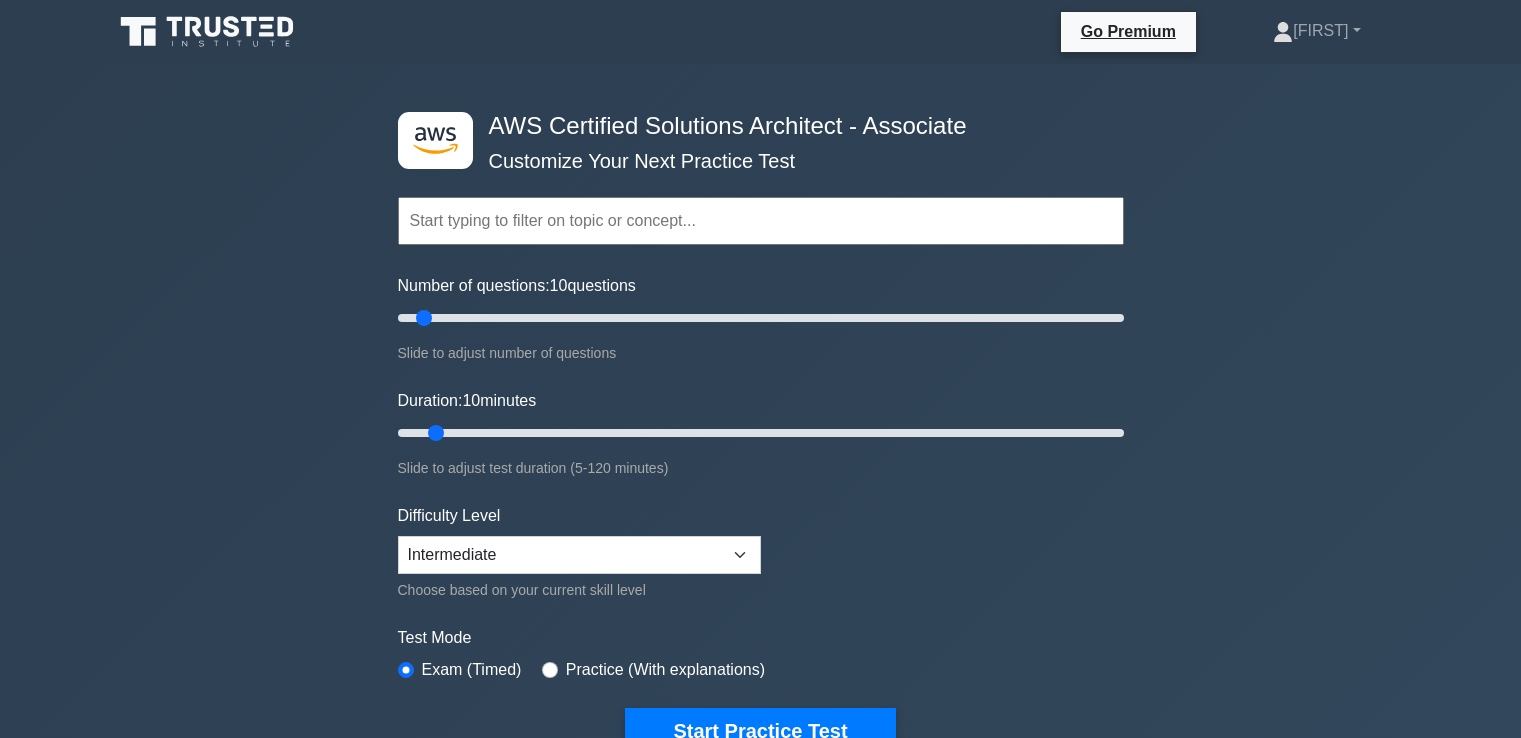scroll, scrollTop: 0, scrollLeft: 0, axis: both 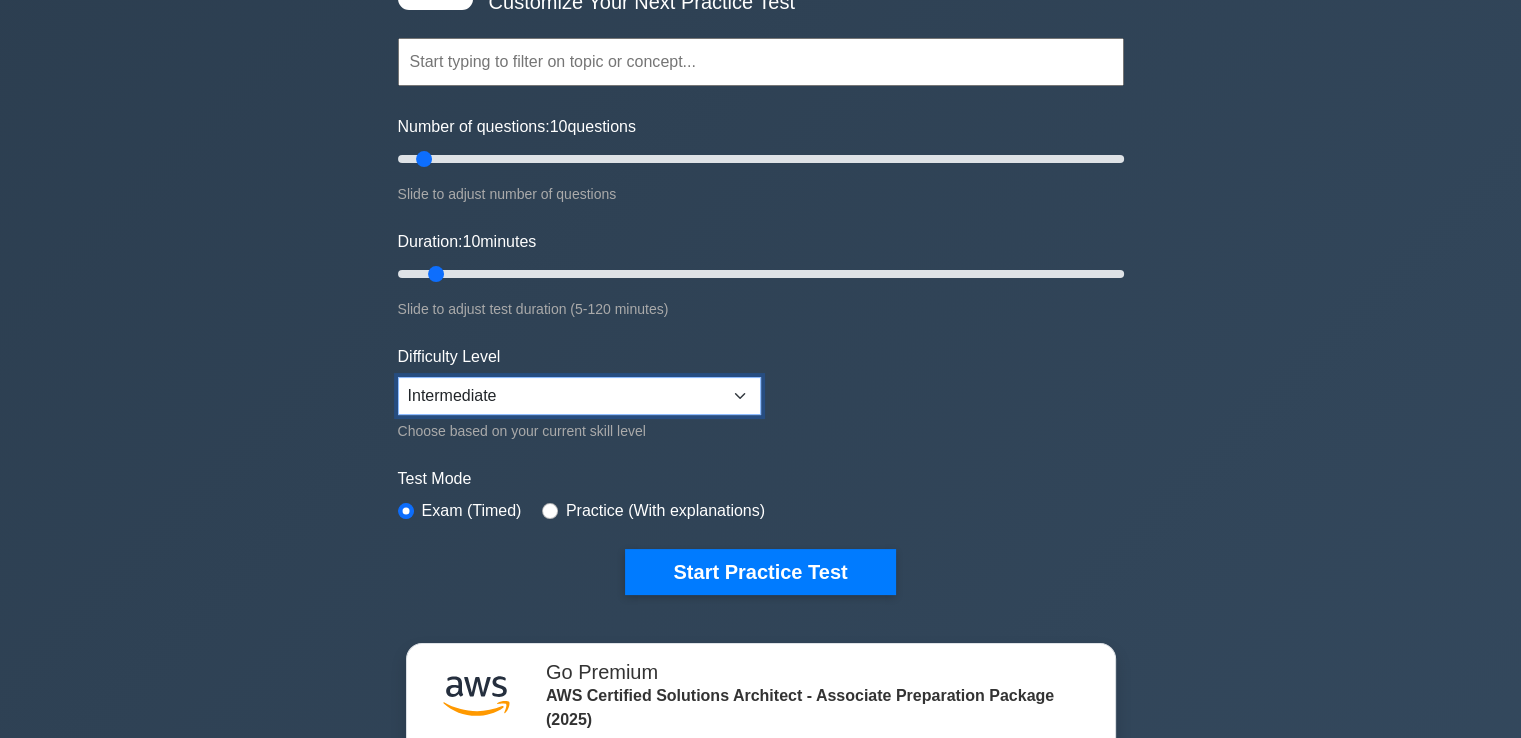 click on "Beginner
Intermediate
Expert" at bounding box center [579, 396] 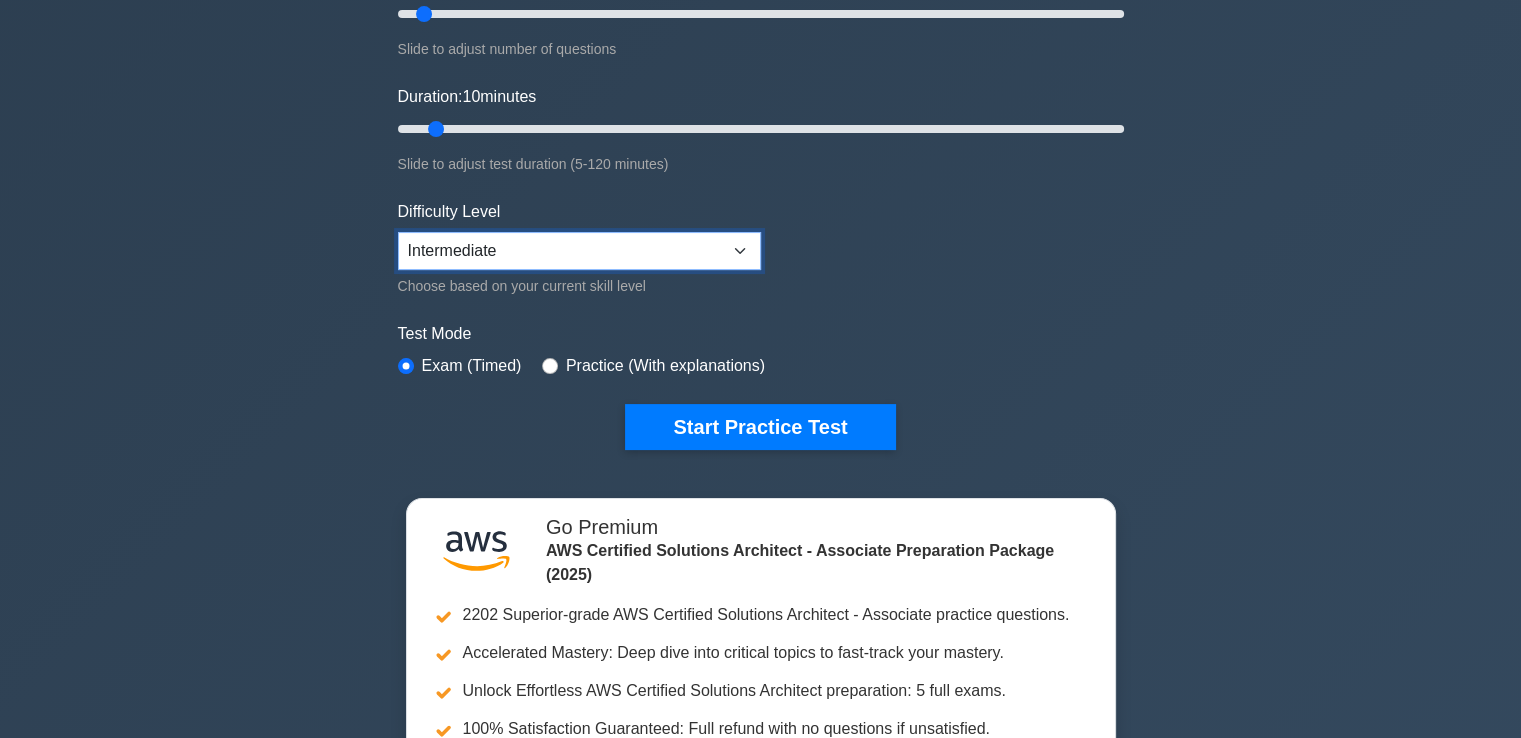 scroll, scrollTop: 302, scrollLeft: 0, axis: vertical 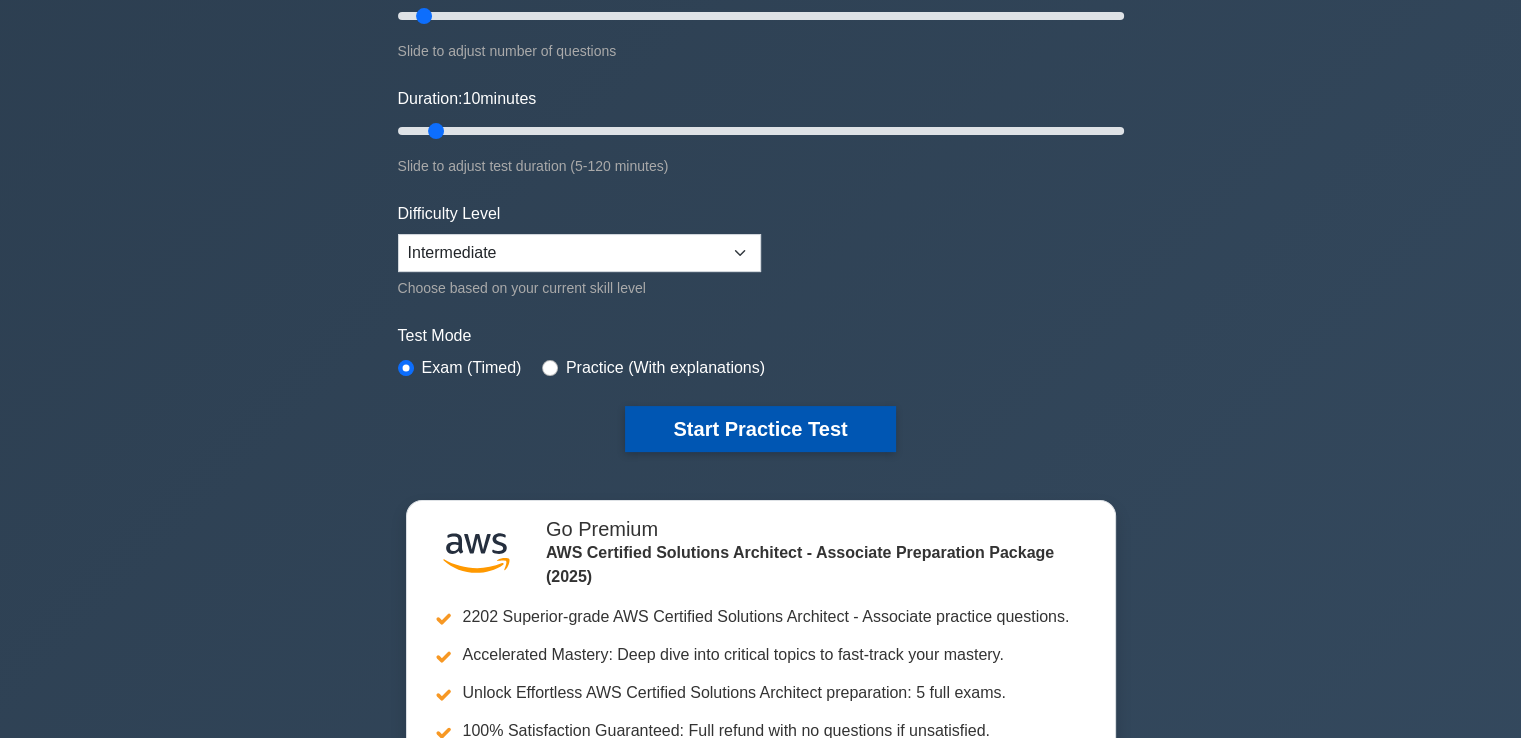 click on "Start Practice Test" at bounding box center [760, 429] 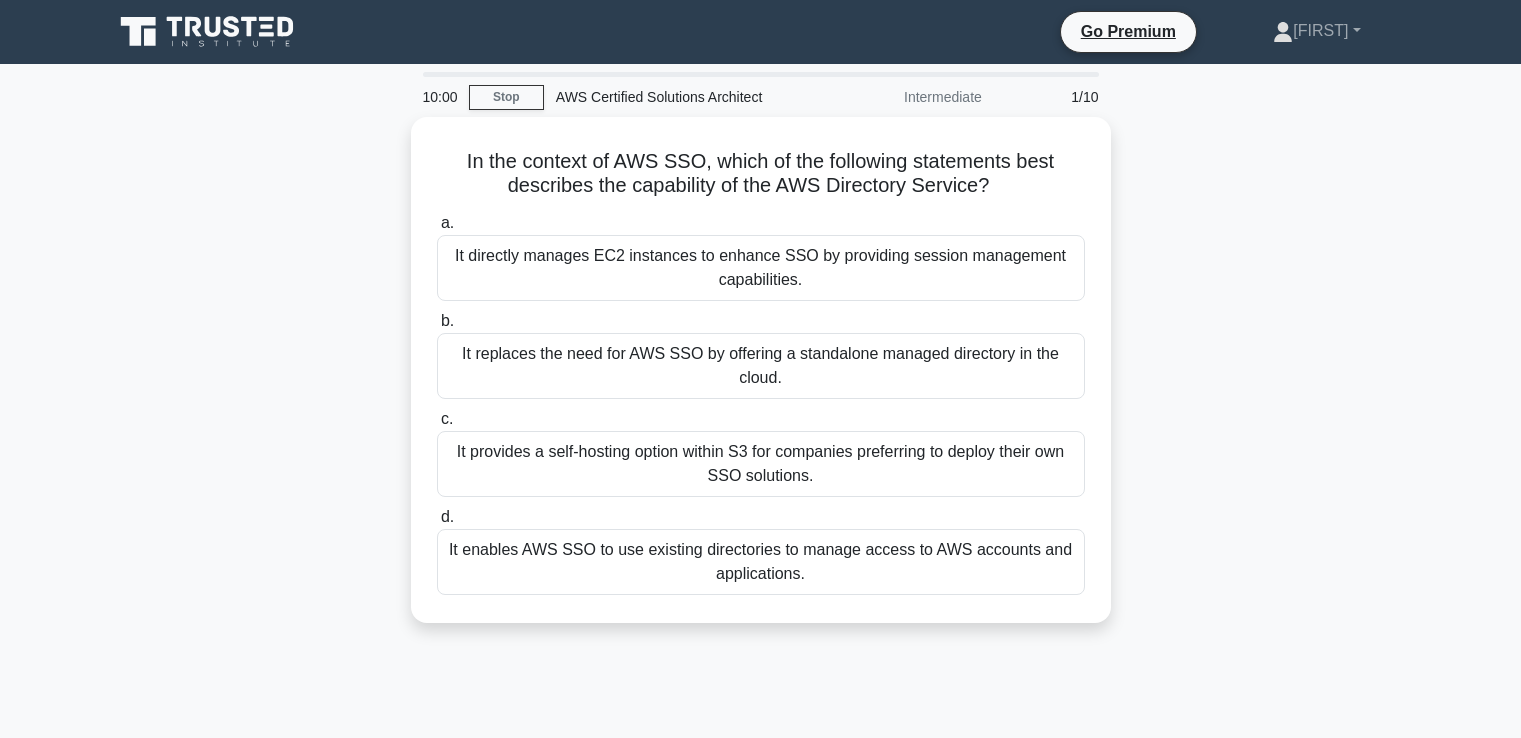 scroll, scrollTop: 0, scrollLeft: 0, axis: both 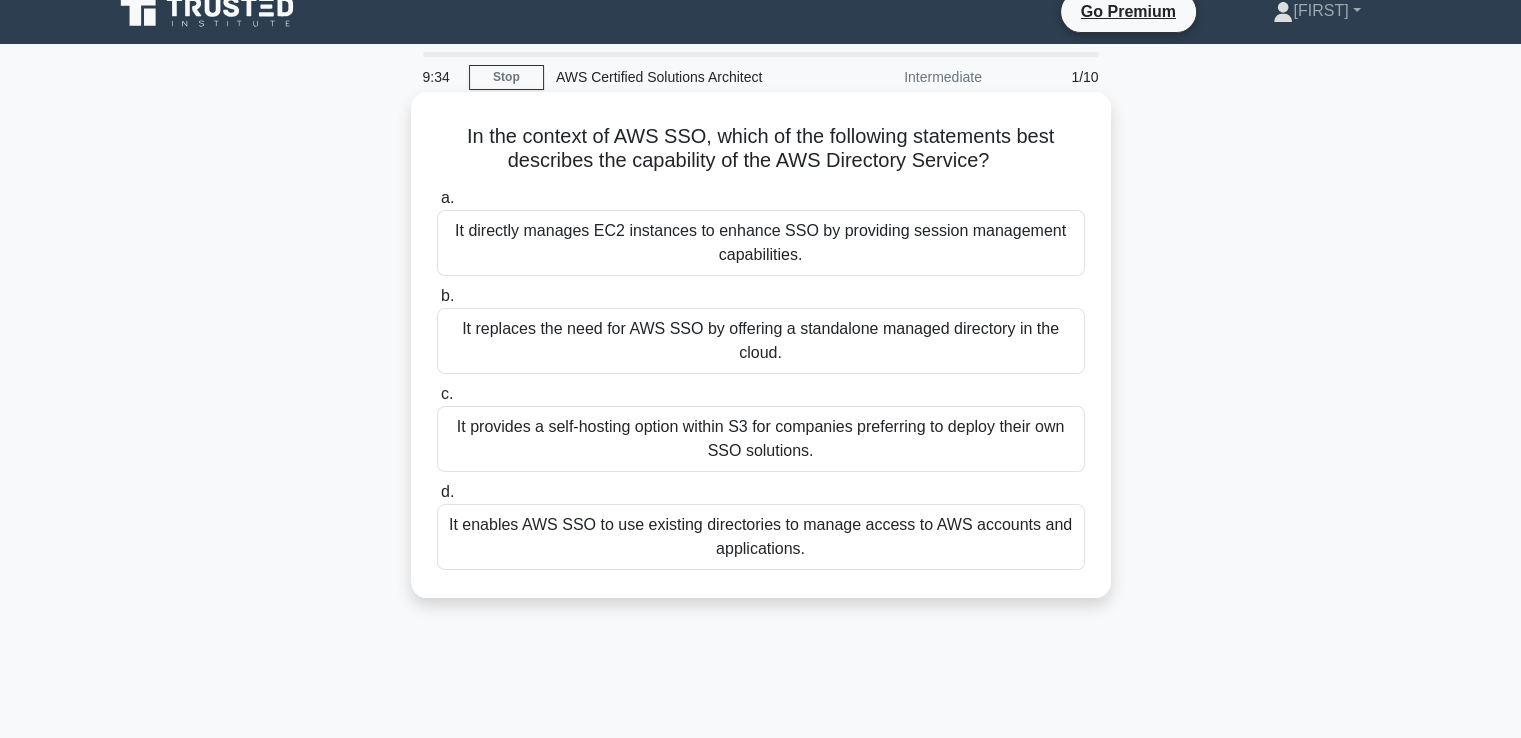 click on "It directly manages EC2 instances to enhance SSO by providing session management capabilities." at bounding box center [761, 243] 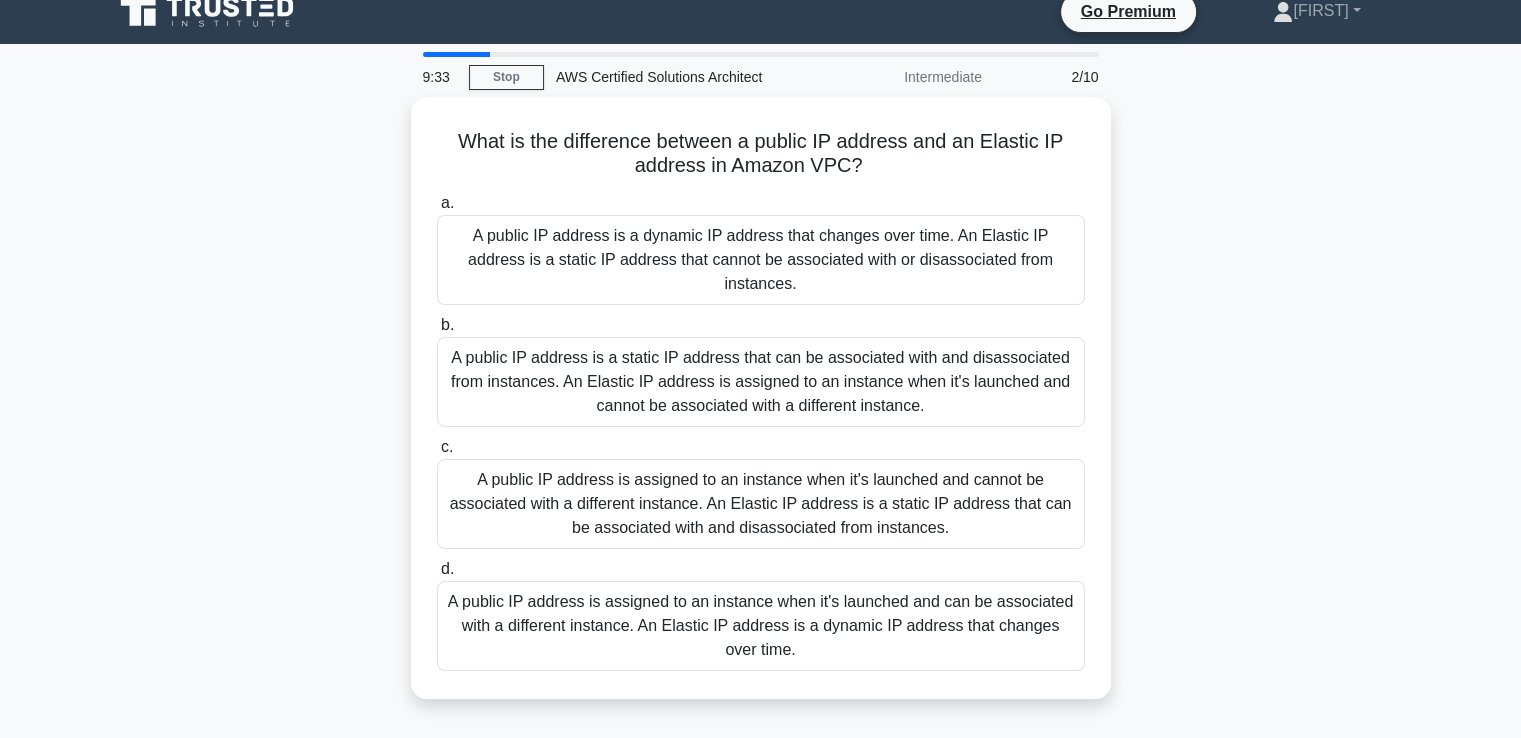 scroll, scrollTop: 0, scrollLeft: 0, axis: both 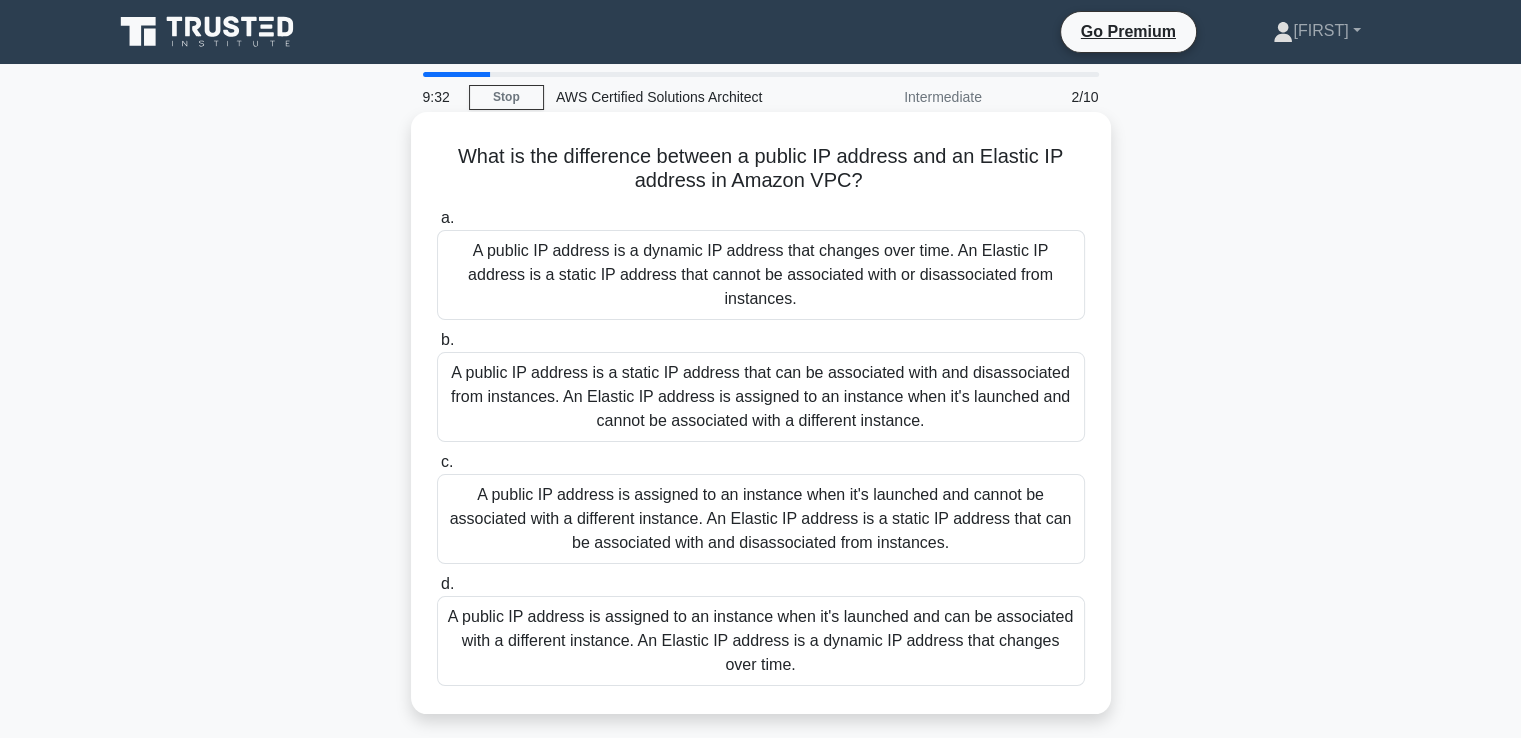 click on "A public IP address is a static IP address that can be associated with and disassociated from instances. An Elastic IP address is assigned to an instance when it's launched and cannot be associated with a different instance." at bounding box center [761, 397] 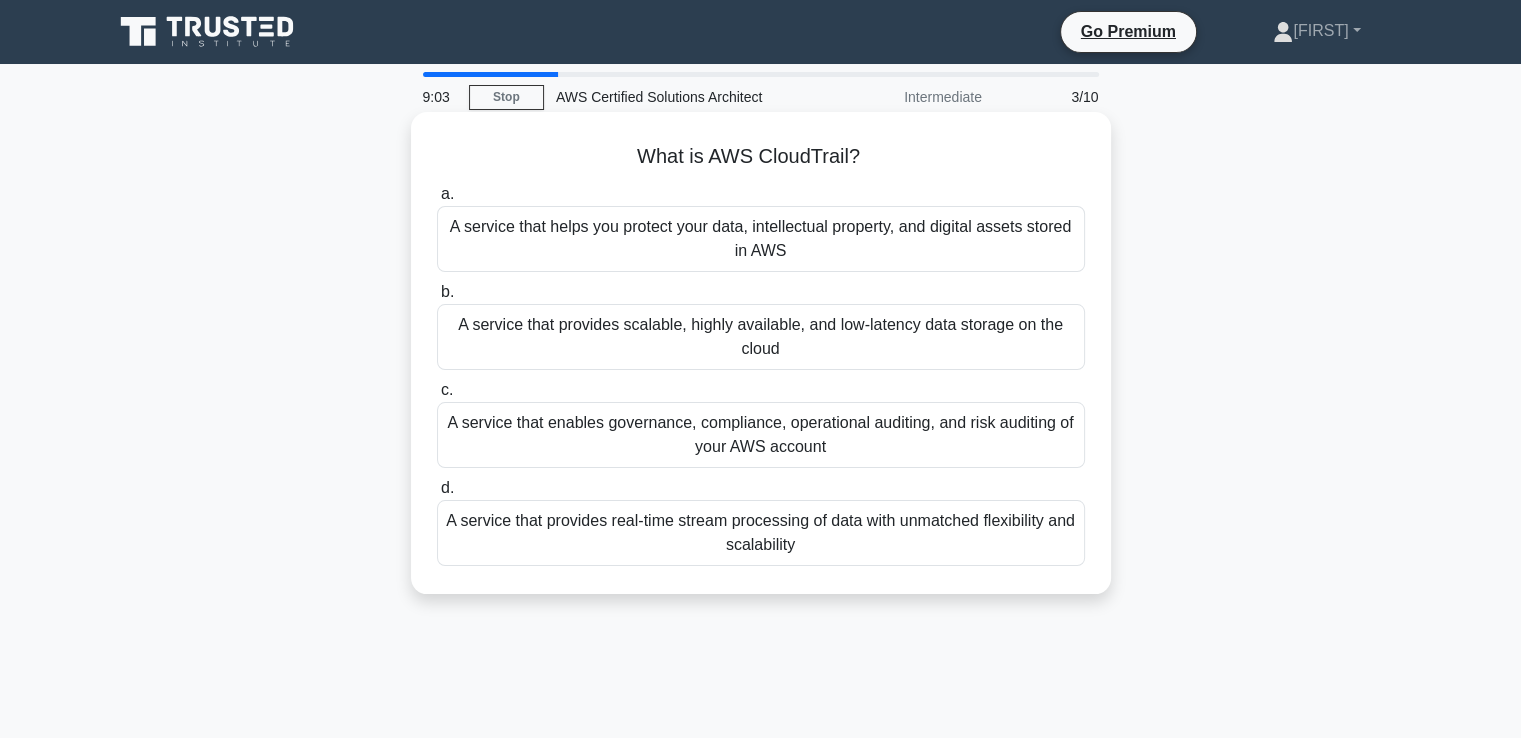 click on "A service that enables governance, compliance, operational auditing, and risk auditing of your AWS account" at bounding box center [761, 435] 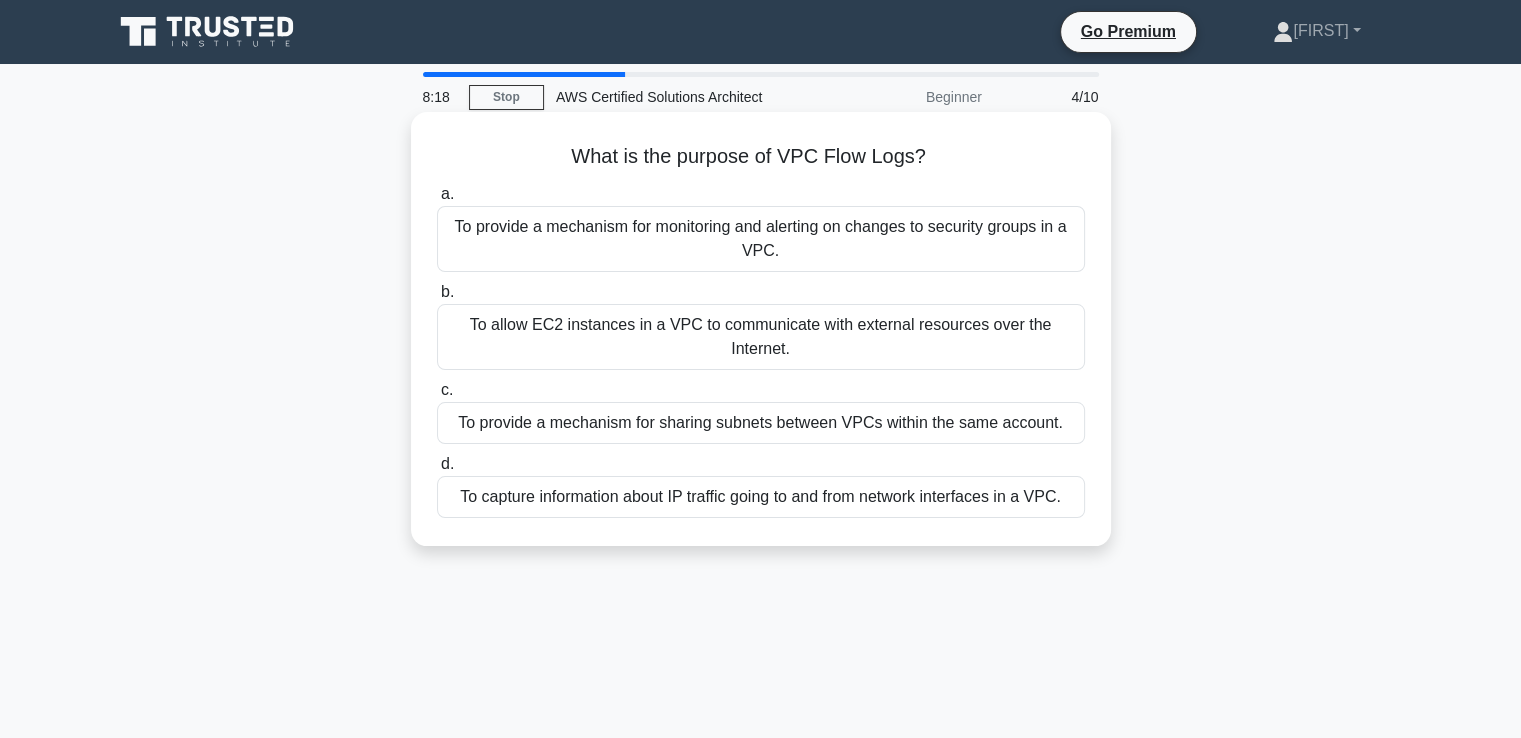 click on "To capture information about IP traffic going to and from network interfaces in a VPC." at bounding box center (761, 497) 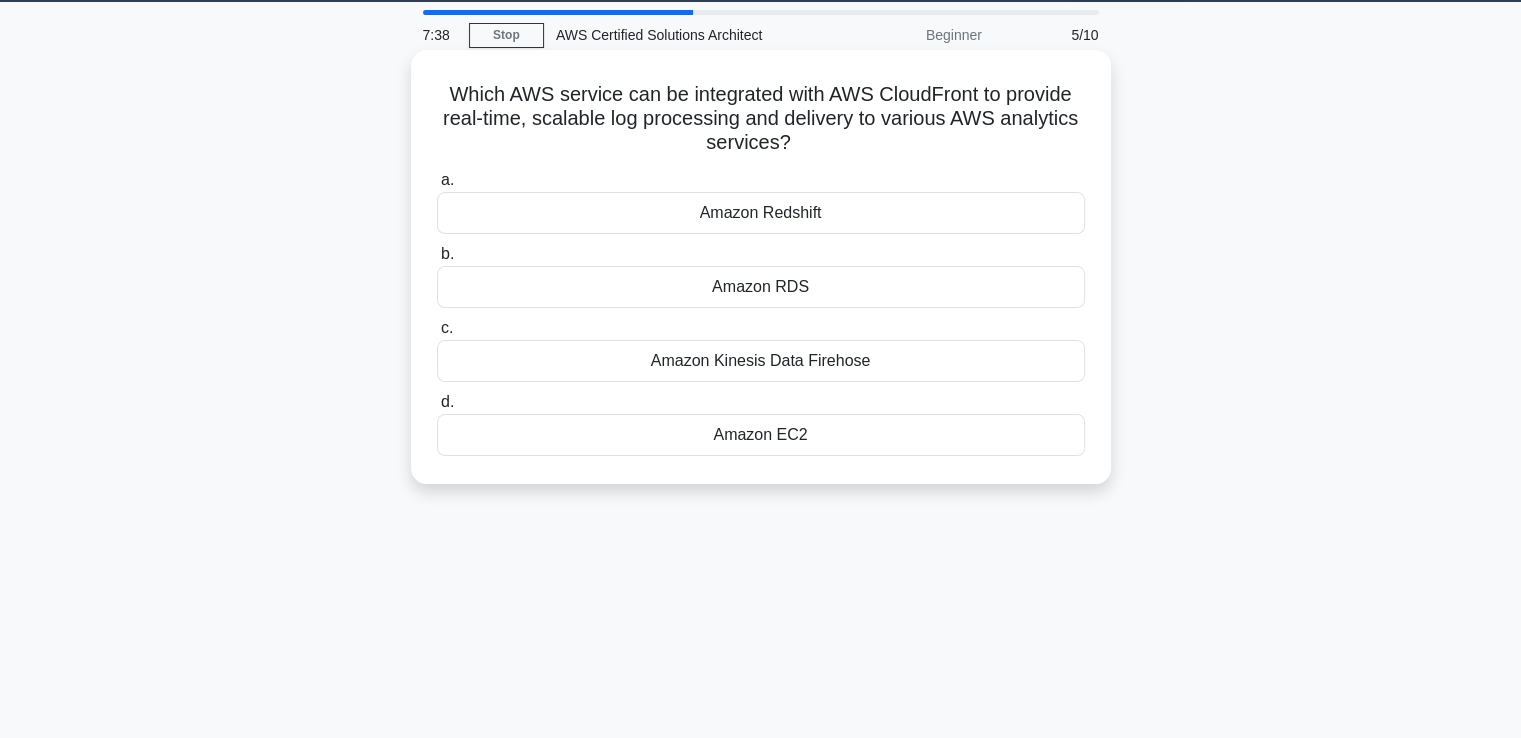 scroll, scrollTop: 0, scrollLeft: 0, axis: both 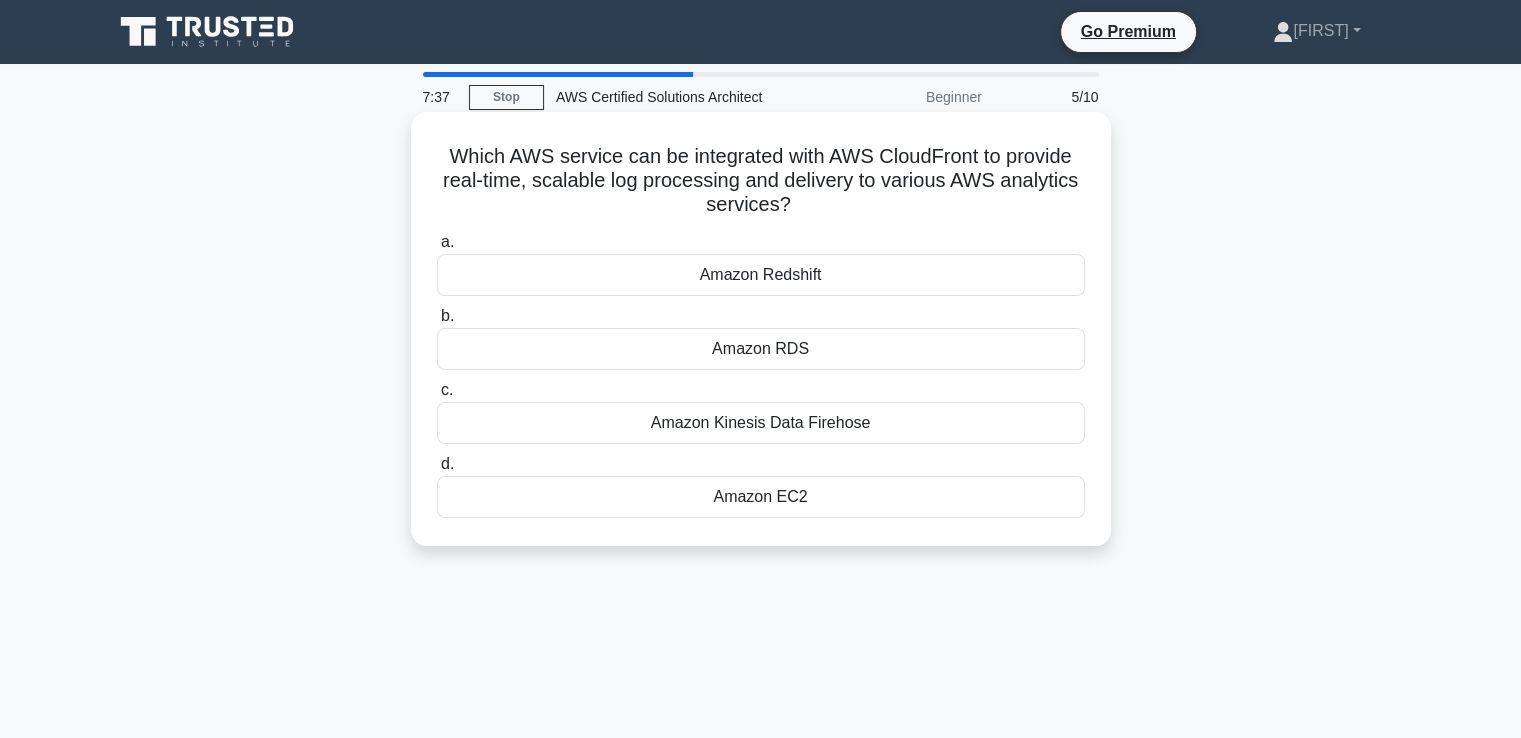 click on "Which AWS service can be integrated with AWS CloudFront to provide real-time, scalable log processing and delivery to various AWS analytics services?
.spinner_0XTQ{transform-origin:center;animation:spinner_y6GP .75s linear infinite}@keyframes spinner_y6GP{100%{transform:rotate(360deg)}}" at bounding box center [761, 181] 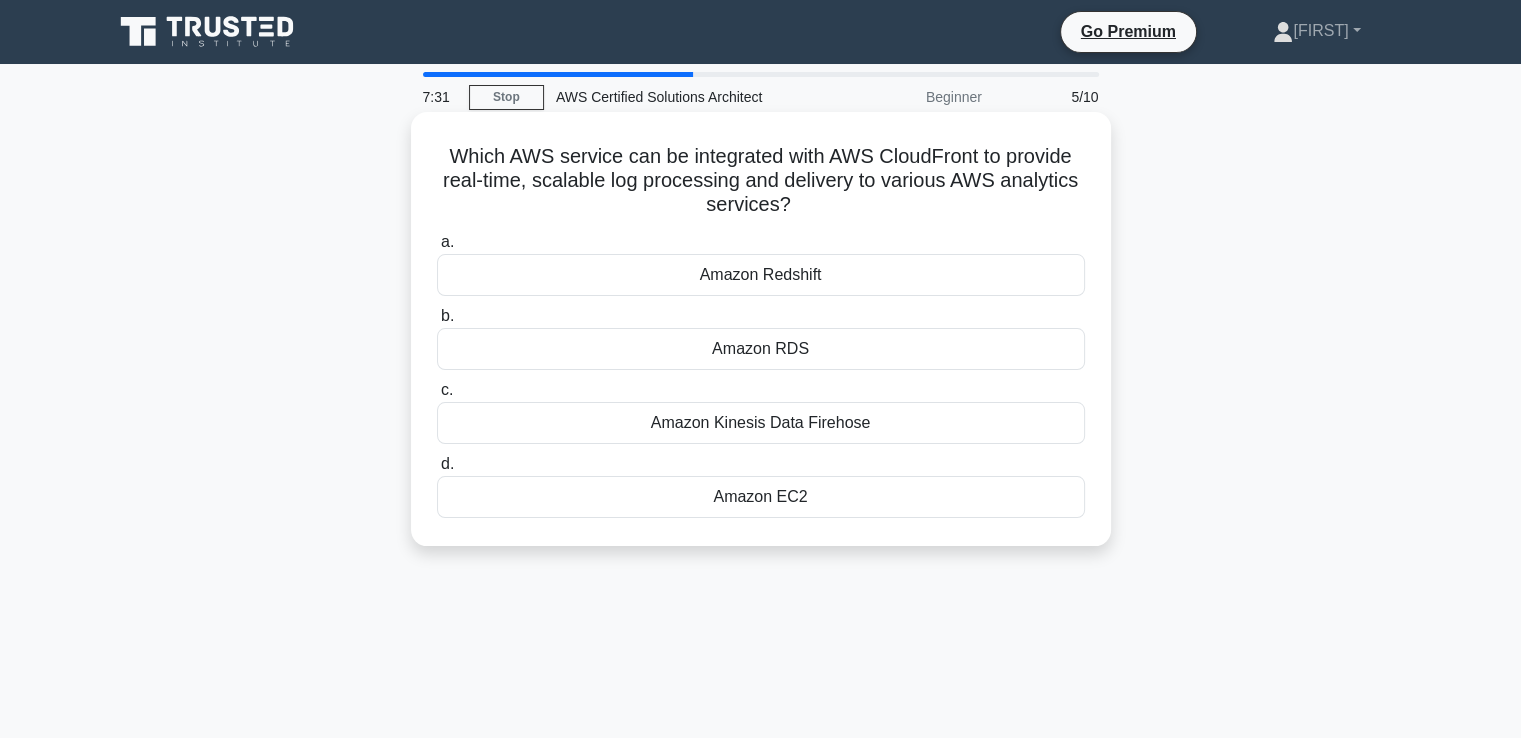 click on "Amazon RDS" at bounding box center (761, 349) 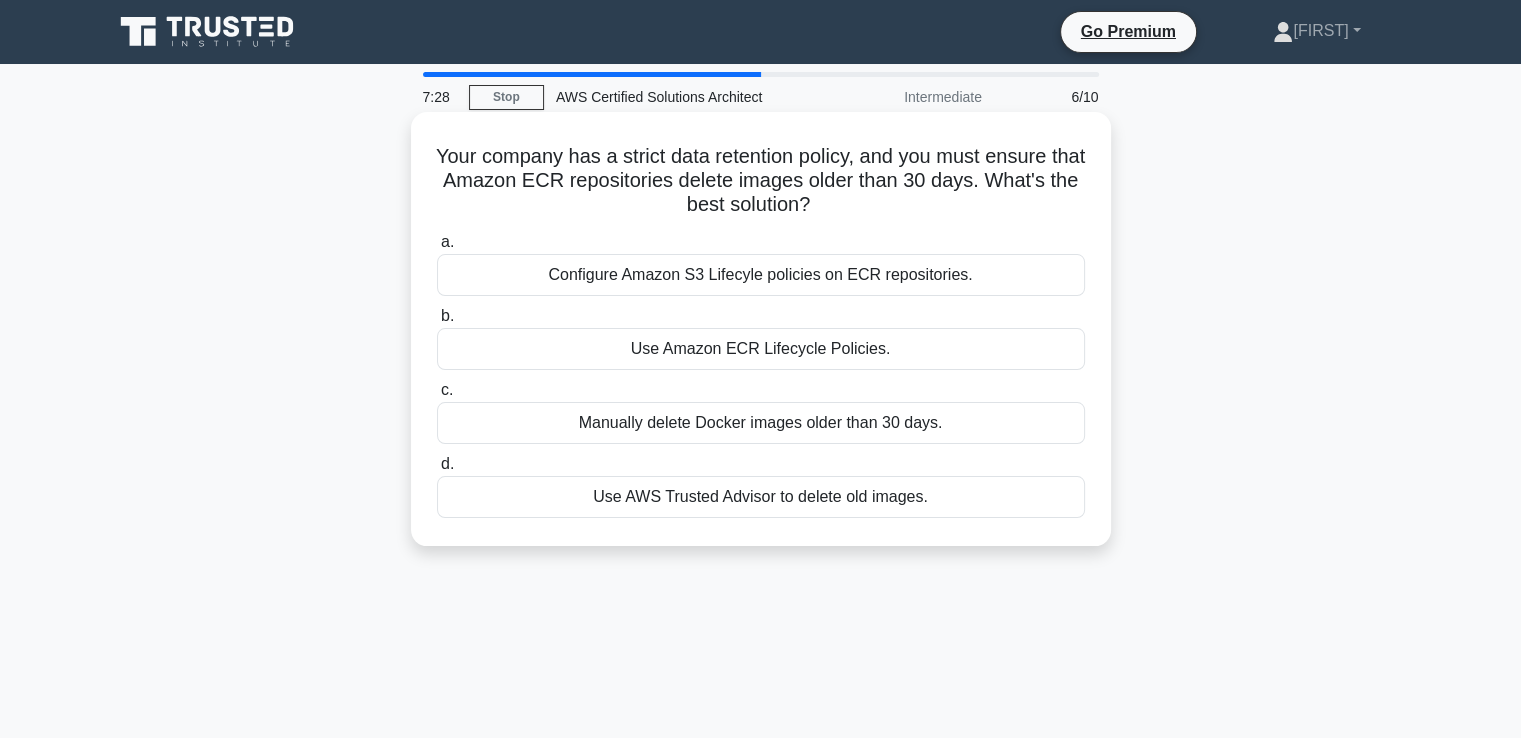 drag, startPoint x: 867, startPoint y: 354, endPoint x: 922, endPoint y: 325, distance: 62.177166 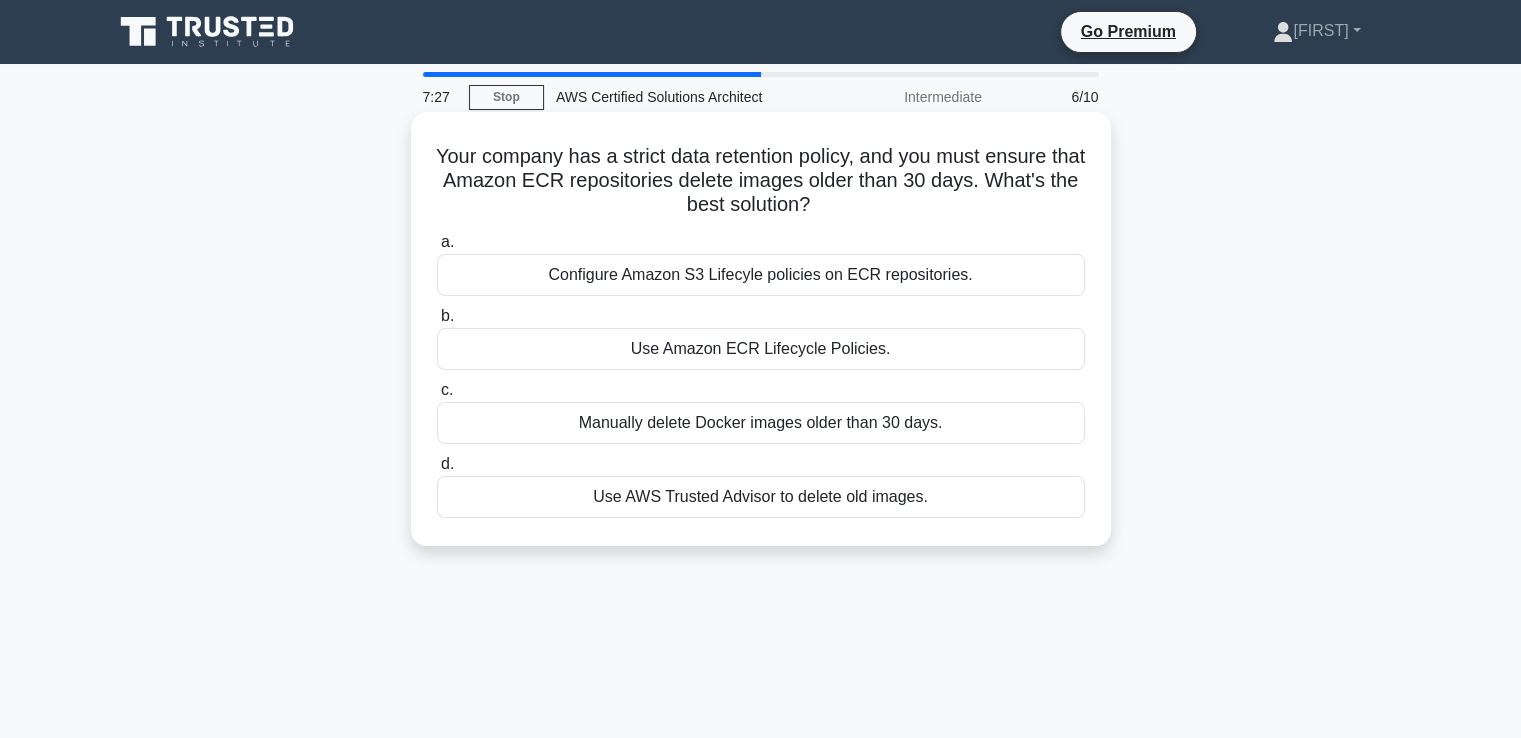 click on "b.
Use Amazon ECR Lifecycle Policies." at bounding box center (761, 337) 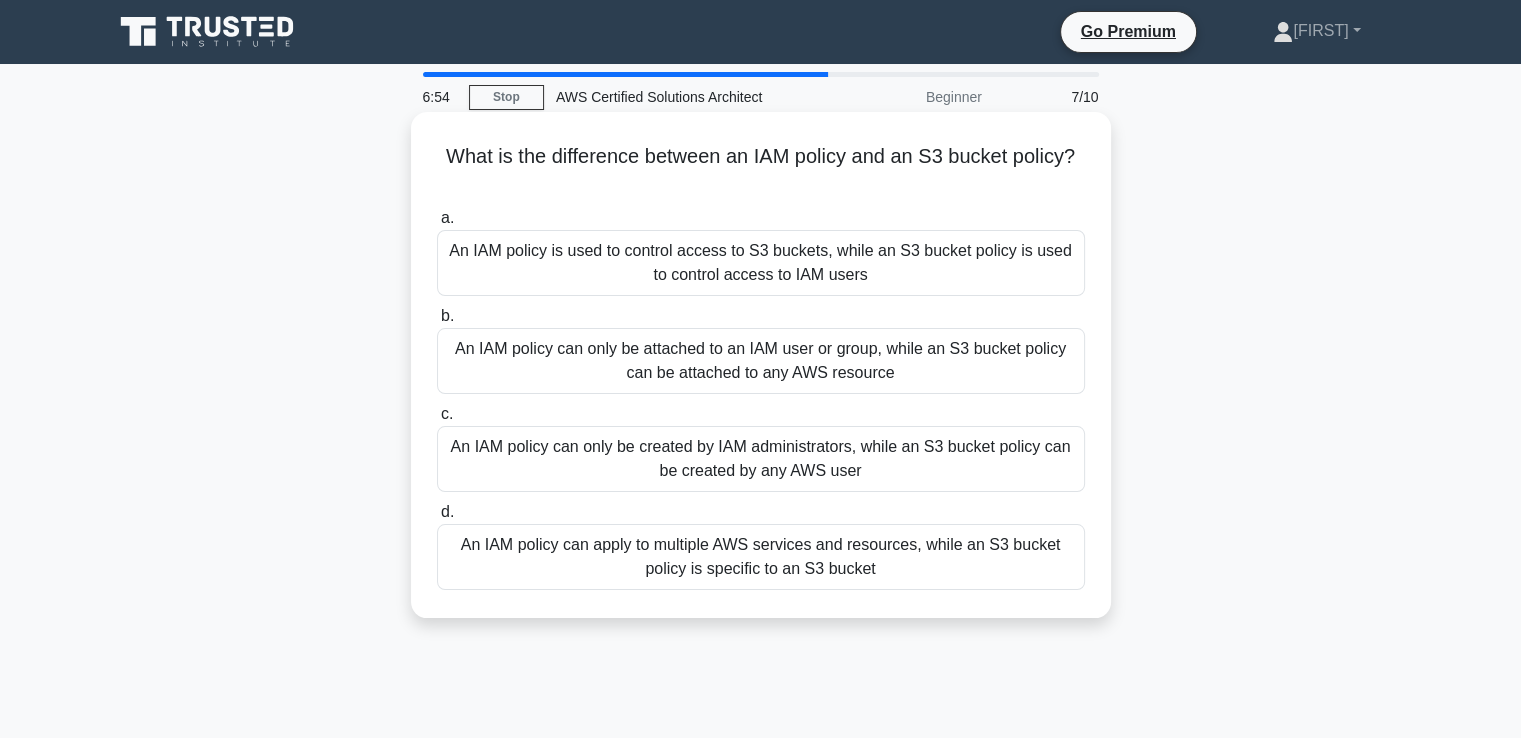 click on "An IAM policy can only be attached to an IAM user or group, while an S3 bucket policy can be attached to any AWS resource" at bounding box center (761, 361) 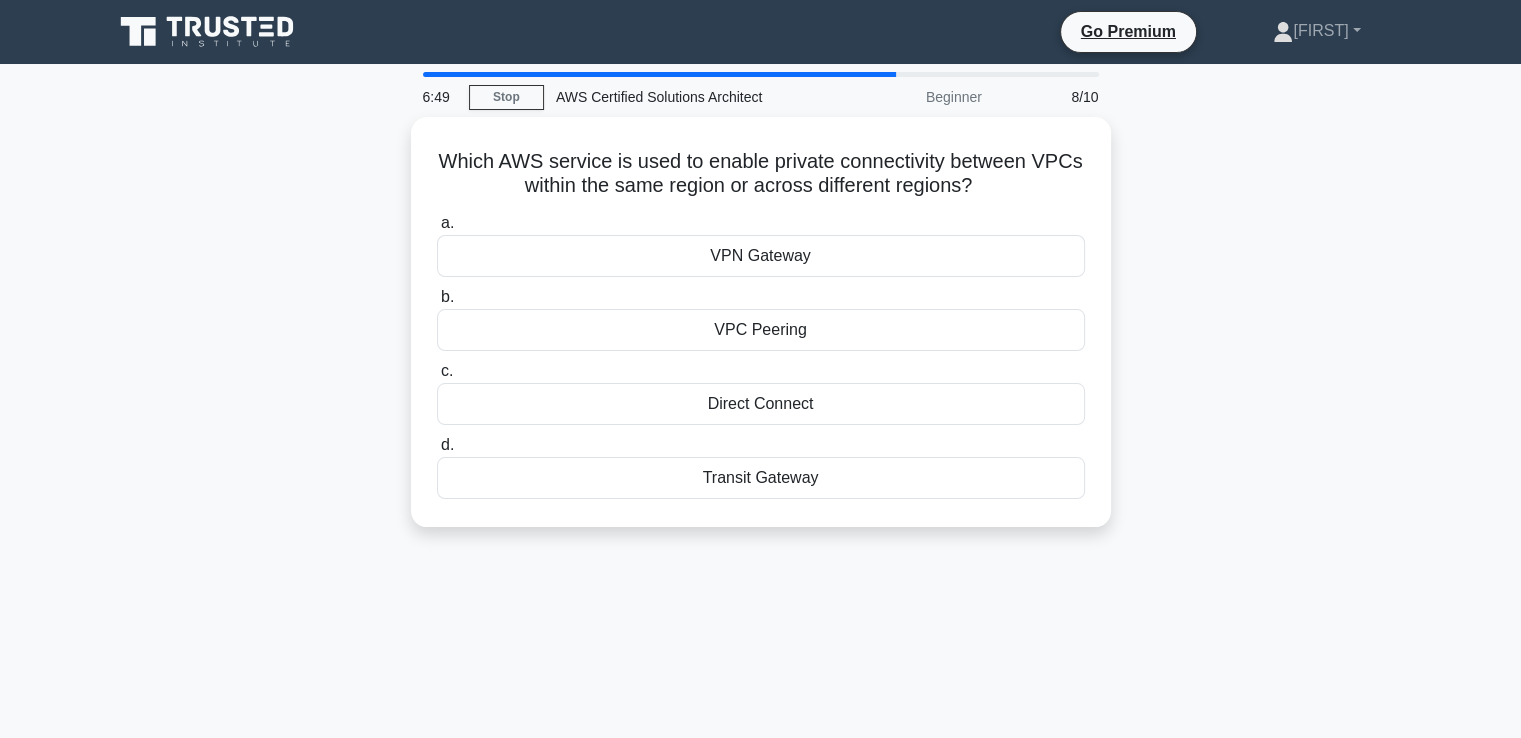 click on "Which AWS service is used to enable private connectivity between VPCs within the same region or across different regions?
.spinner_0XTQ{transform-origin:center;animation:spinner_y6GP .75s linear infinite}@keyframes spinner_y6GP{100%{transform:rotate(360deg)}}
a.
VPN Gateway
b. c. d." at bounding box center (761, 334) 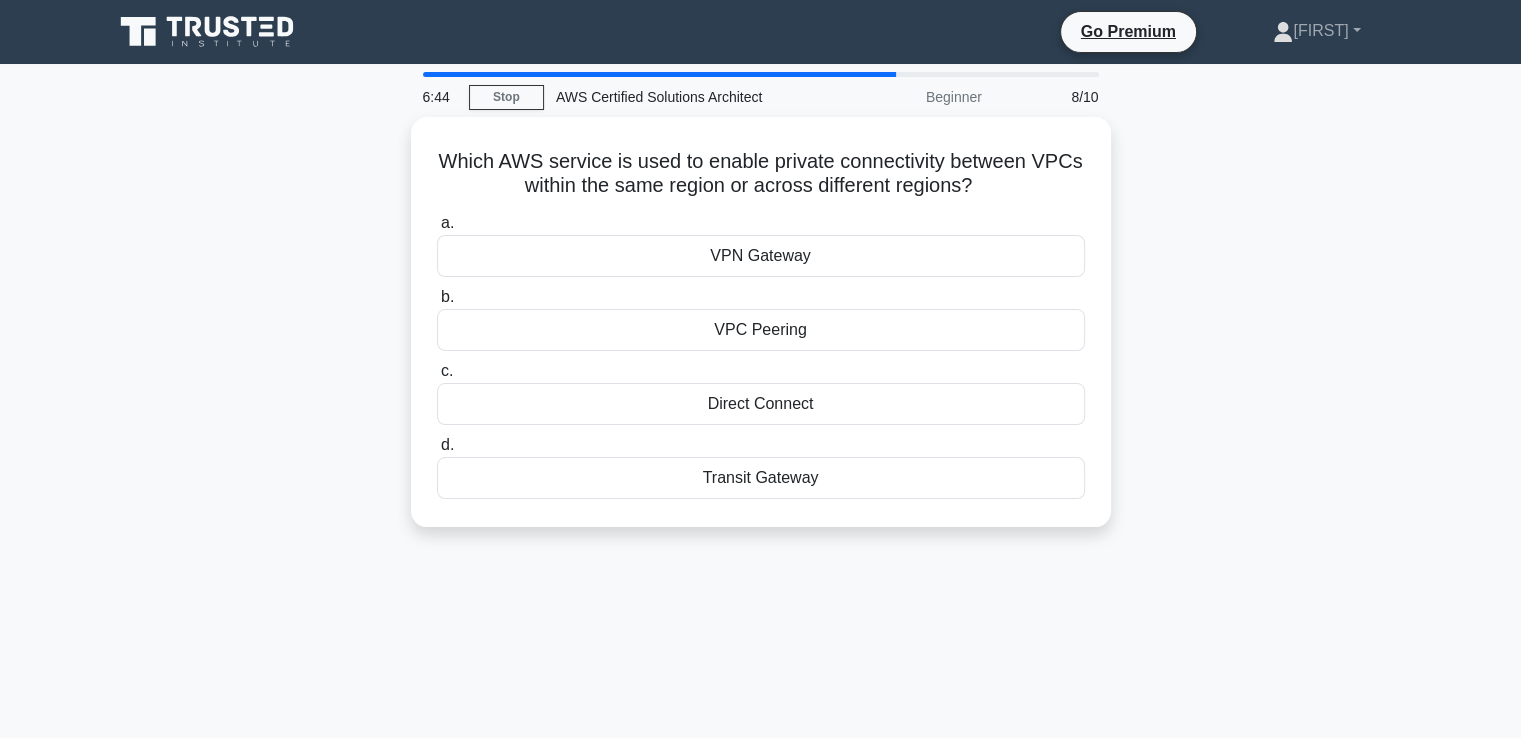 click on "Which AWS service is used to enable private connectivity between VPCs within the same region or across different regions?
.spinner_0XTQ{transform-origin:center;animation:spinner_y6GP .75s linear infinite}@keyframes spinner_y6GP{100%{transform:rotate(360deg)}}
a.
VPN Gateway
b. c. d." at bounding box center (761, 334) 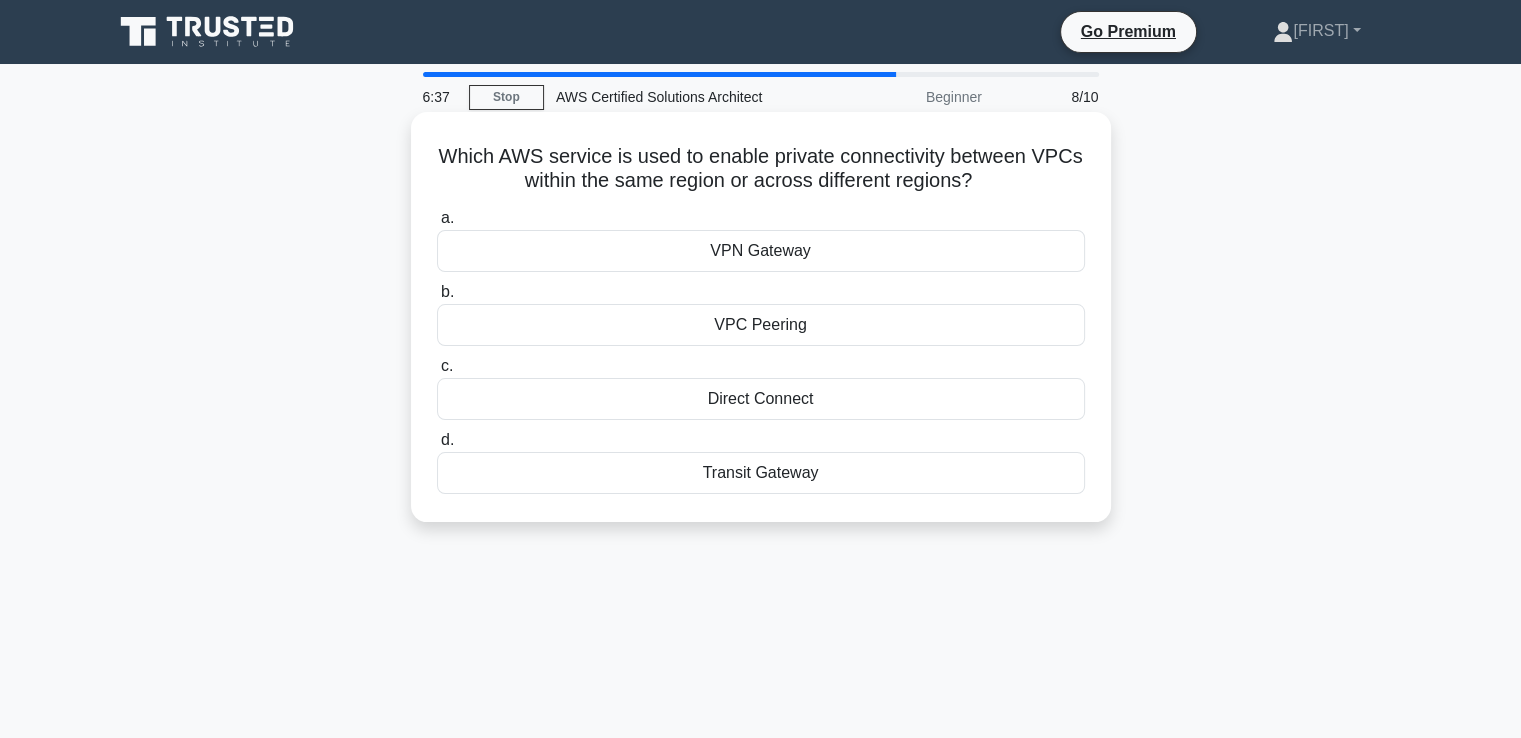 click on "VPC Peering" at bounding box center [761, 325] 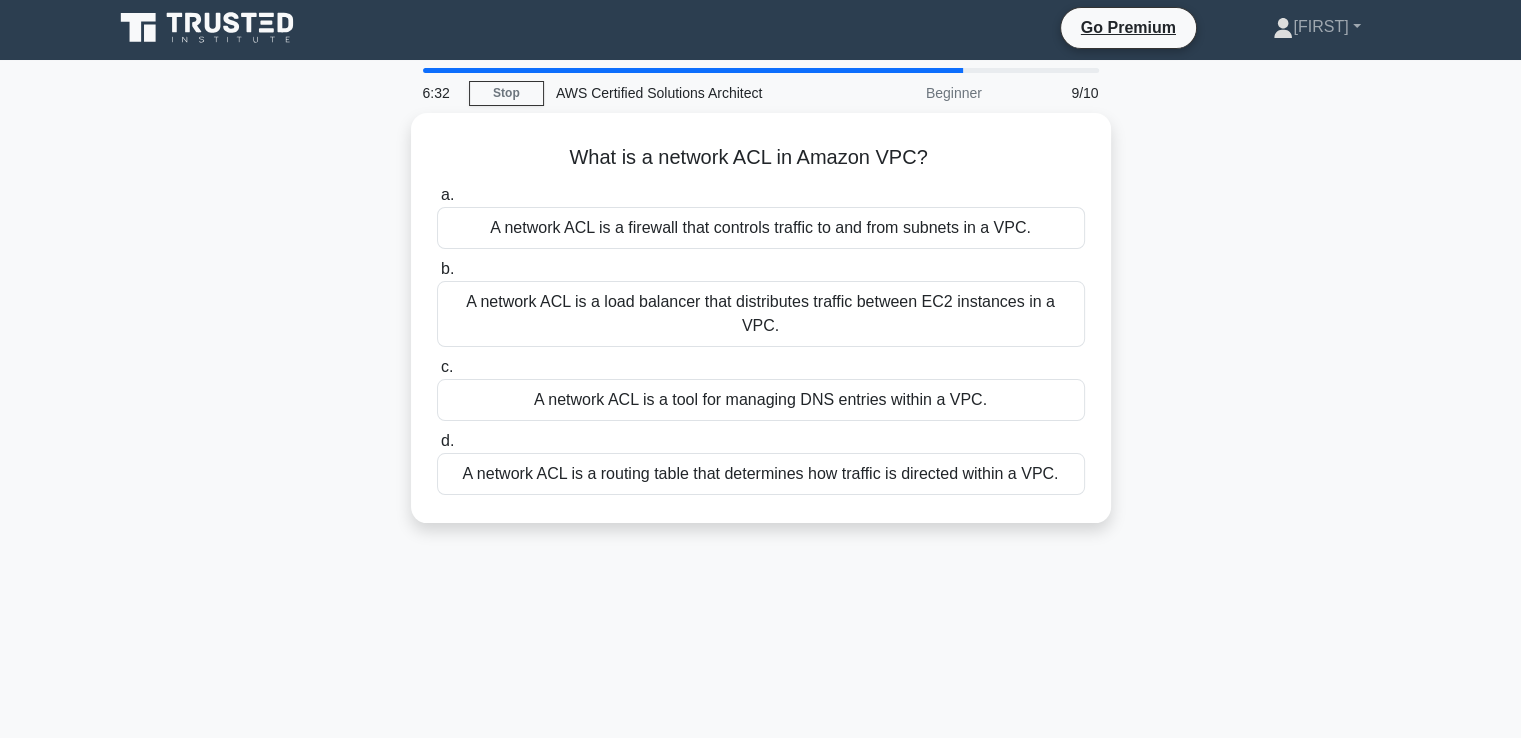 scroll, scrollTop: 0, scrollLeft: 0, axis: both 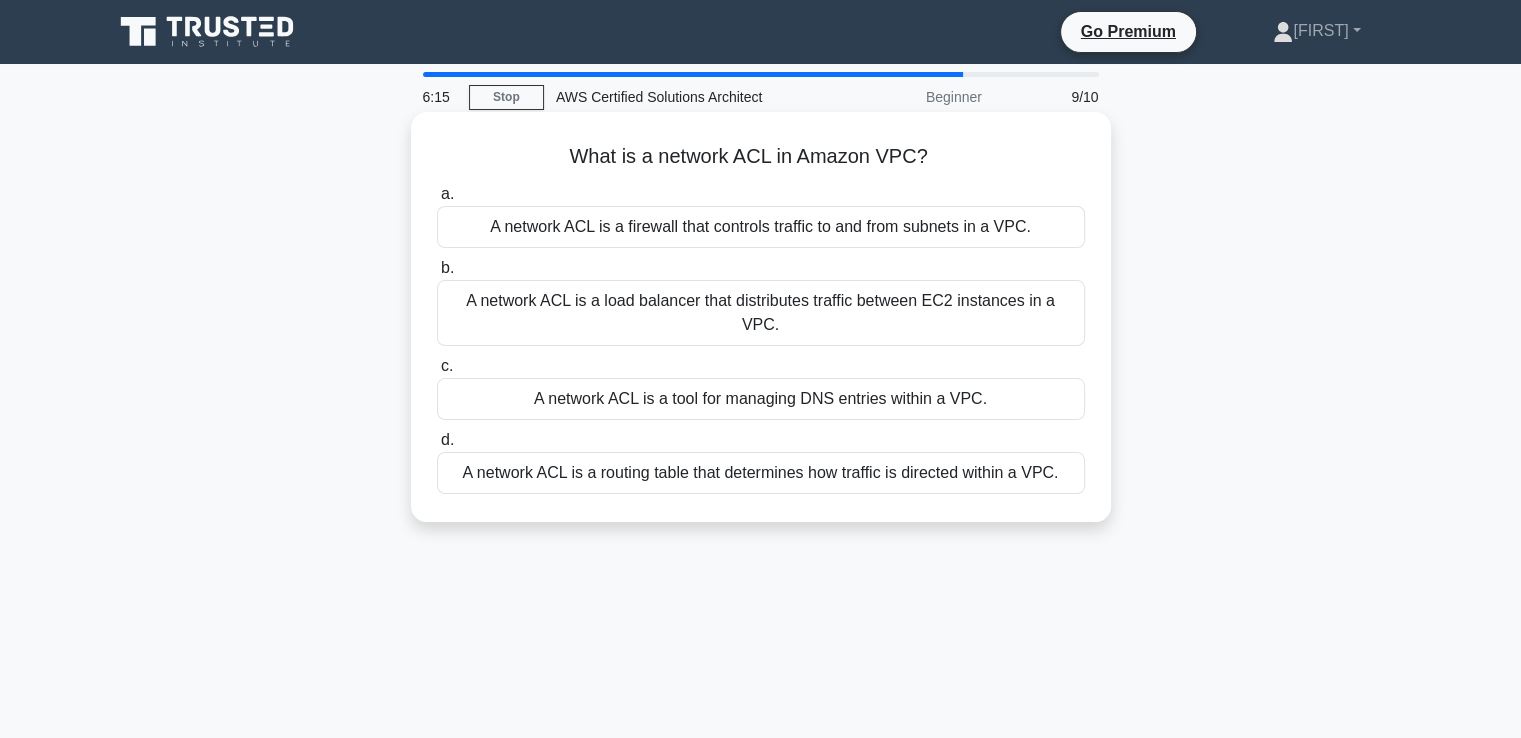 click on "A network ACL is a load balancer that distributes traffic between EC2 instances in a VPC." at bounding box center [761, 313] 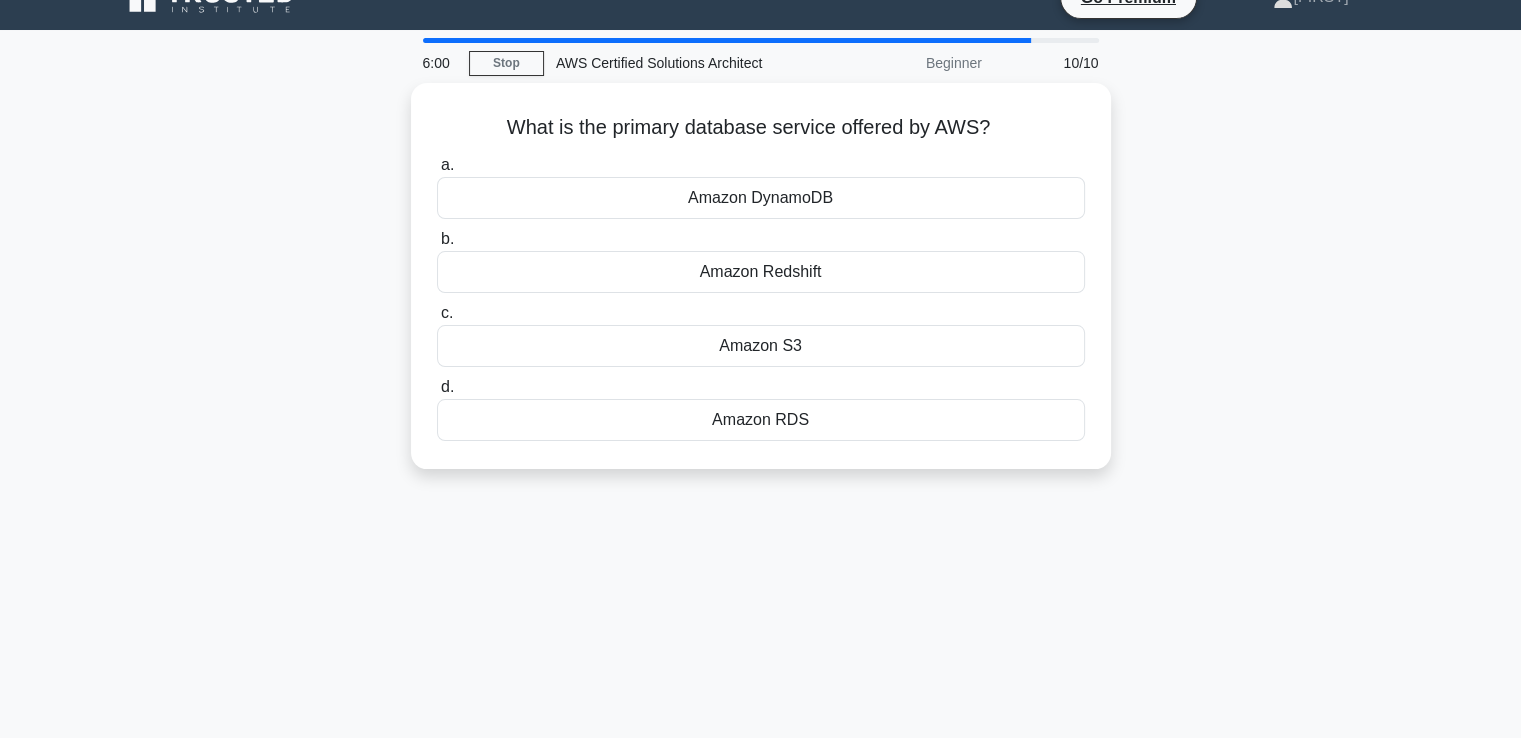 scroll, scrollTop: 0, scrollLeft: 0, axis: both 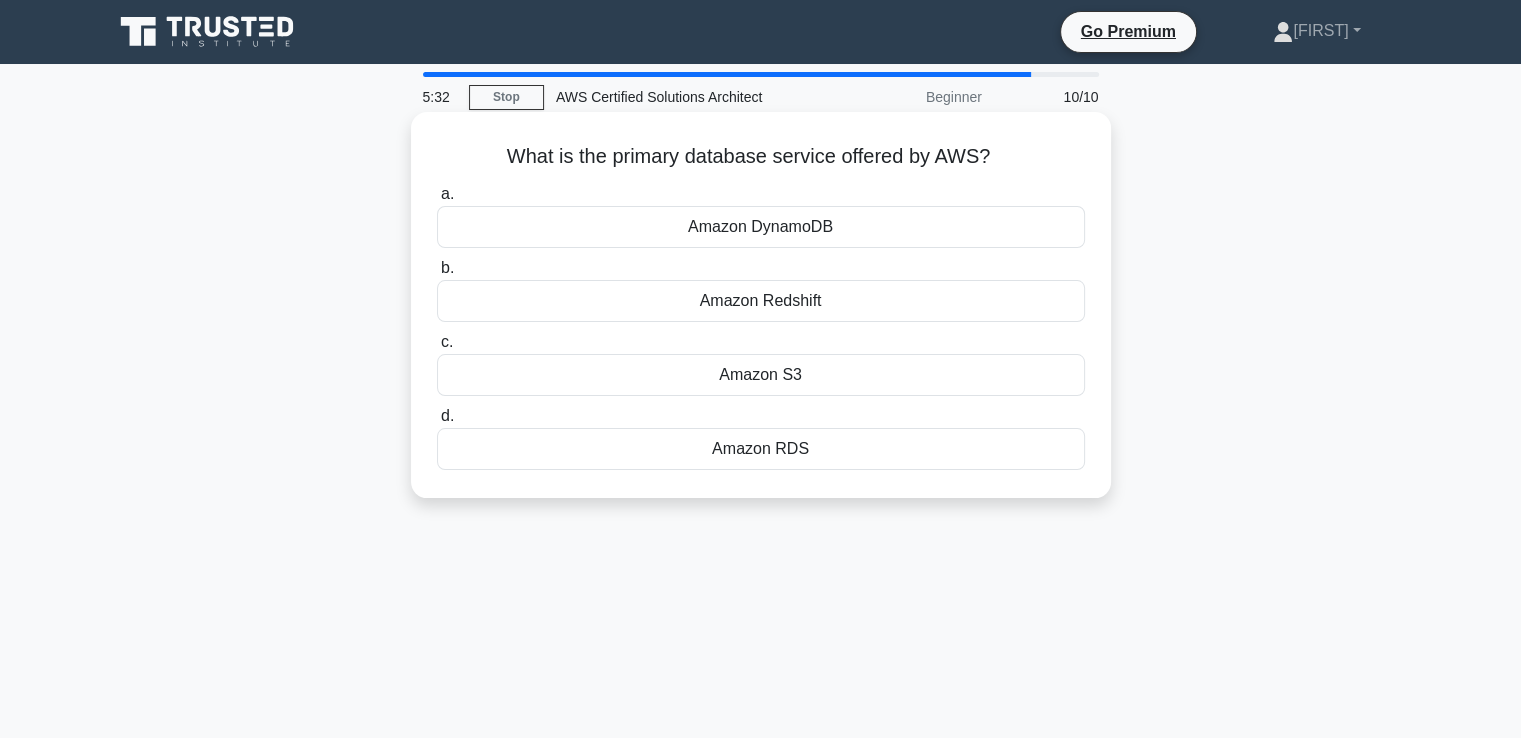 click on "Amazon RDS" at bounding box center (761, 449) 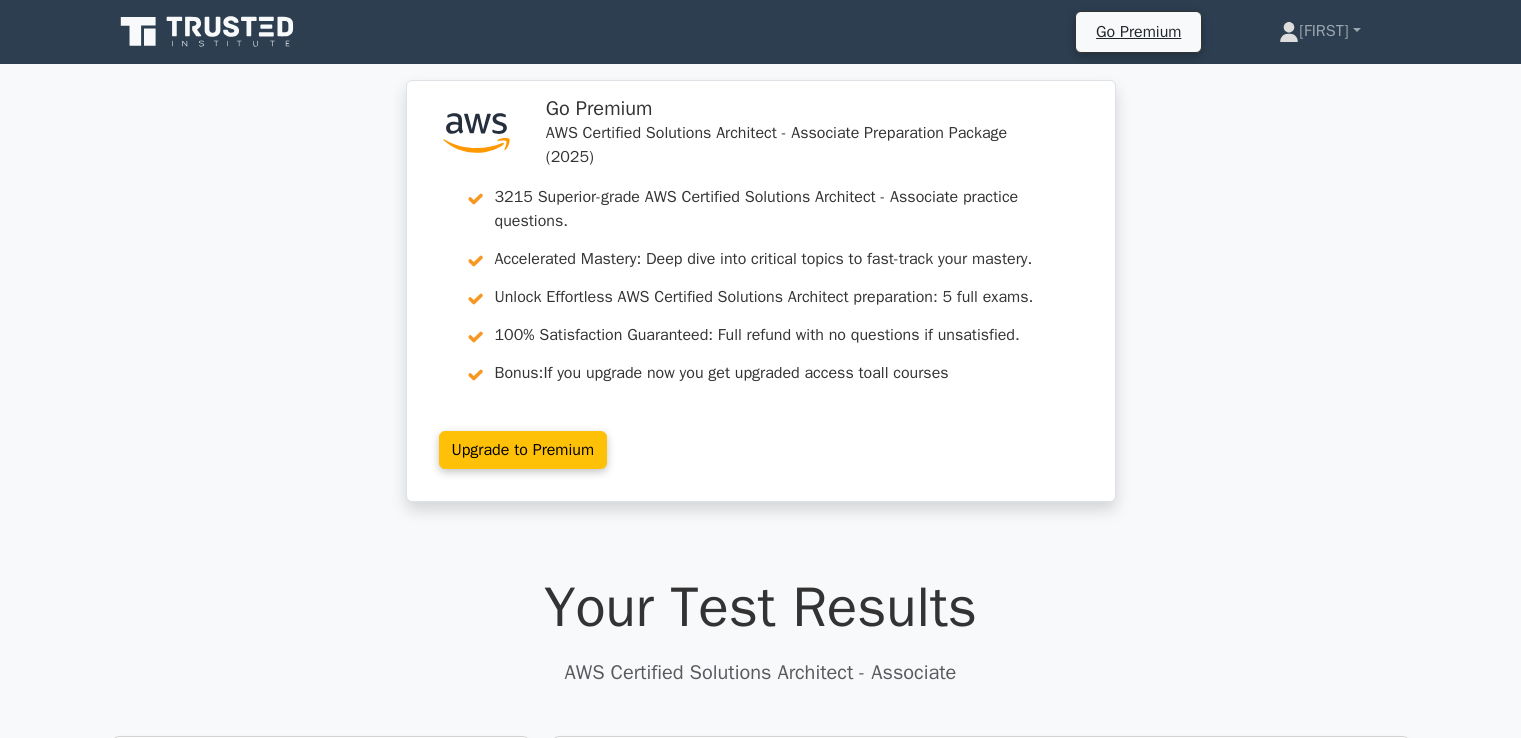 scroll, scrollTop: 0, scrollLeft: 0, axis: both 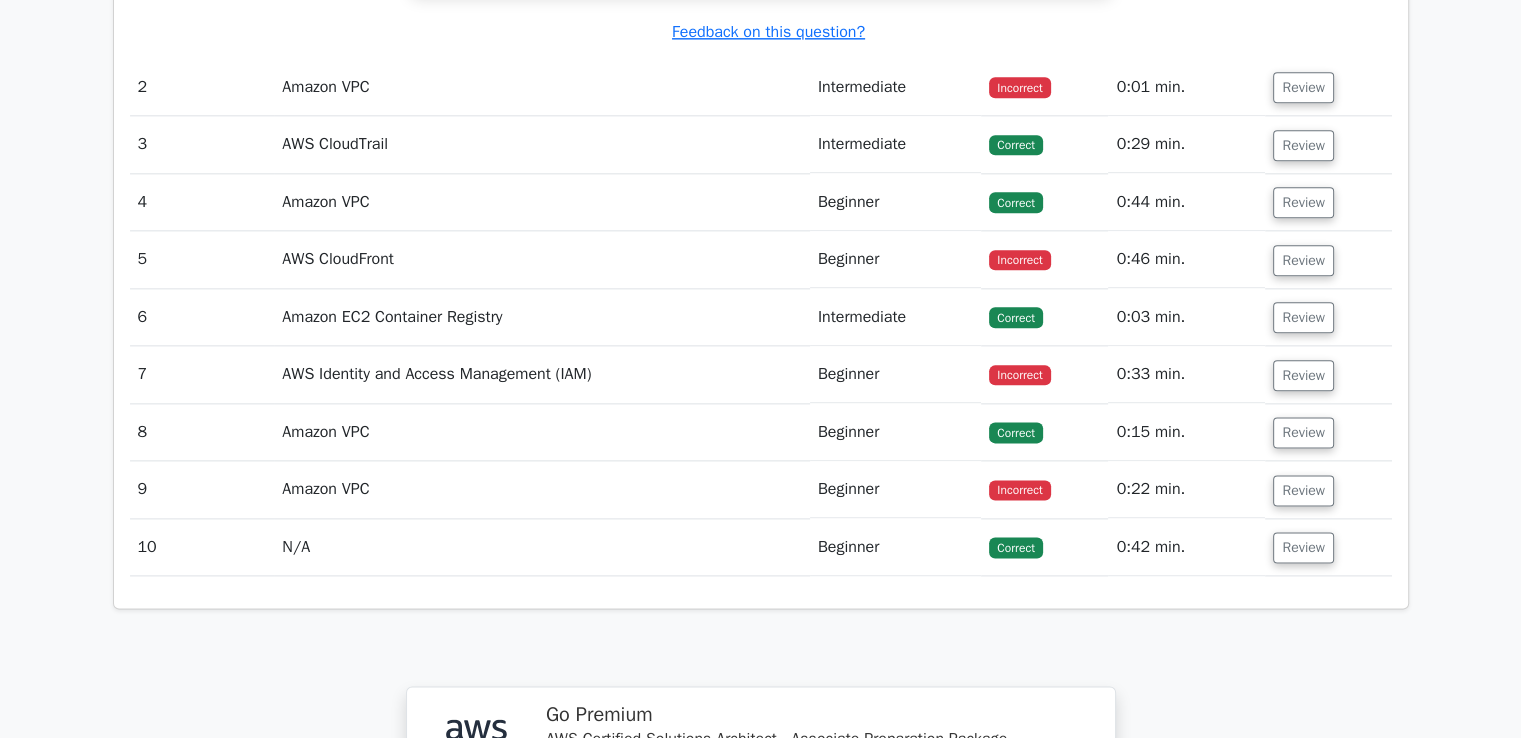 click on "Amazon VPC" at bounding box center [542, 489] 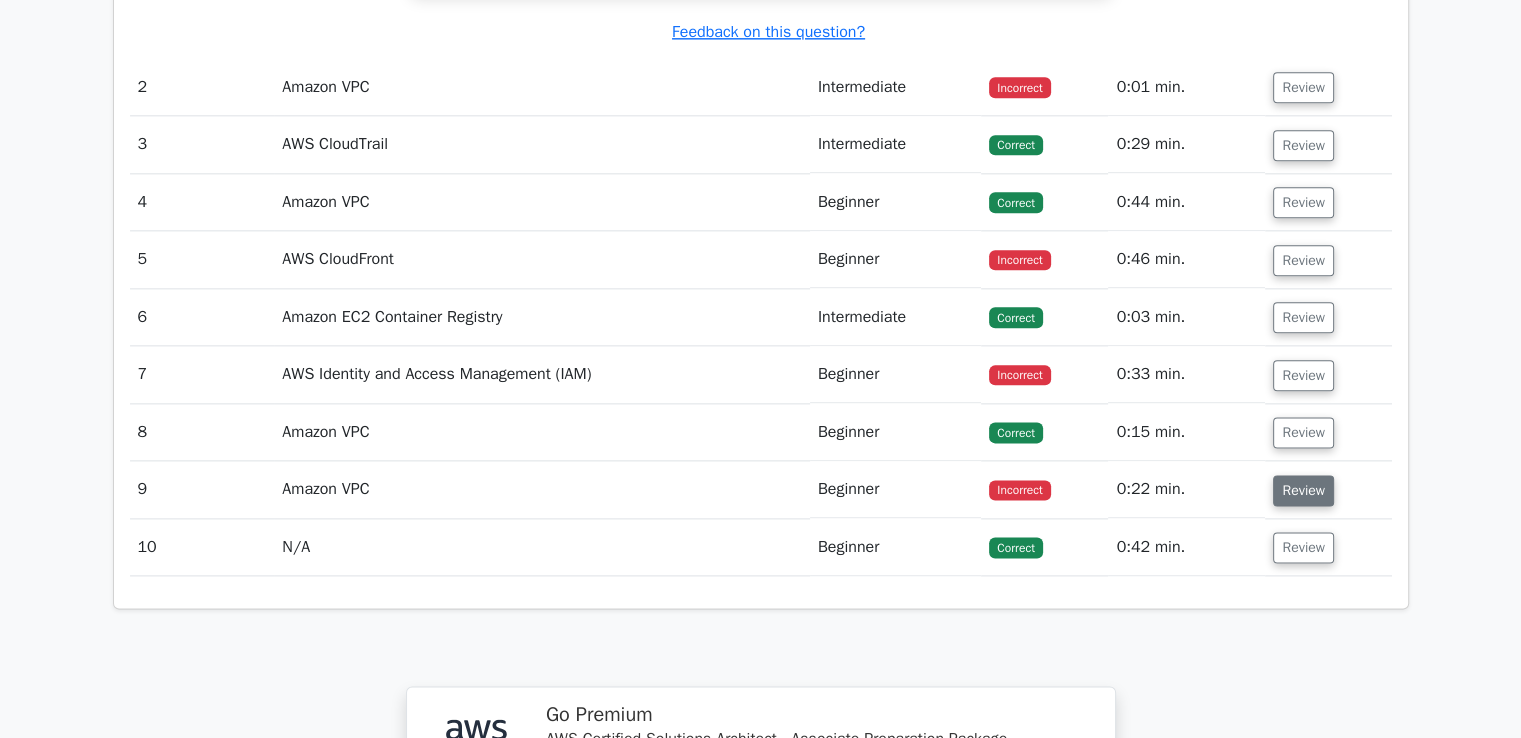 click on "Review" at bounding box center (1303, 490) 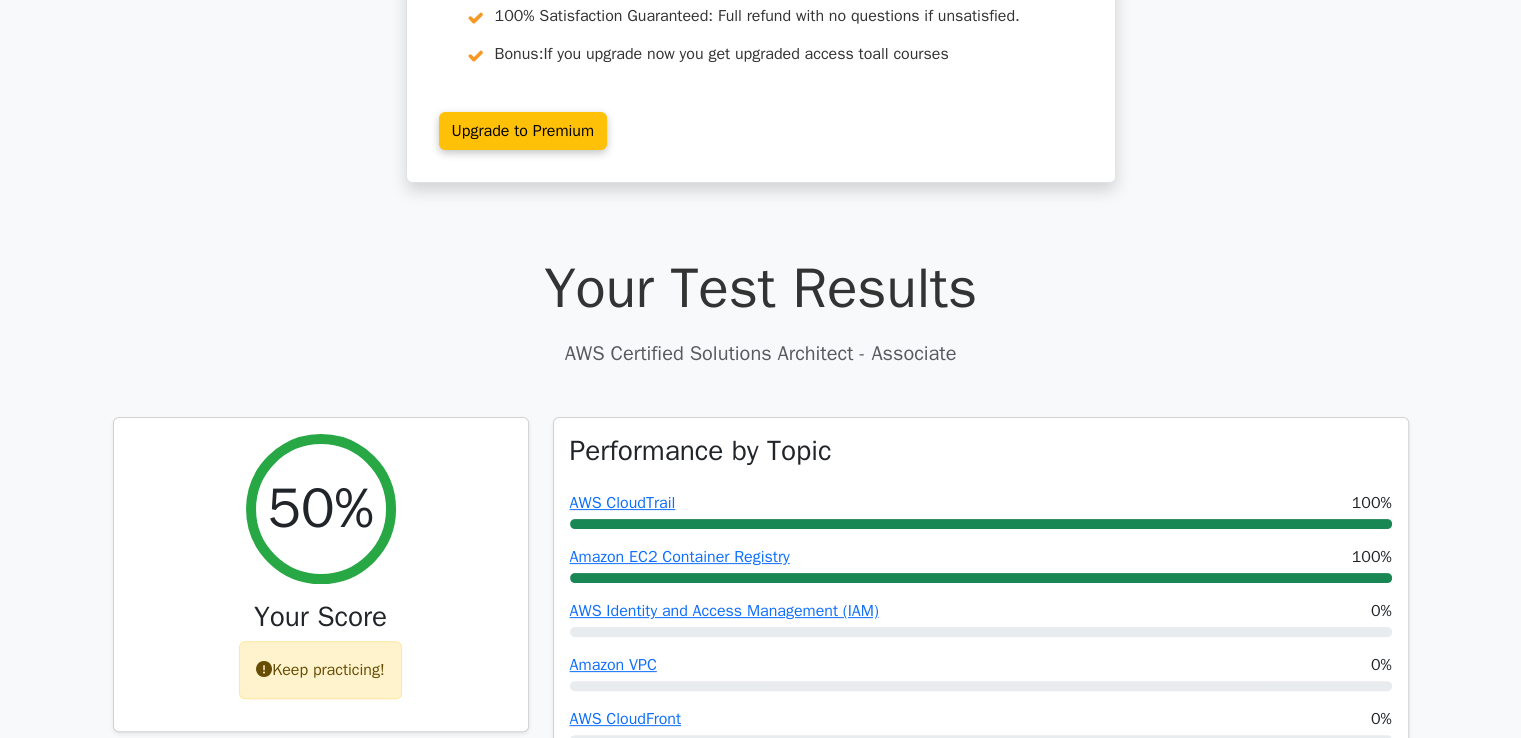scroll, scrollTop: 0, scrollLeft: 0, axis: both 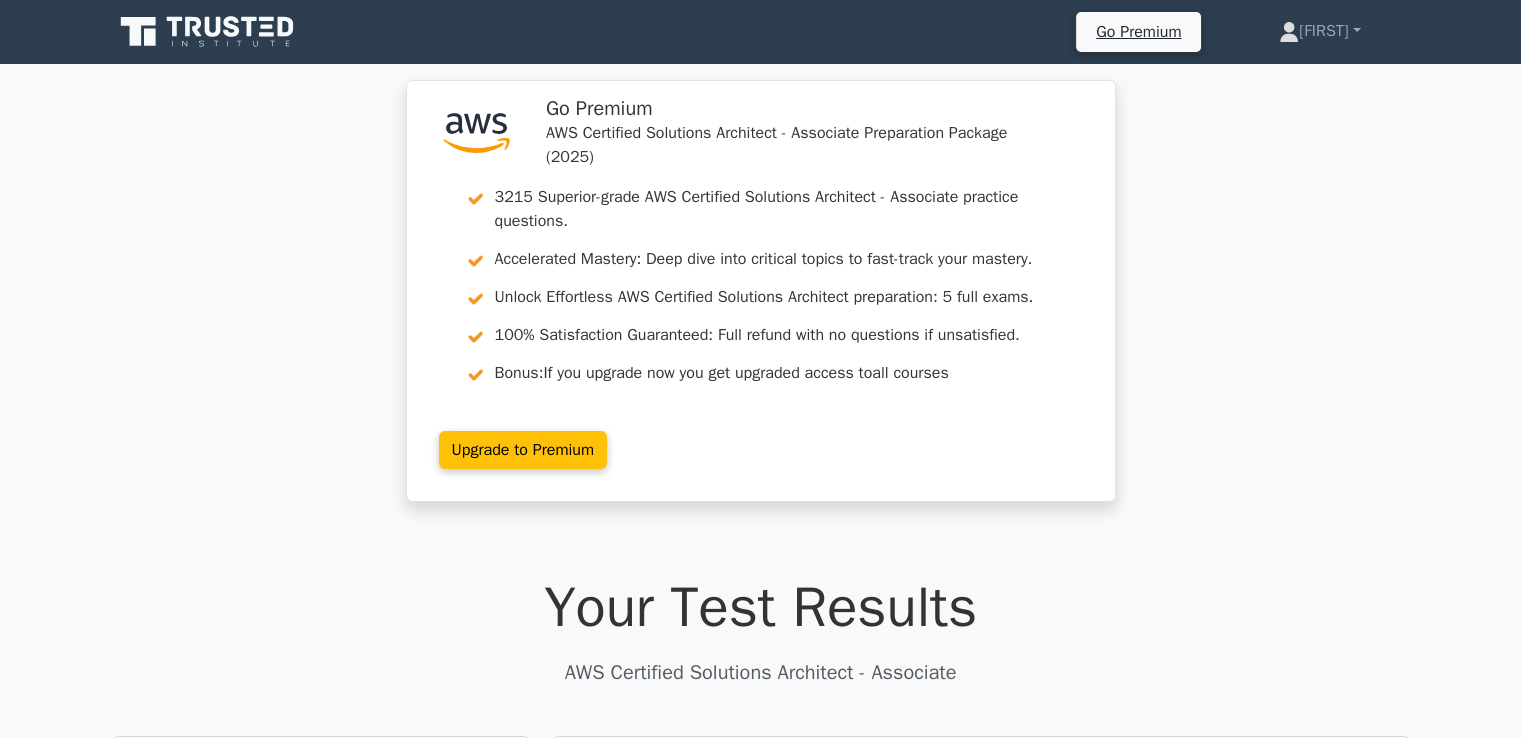 click on ".st0{fill:#252F3E;} .st1{fill-rule:evenodd;clip-rule:evenodd;fill:#FF9900;}
Go Premium
AWS Certified Solutions Architect - Associate Preparation Package (2025)
3215 Superior-grade  AWS Certified Solutions Architect - Associate practice questions.
Accelerated Mastery: Deep dive into critical topics to fast-track your mastery.
Unlock Effortless AWS Certified Solutions Architect preparation: 5 full exams.
Bonus: all courses" at bounding box center (760, 303) 